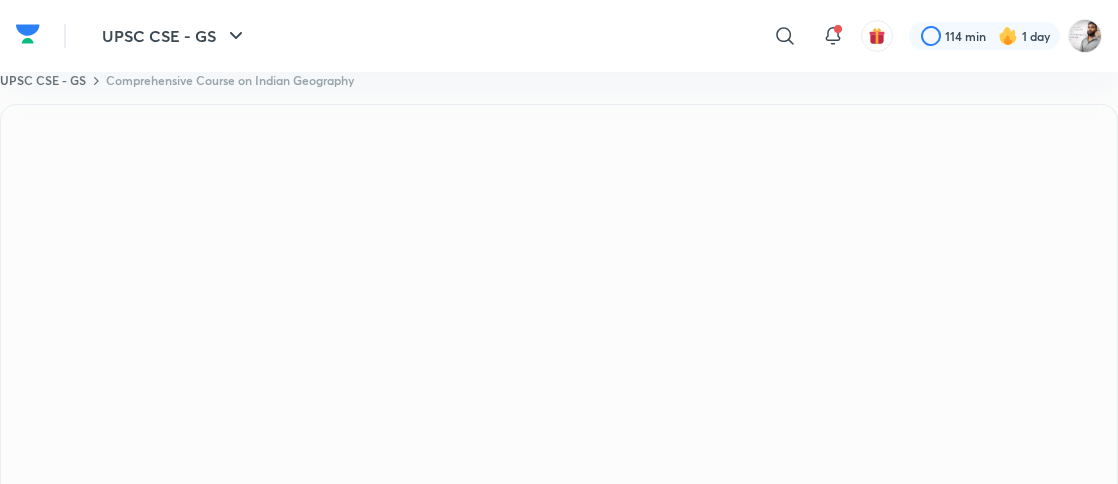 scroll, scrollTop: 0, scrollLeft: 0, axis: both 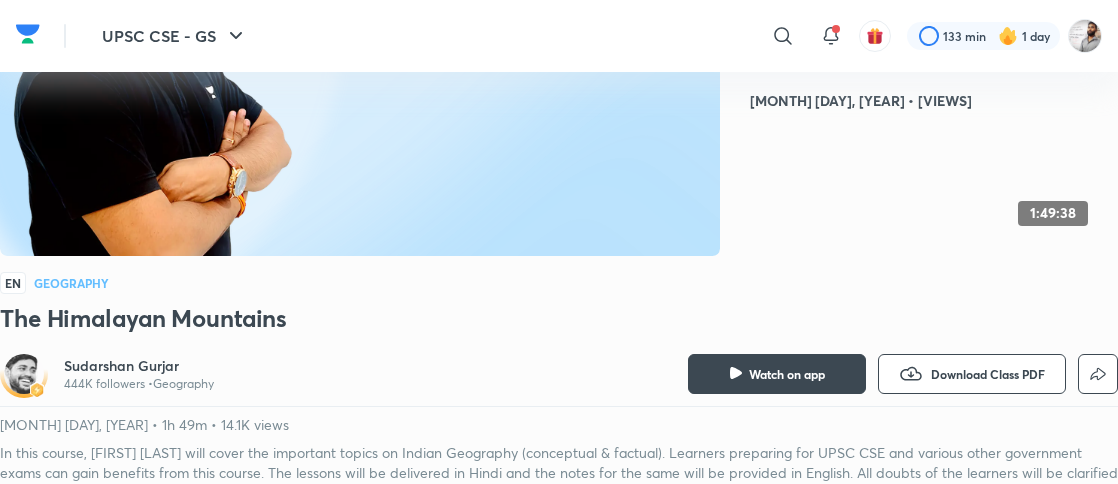 click at bounding box center (24, 374) 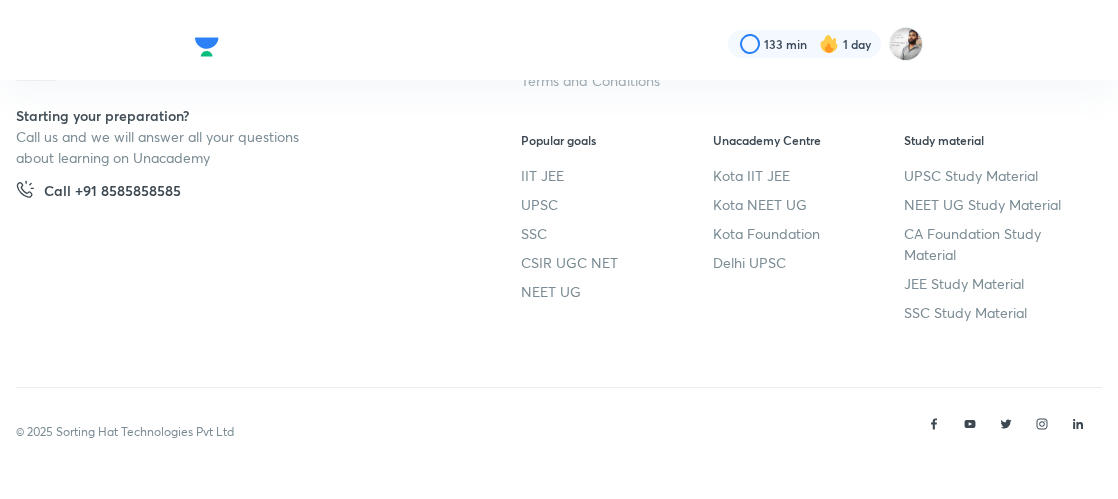 scroll, scrollTop: 0, scrollLeft: 0, axis: both 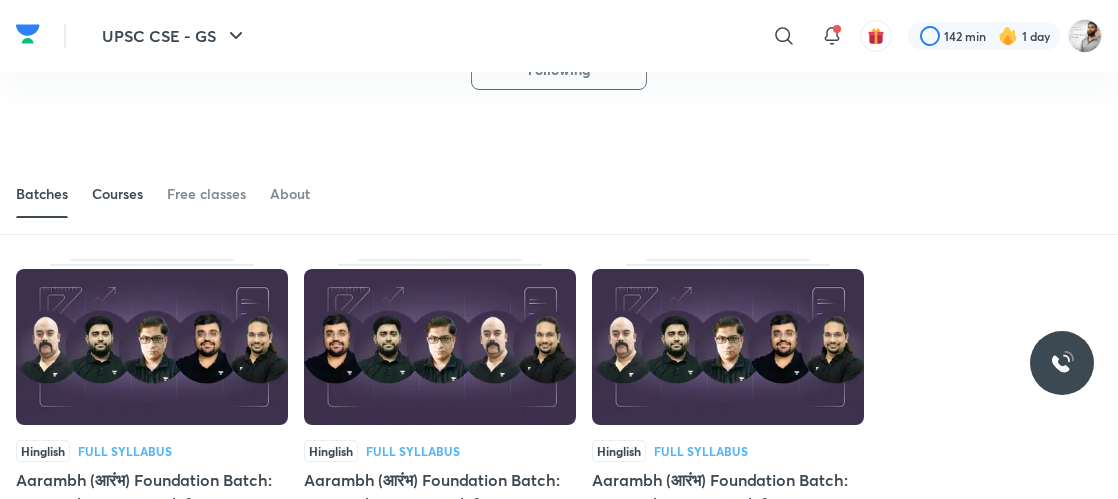 click on "Courses" at bounding box center [117, 194] 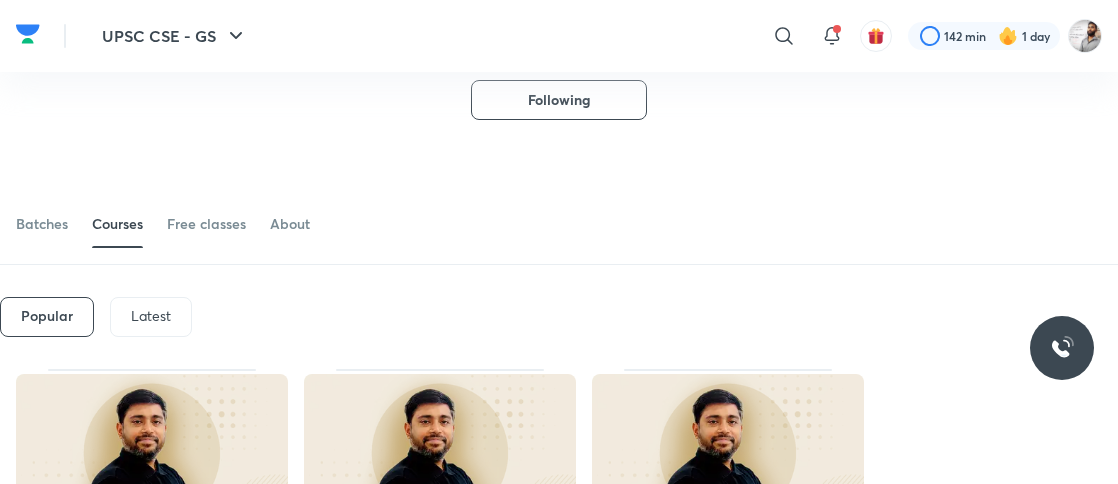 scroll, scrollTop: 120, scrollLeft: 0, axis: vertical 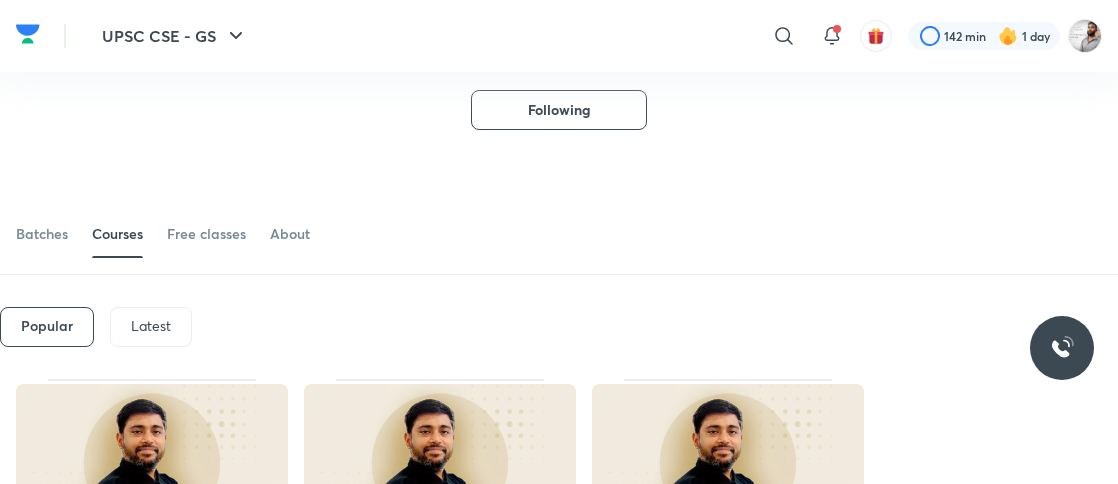 click on "Batches Courses Free classes About" at bounding box center [559, 202] 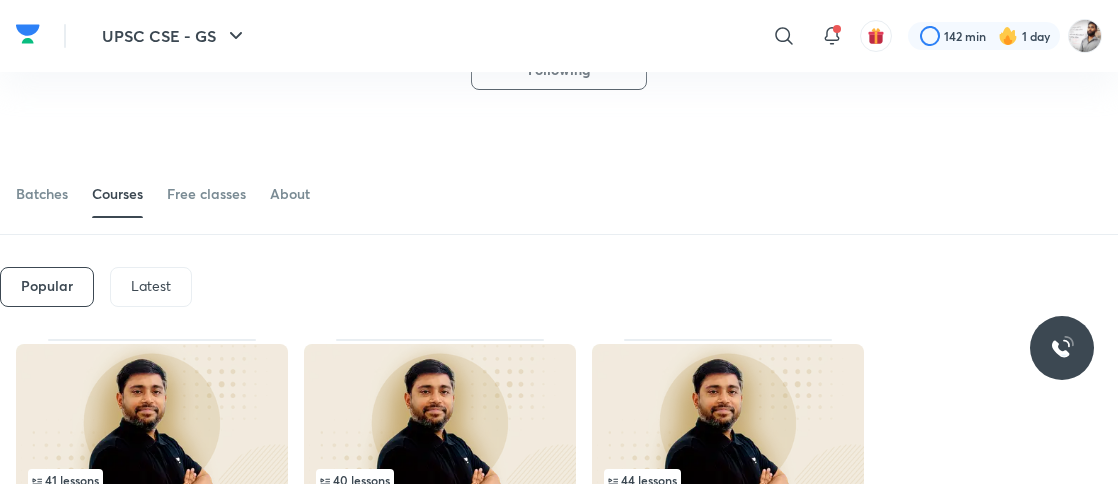 click on "Latest" at bounding box center [151, 287] 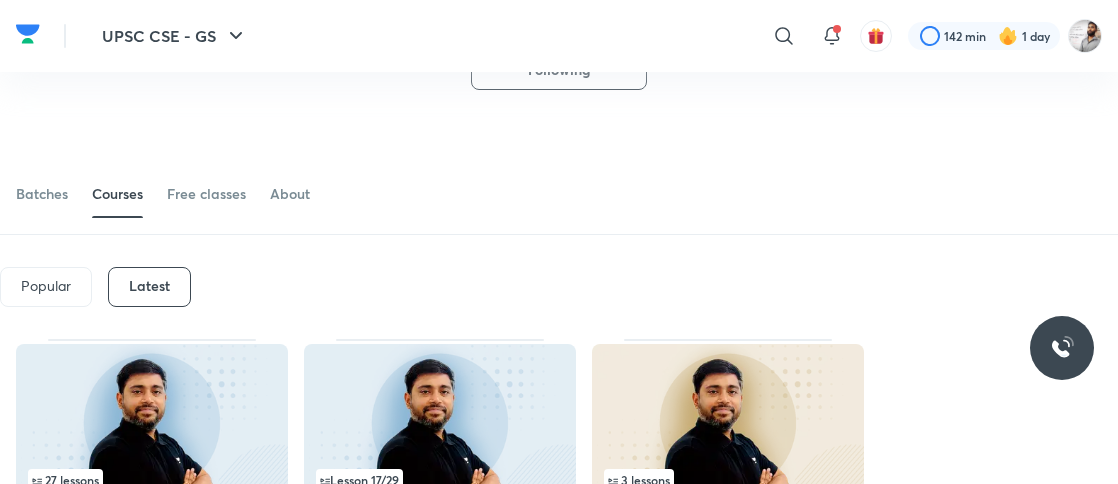 click on "Batches Courses Free classes About" at bounding box center (559, 194) 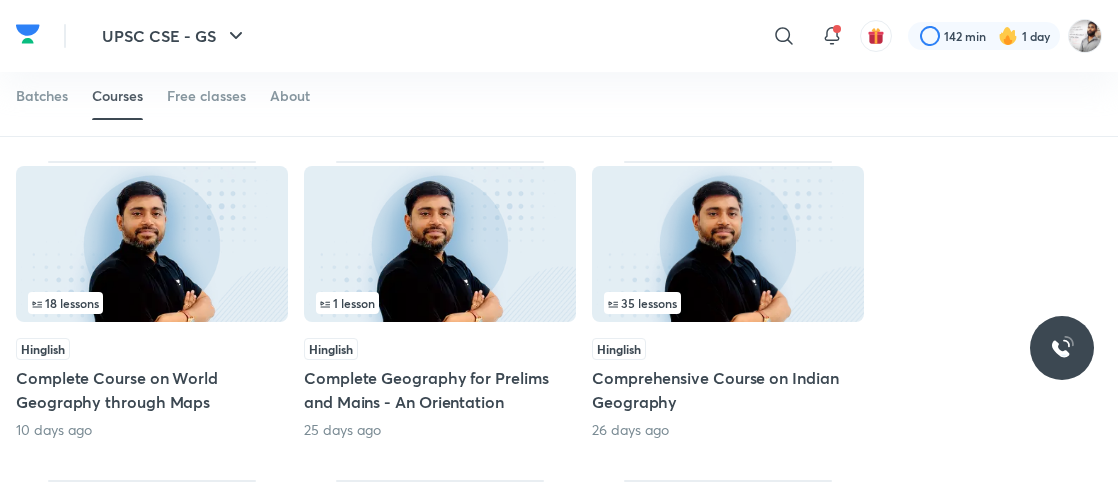 scroll, scrollTop: 720, scrollLeft: 0, axis: vertical 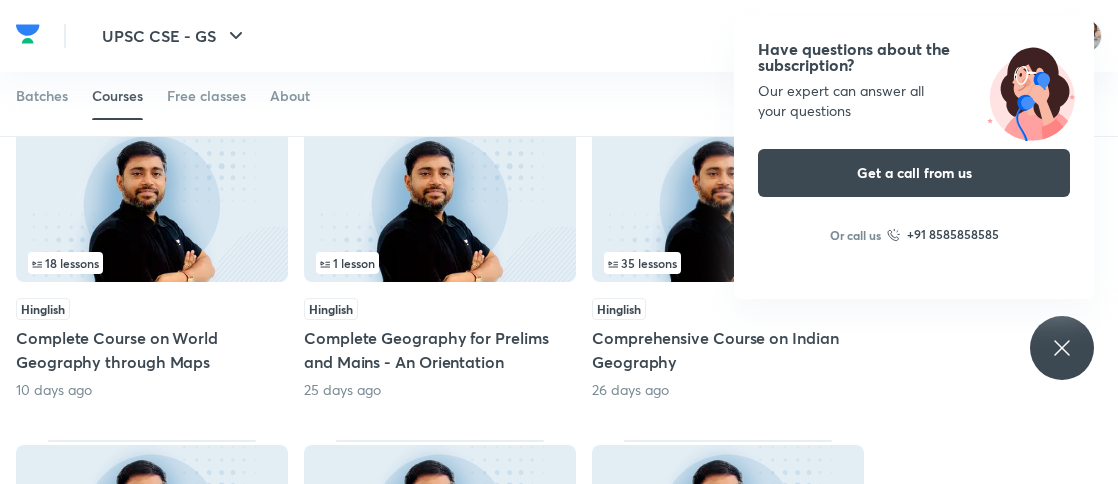 click on "Have questions about the subscription? Our expert can answer all your questions Get a call from us Or call us +91 8585858585" at bounding box center [914, 158] 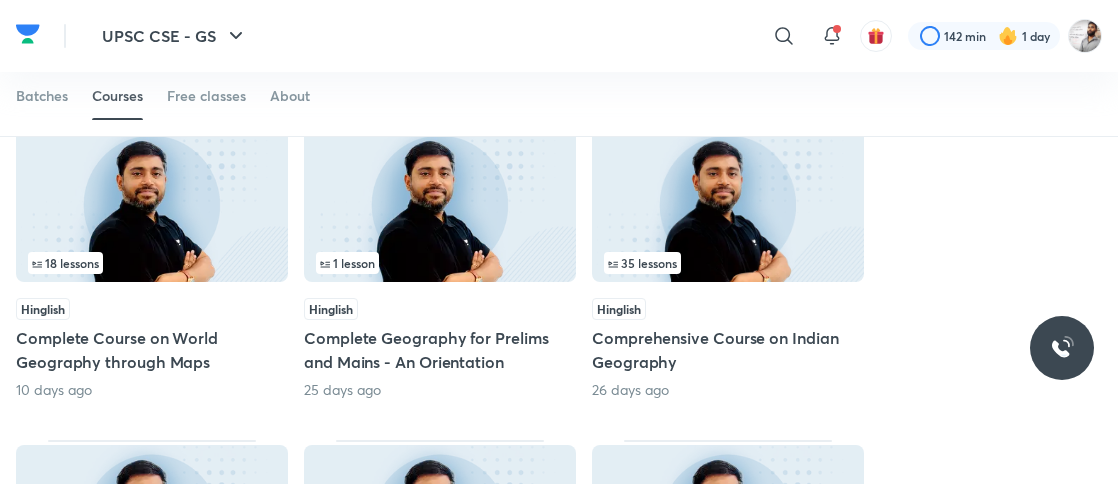 click on "35   lessons" at bounding box center [642, 263] 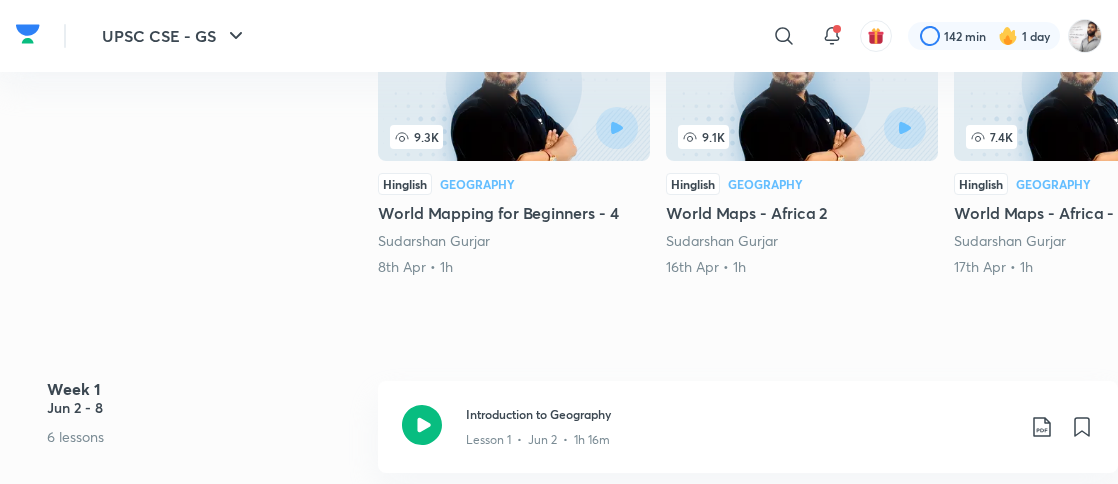 scroll, scrollTop: 0, scrollLeft: 0, axis: both 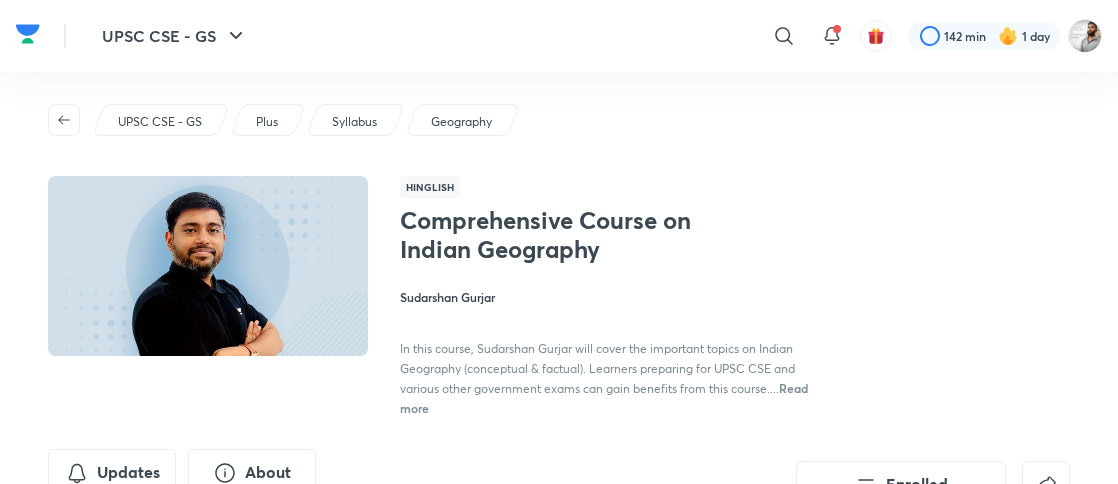 click on "Hinglish Comprehensive Course on Indian Geography [FIRST] [LAST] In this course, [FIRST] [LAST] will cover the important topics on Indian Geography (conceptual & factual). Learners preparing for UPSC CSE and various other government exams can gain benefits from this course....  Read more" at bounding box center (735, 296) 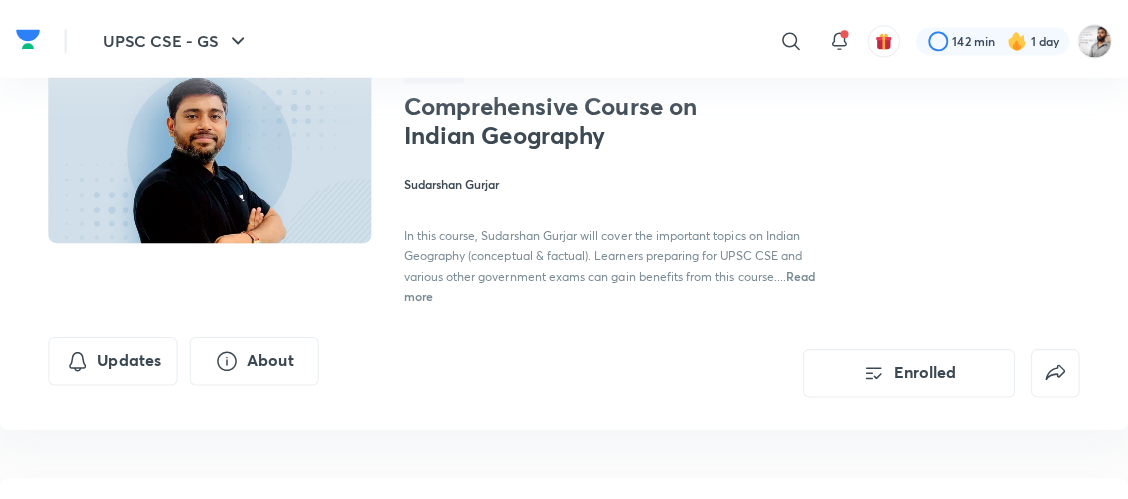 scroll, scrollTop: 360, scrollLeft: 0, axis: vertical 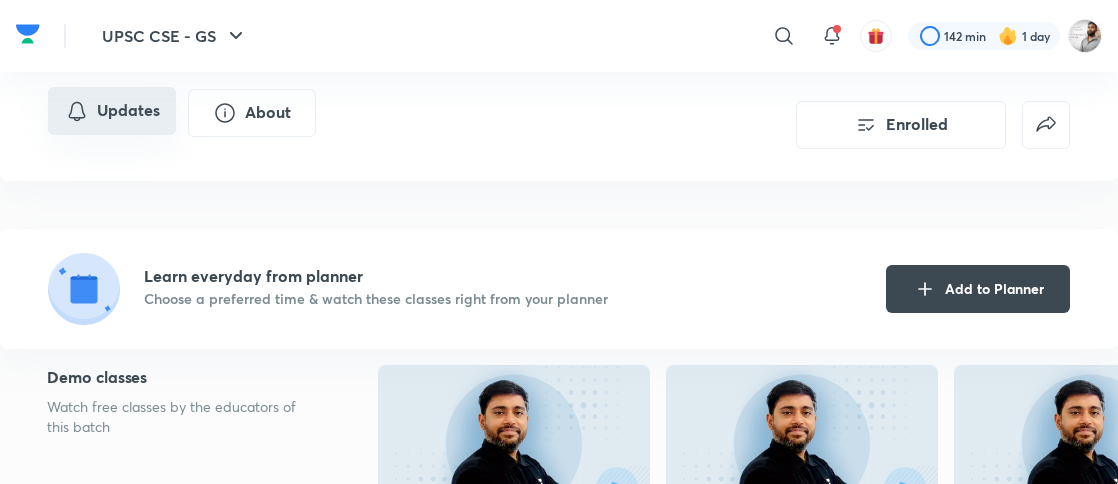 click on "Updates" at bounding box center [112, 111] 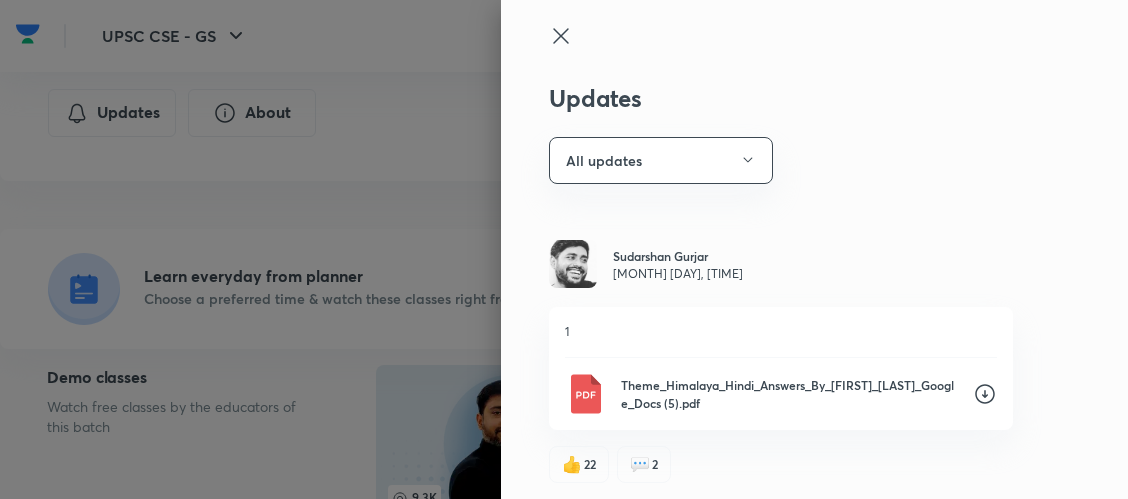 click on "Updates All updates [FIRST] [LAST] Jul 8, 10:24 AM 1 Theme_Himalaya_Hindi_Answers_By_[FIRST]_[LAST]_Google_Docs (5).pdf 👍 22 💬 2 [FIRST] [LAST] Jul 8, 10:24 AM 1 Theme_Himalaya_English_Answers_By_[FIRST]_[LAST]_Google_Docs (6).pdf 👍 13 💬 2 [FIRST] [LAST] Jul 7, 11:39 AM HINDI MainsanswerwritingHindiclass4-GoogleDocs1.pdf 👍 16 💬 4 [FIRST] [LAST] Jul 7, 11:37 AM ENGLISH Industry Final (2).pdf 👍 10 💬 5 Poll Leaderboards Jul 5, 11:31 AM Extra session Lesson 32 2 [FIRST] [LAST] 6 / 6 4s 1 [FIRST] [LAST] 6 / 6 3s 3 [FIRST] [LAST] 6 / 6 5s 4. [FIRST] [LAST] - 6 / 6 5s 5. [FIRST] [LAST] - 6 / 6 6s 6. [FIRST] [LAST] - 6 / 6 7s 👍 1 💬 Comment Poll Leaderboards Jul 4, 11:45 AM Minerals and Industrial Regions of India - III Lesson 31 2 [FIRST] [LAST] 19 / 19 17.8s 1 [FIRST] [LAST] 19 / 19 15.8s 3 [FIRST] [LAST] 19 / 19 20.8s 4. [FIRST] - 19 / 19 21.8s 5. [FIRST] [LAST] - 19 / 19 23.8s 6. [FIRST] [LAST] - 19 / 19 23.8s 👍 2 💬 1 Poll Leaderboards Jul 3, 11:28 AM Lesson 30 2 51" at bounding box center [814, 249] 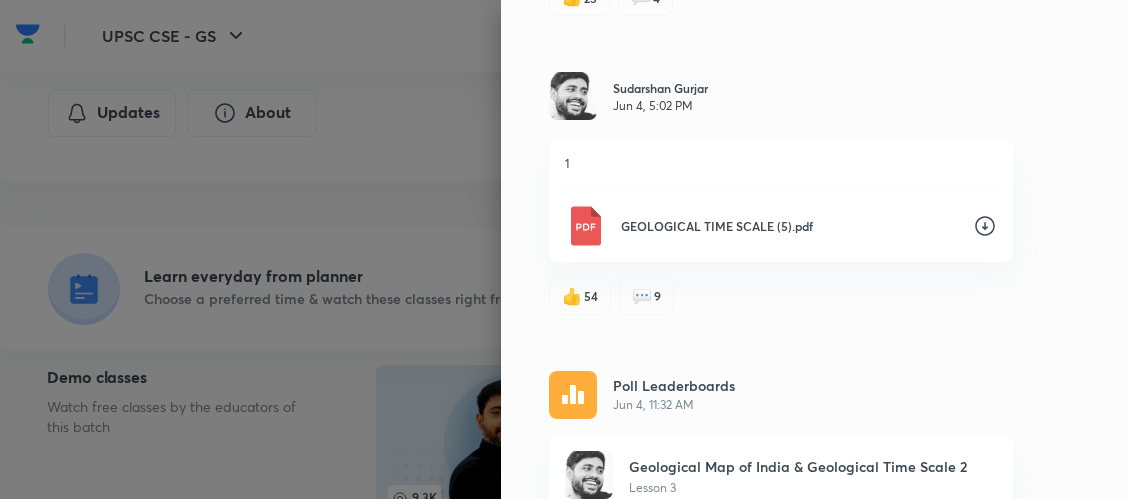 scroll, scrollTop: 16747, scrollLeft: 0, axis: vertical 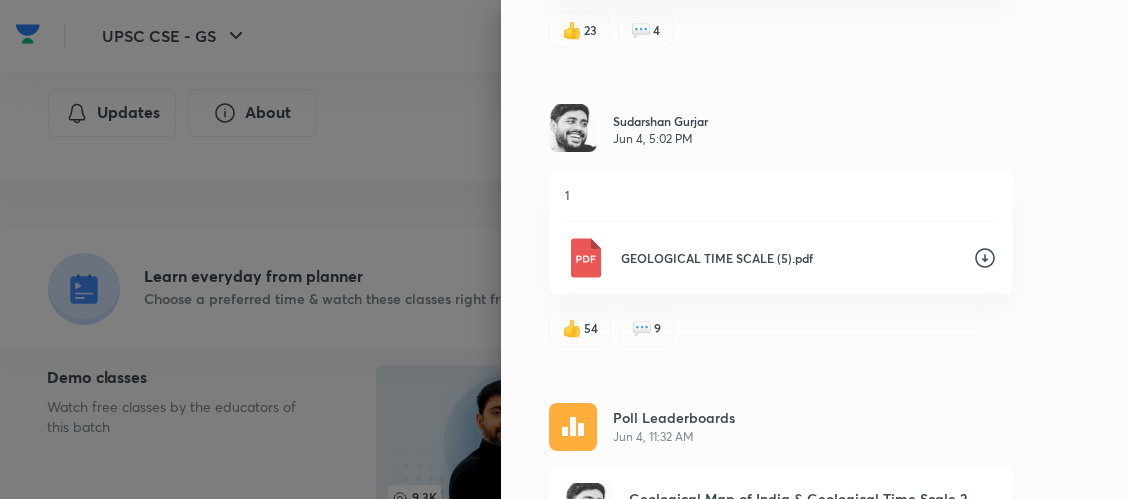 click 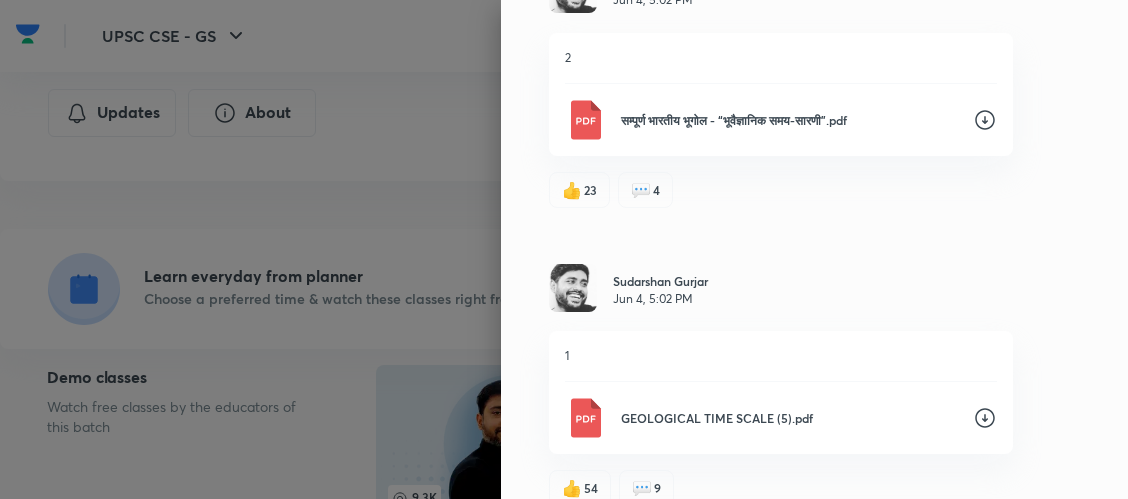scroll, scrollTop: 16547, scrollLeft: 0, axis: vertical 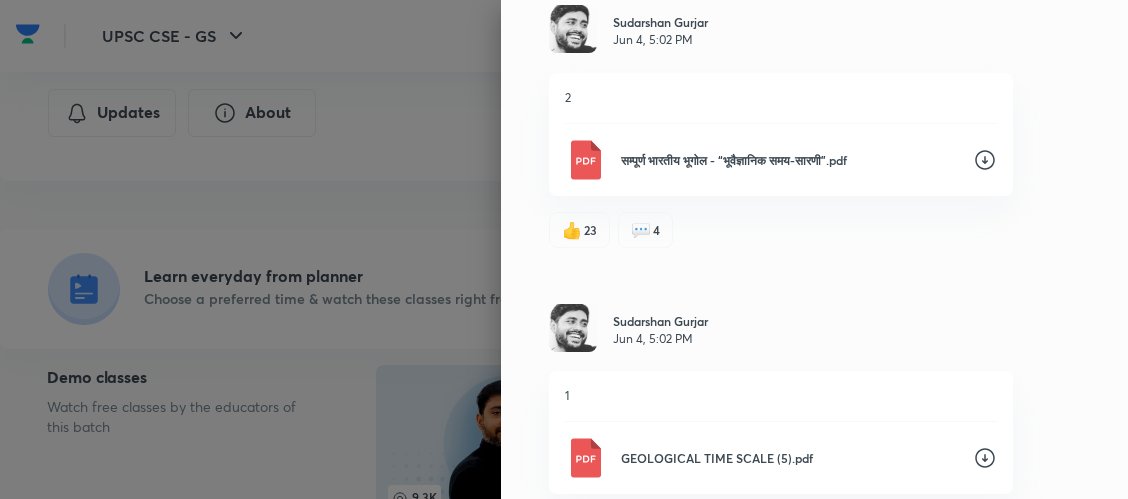 click 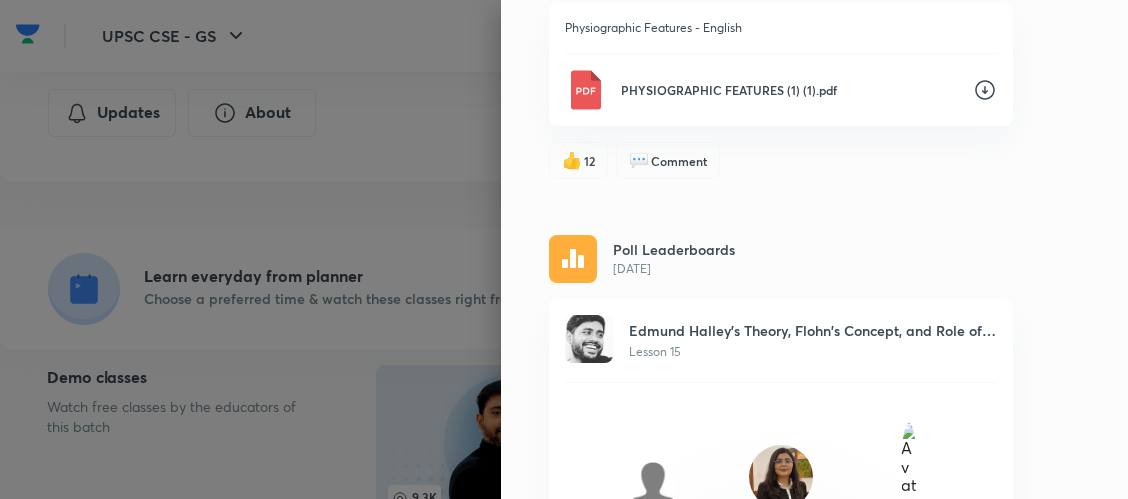 scroll, scrollTop: 8987, scrollLeft: 0, axis: vertical 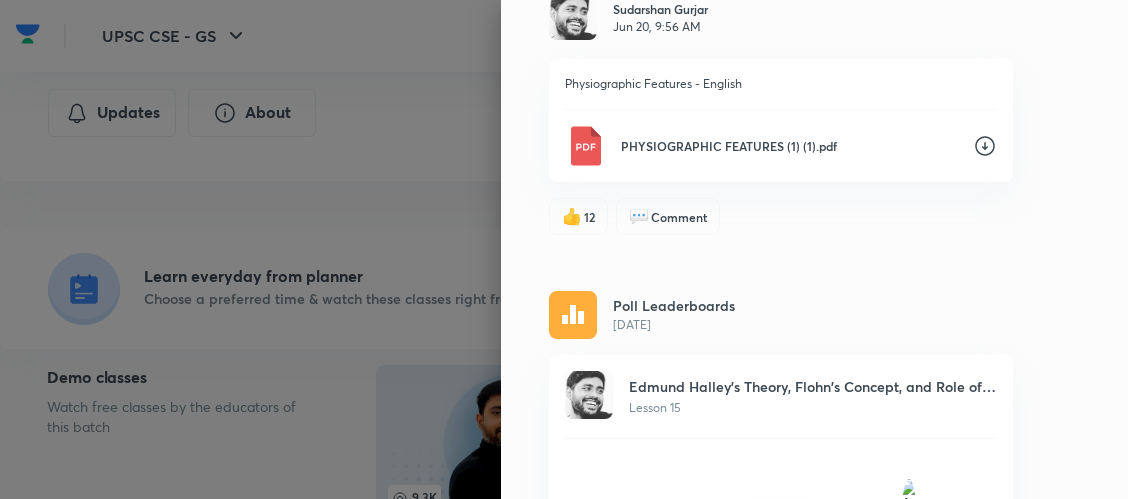 click 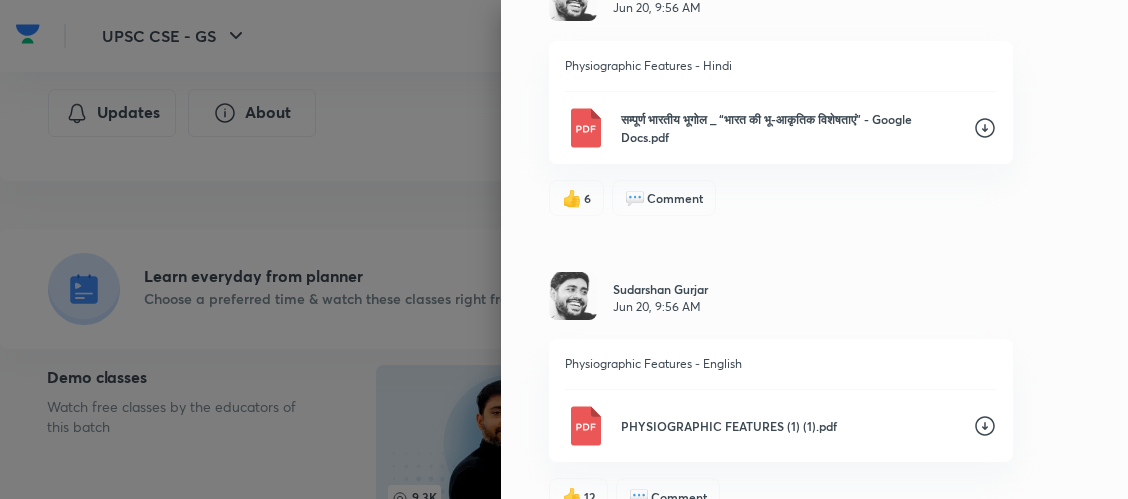 scroll, scrollTop: 8667, scrollLeft: 0, axis: vertical 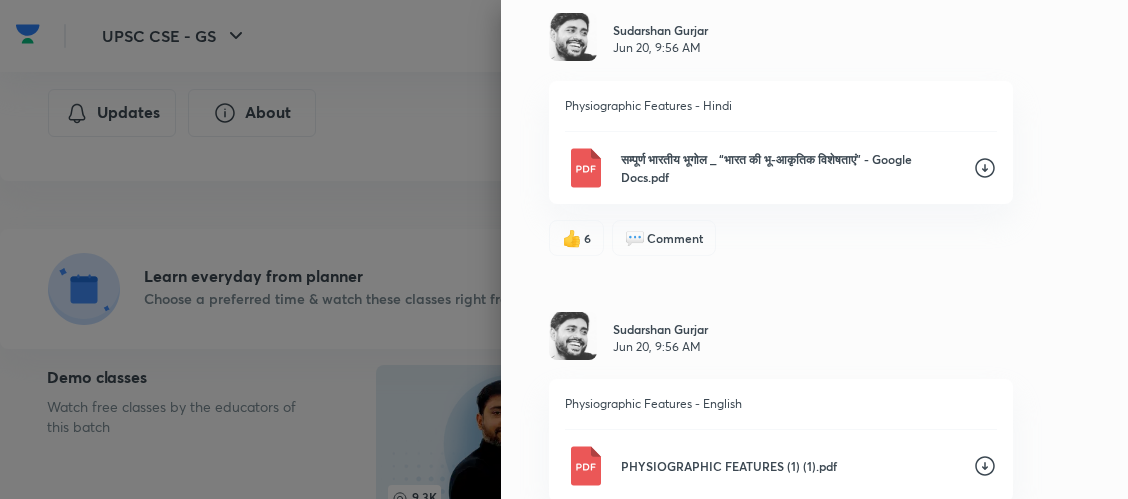 click 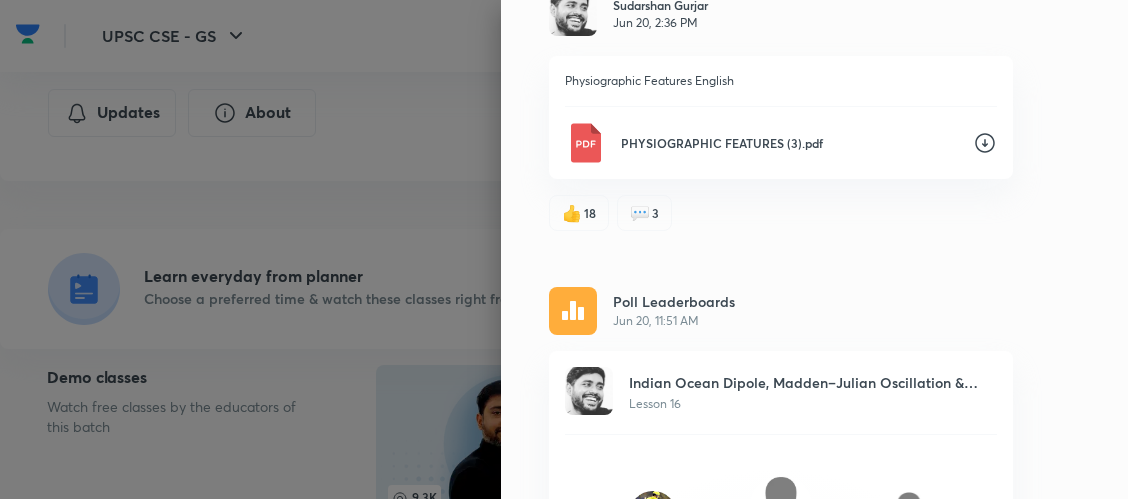 scroll, scrollTop: 7787, scrollLeft: 0, axis: vertical 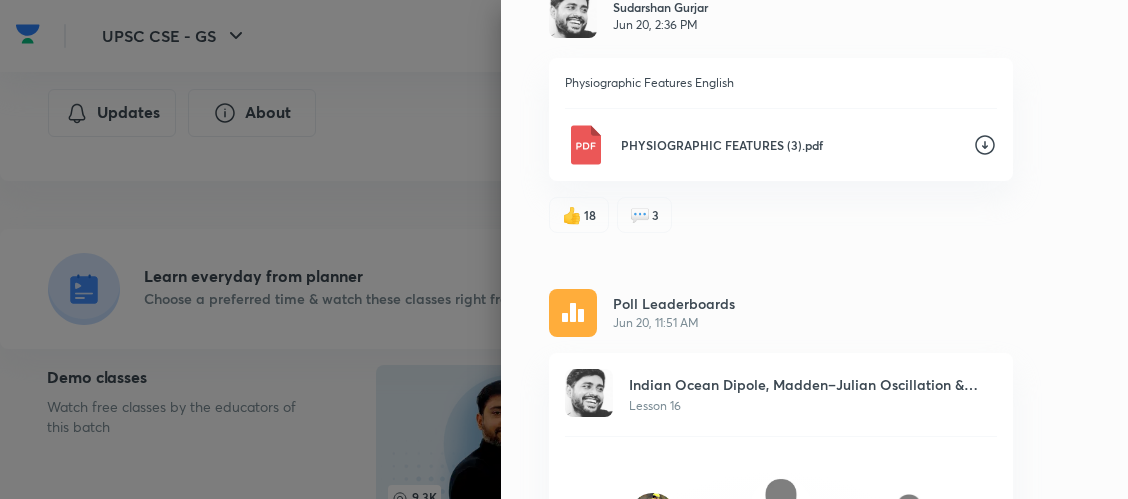 click 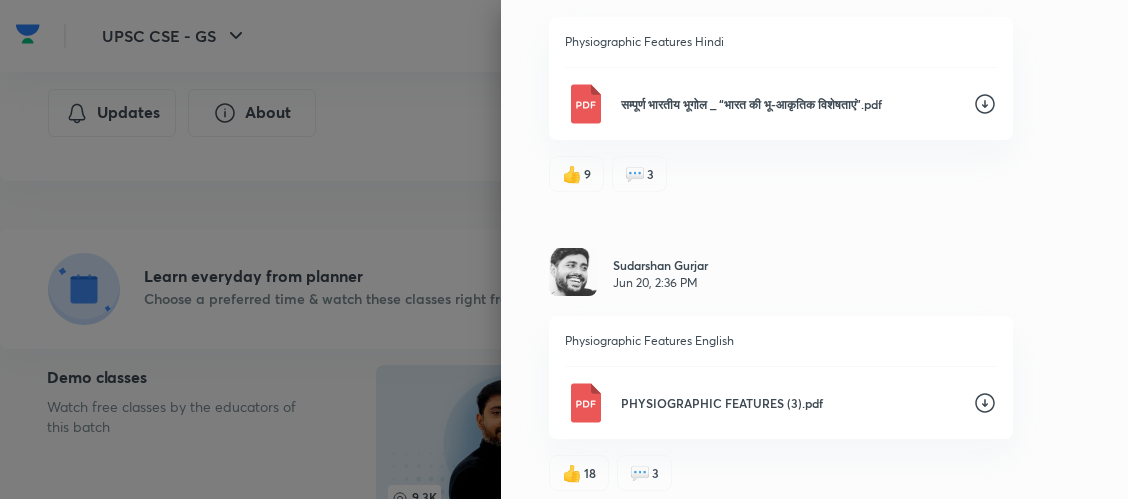 scroll, scrollTop: 7507, scrollLeft: 0, axis: vertical 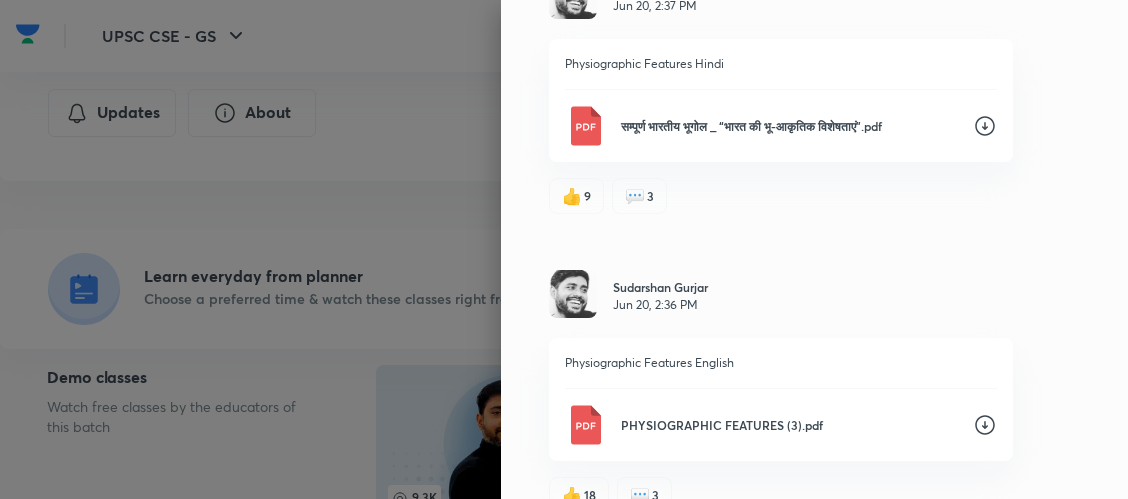 click 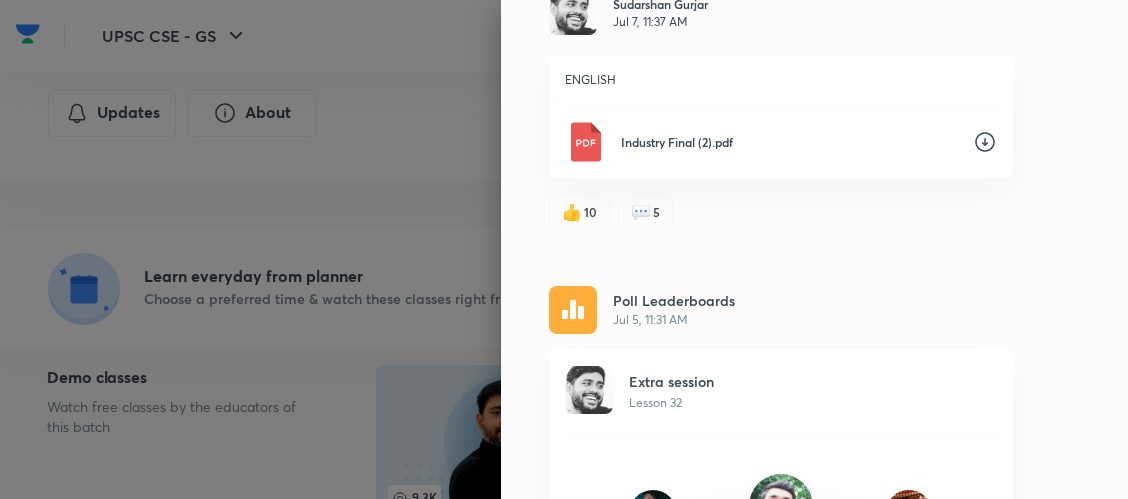 scroll, scrollTop: 1147, scrollLeft: 0, axis: vertical 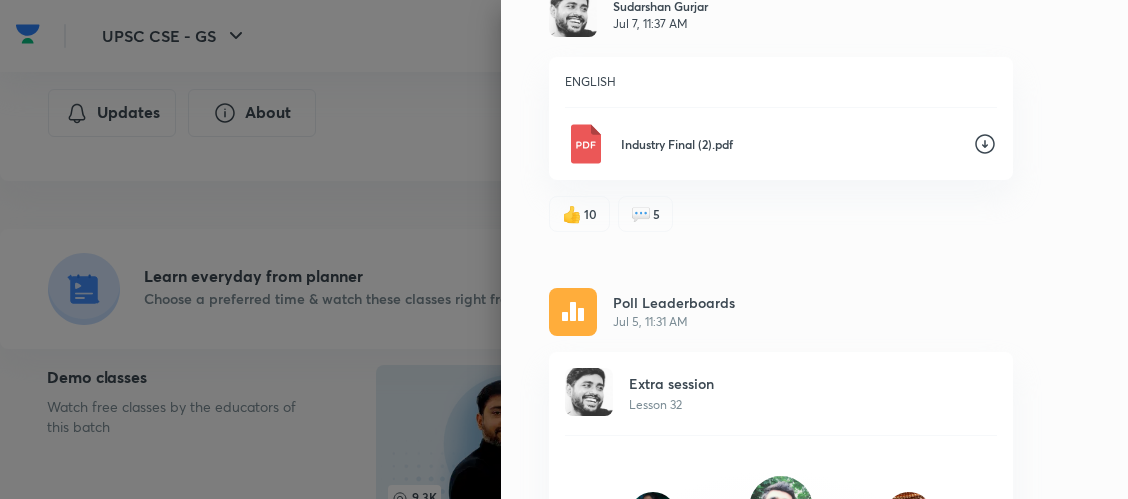 click 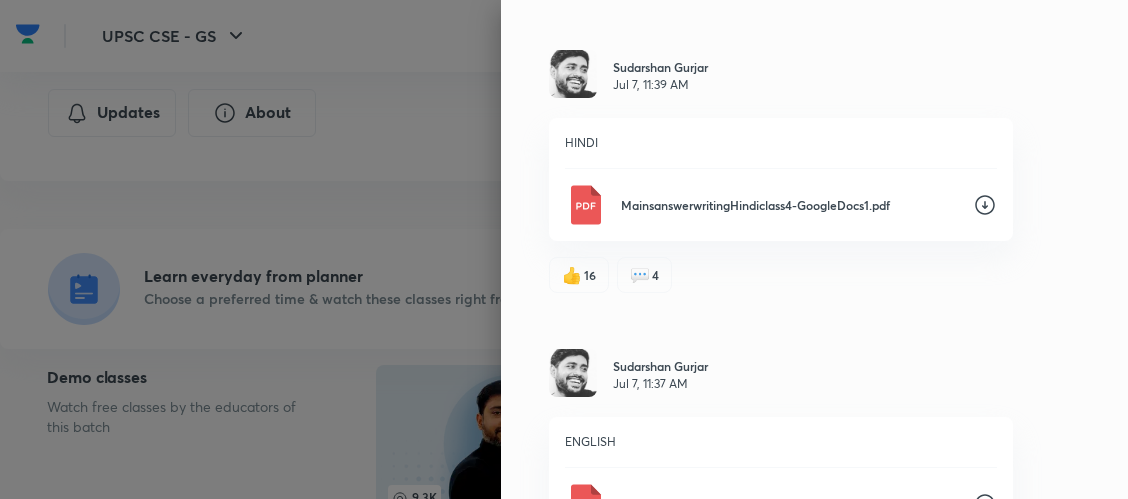 scroll, scrollTop: 747, scrollLeft: 0, axis: vertical 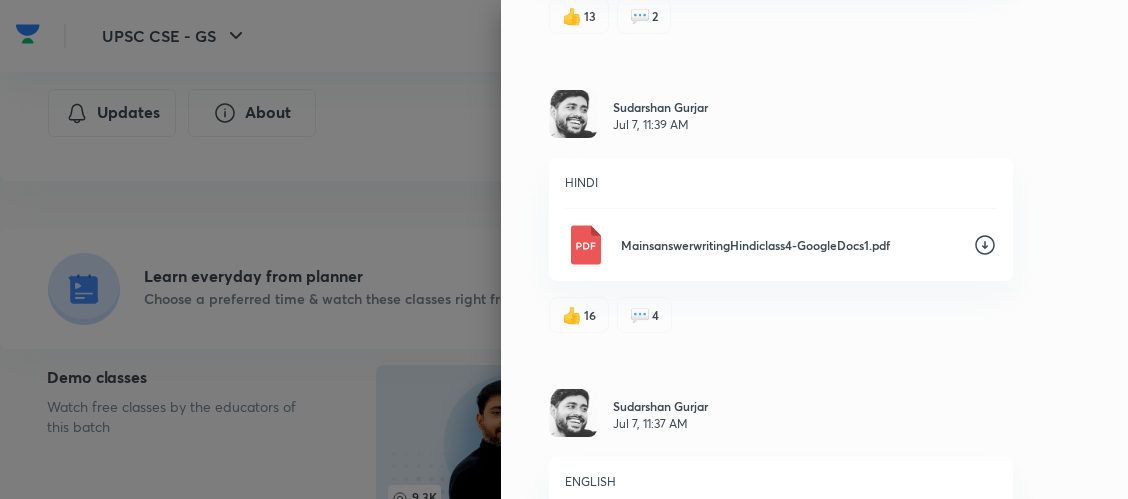 click 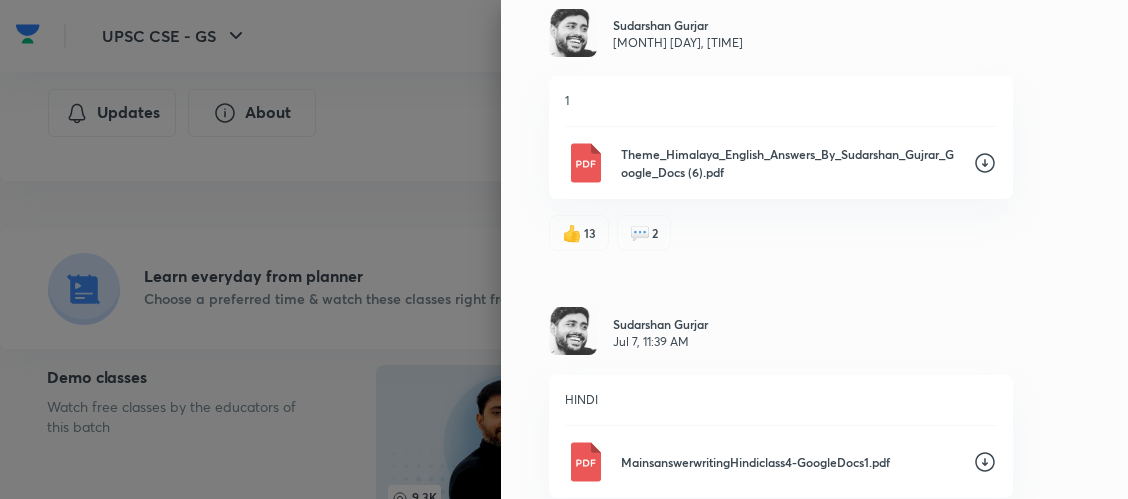 scroll, scrollTop: 507, scrollLeft: 0, axis: vertical 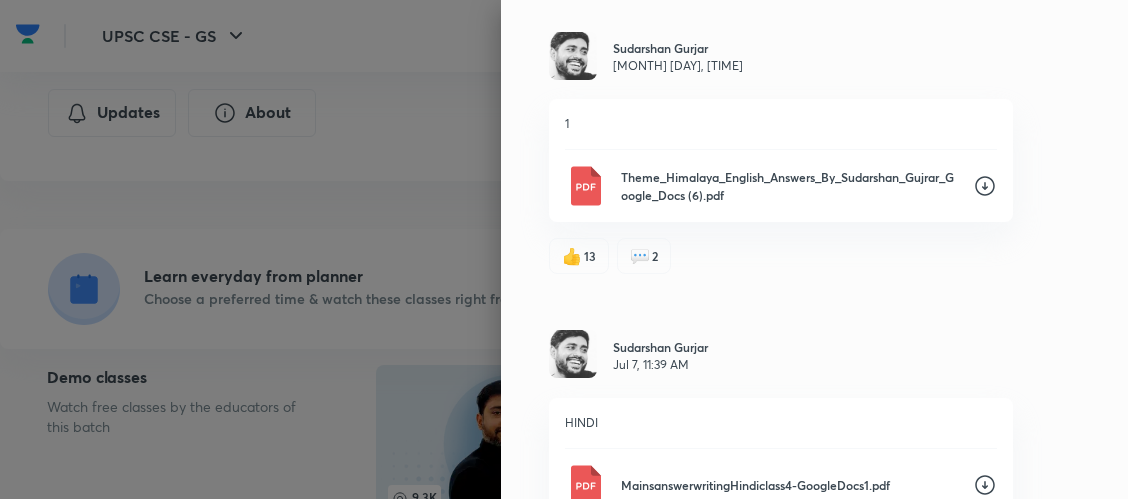 click 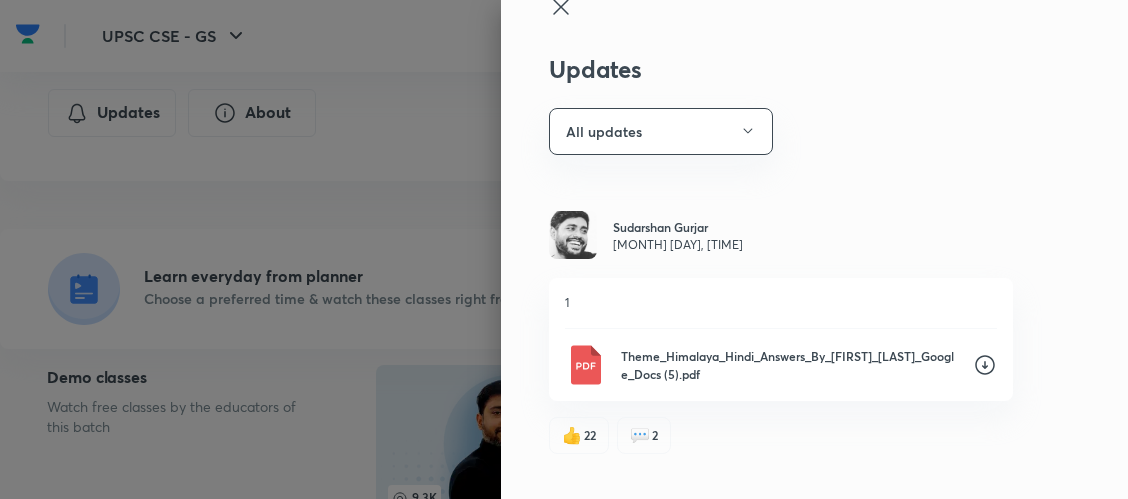 scroll, scrollTop: 27, scrollLeft: 0, axis: vertical 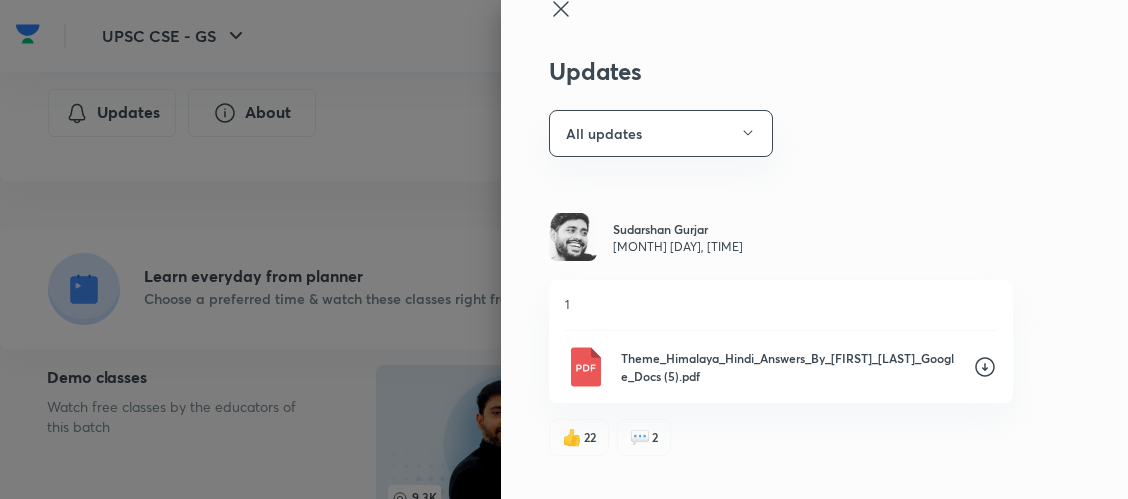 click 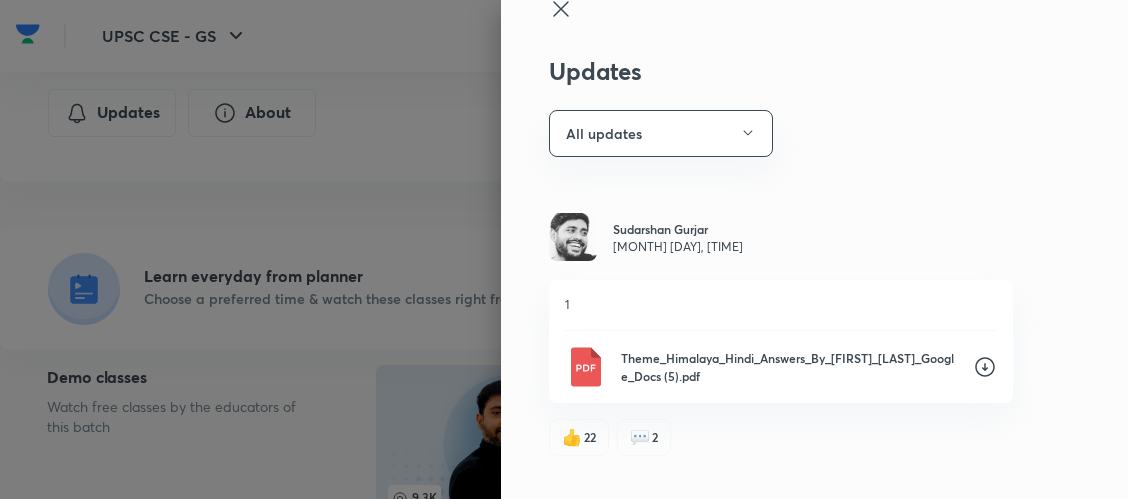 scroll, scrollTop: 0, scrollLeft: 0, axis: both 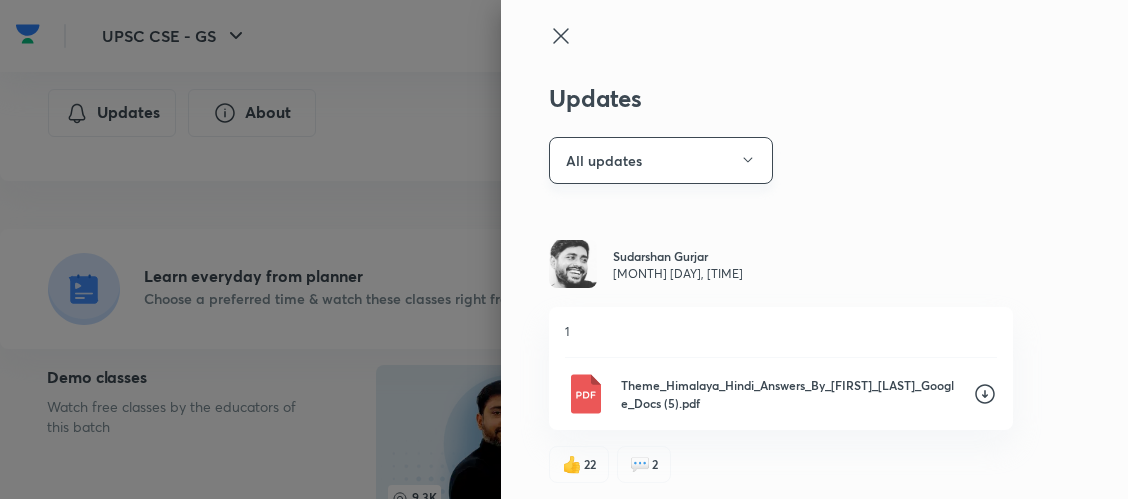 click on "All updates" at bounding box center [661, 160] 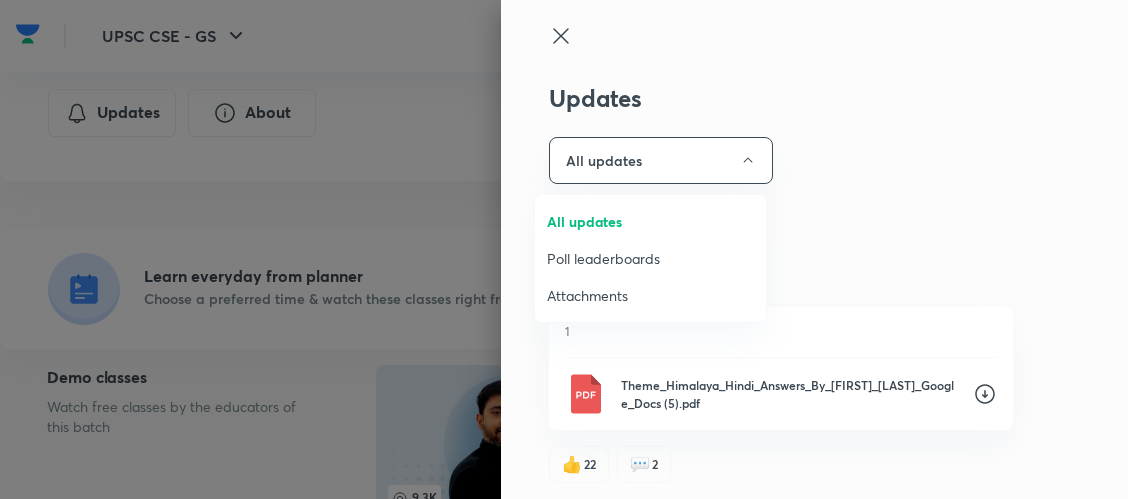 click on "Attachments" at bounding box center [650, 295] 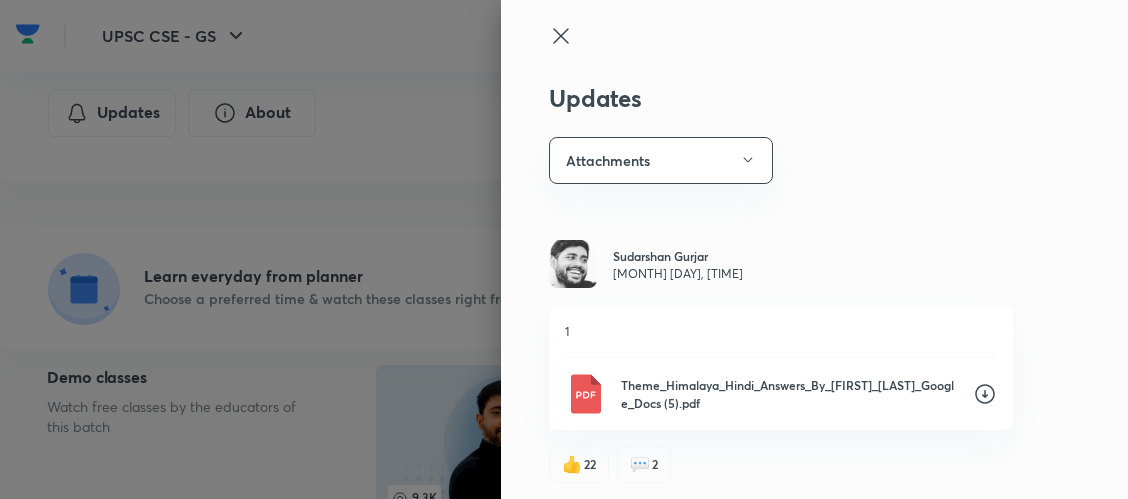 click on "Updates Attachments [FIRST] [LAST] Jul 8, 10:24 AM 1 Theme_Himalaya_Hindi_Answers_By_[FIRST]_[LAST]_Google_Docs (5).pdf 👍 22 💬 2 [FIRST] [LAST] Jul 8, 10:24 AM 1 Theme_Himalaya_English_Answers_By_[FIRST]_[LAST]_Google_Docs (6).pdf 👍 13 💬 2 [FIRST] [LAST] Jul 7, 11:39 AM HINDI MainsanswerwritingHindiclass4-GoogleDocs1.pdf 👍 16 💬 4 [FIRST] [LAST] Jul 7, 11:37 AM ENGLISH Industry Final (2).pdf 👍 10 💬 5 [FIRST] [LAST] Jun 20, 2:37 PM Physiographic Features Hindi सम्पूर्ण भारतीय भूगोल _ “भारत की भू-आकृतिक विशेषताएं”.pdf 👍 9 💬 3 [FIRST] [LAST] Jun 20, 2:36 PM Physiographic Features English PHYSIOGRAPHIC FEATURES (3).pdf 👍 18 💬 3 [FIRST] [LAST] Jun 20, 9:56 AM Physiographic Features - Hindi सम्पूर्ण भारतीय भूगोल _ “भारत की भू-आकृतिक विशेषताएं” - Google Docs.pdf 👍 6 💬 Comment" at bounding box center (814, 249) 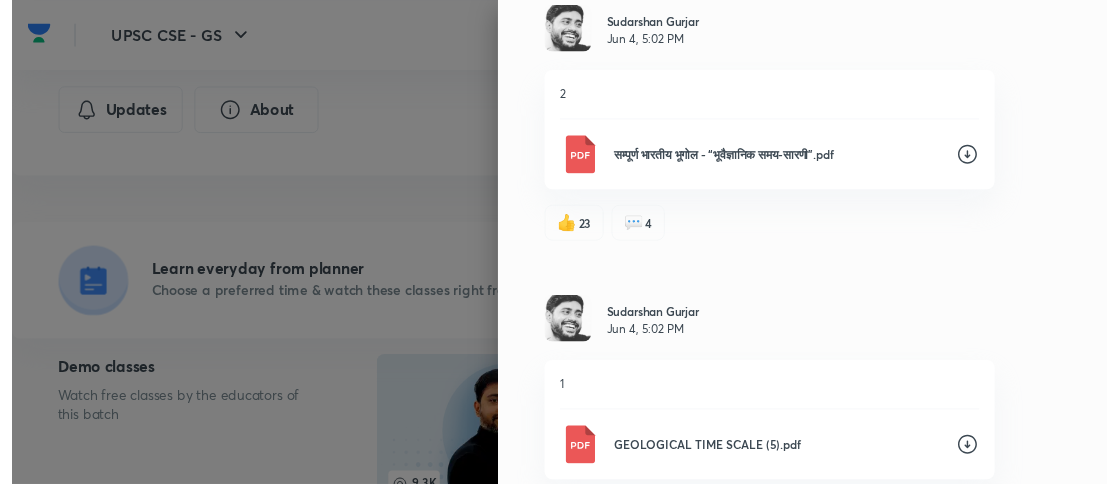 scroll, scrollTop: 2697, scrollLeft: 0, axis: vertical 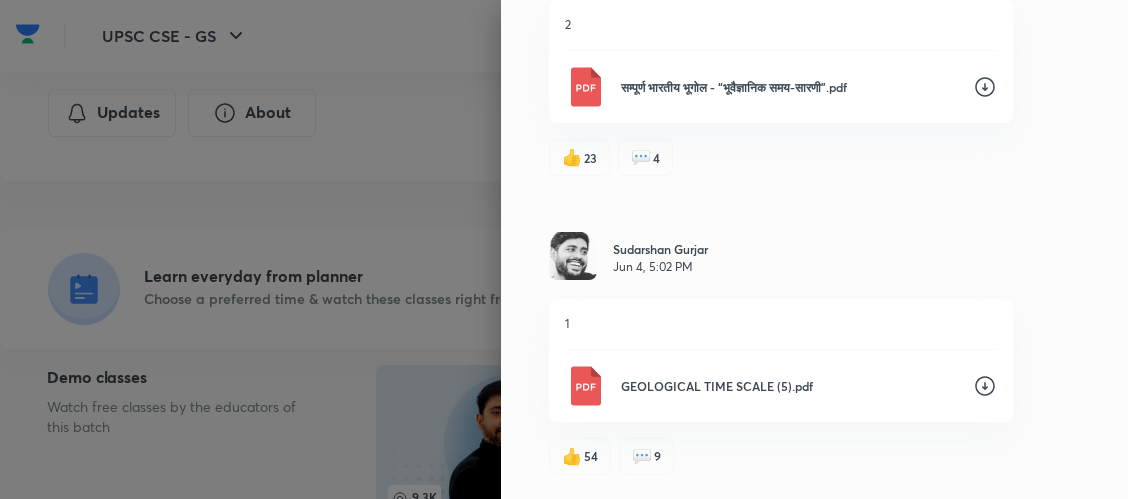 click at bounding box center (564, 249) 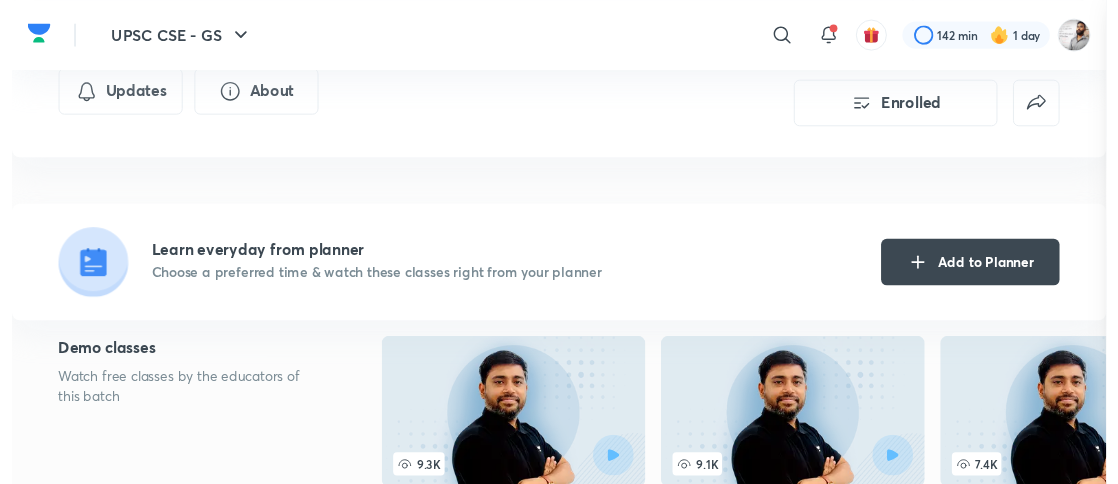 scroll, scrollTop: 0, scrollLeft: 0, axis: both 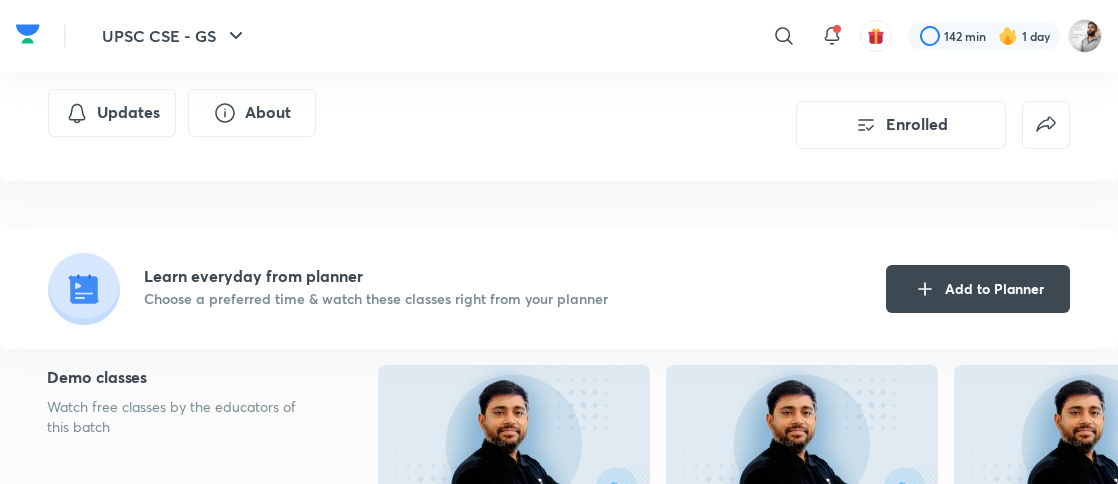 type 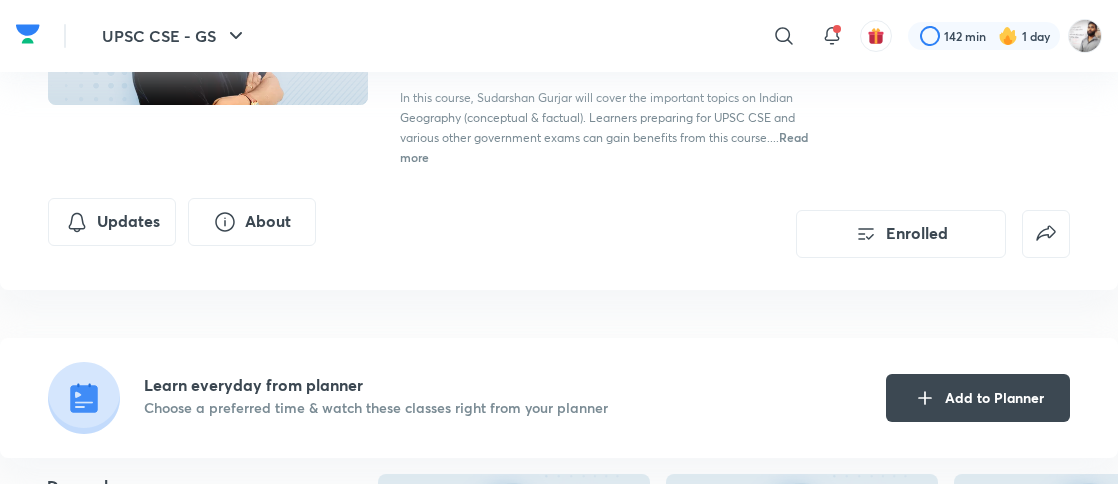 scroll, scrollTop: 0, scrollLeft: 0, axis: both 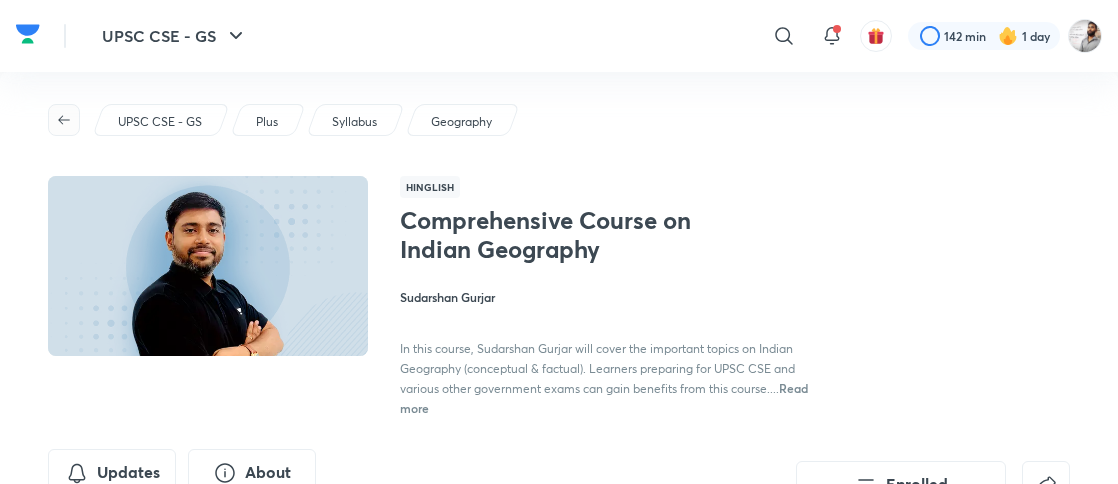 click at bounding box center [64, 120] 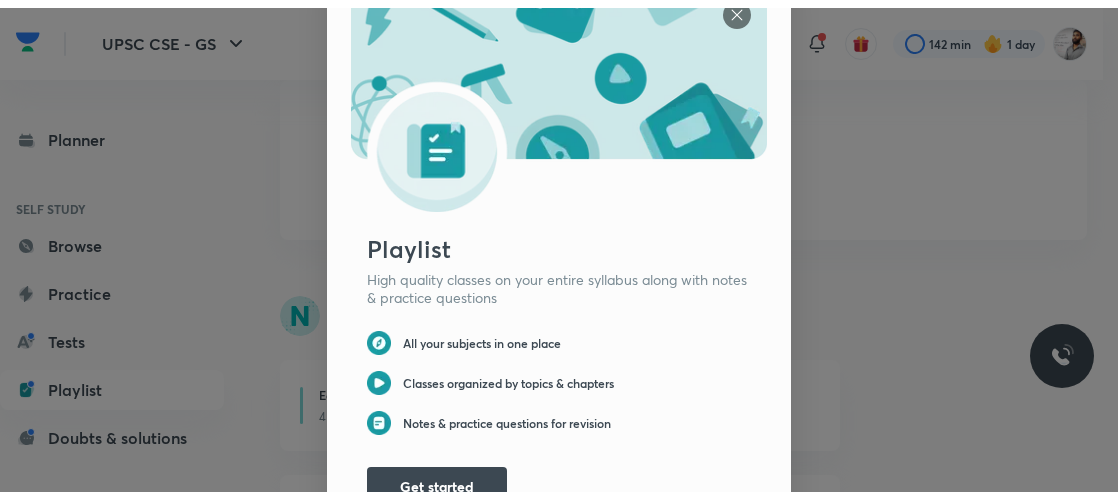 scroll, scrollTop: 50, scrollLeft: 0, axis: vertical 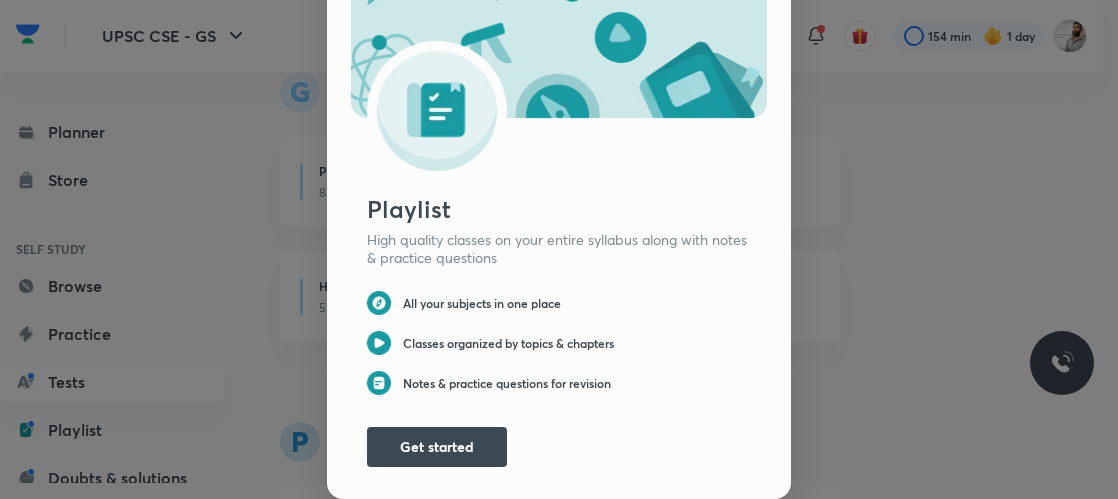 click on "Playlist High quality classes on your entire syllabus along with notes & practice questions All your subjects in one place Classes organized by topics & chapters Notes & practice questions for revision Get started" at bounding box center [559, 209] 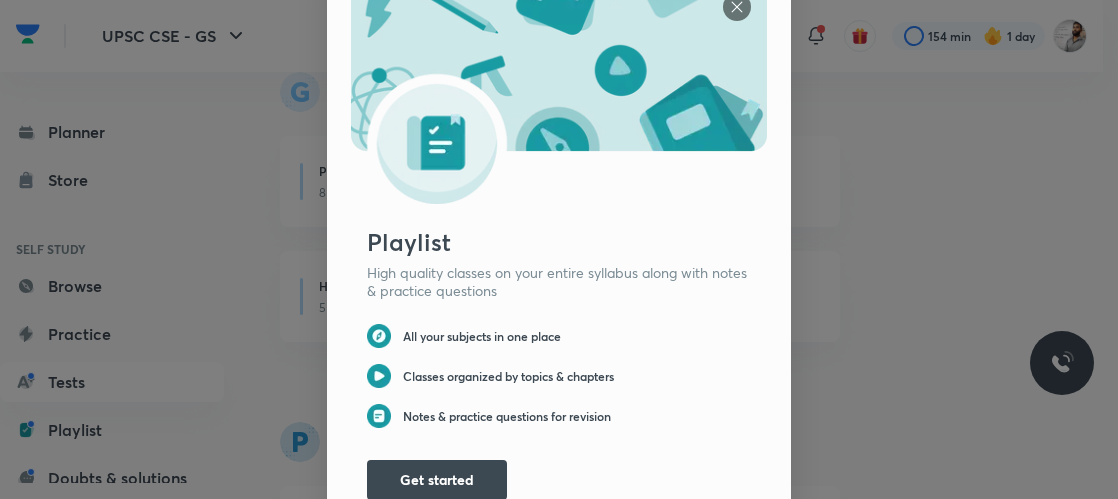 scroll, scrollTop: 1299, scrollLeft: 0, axis: vertical 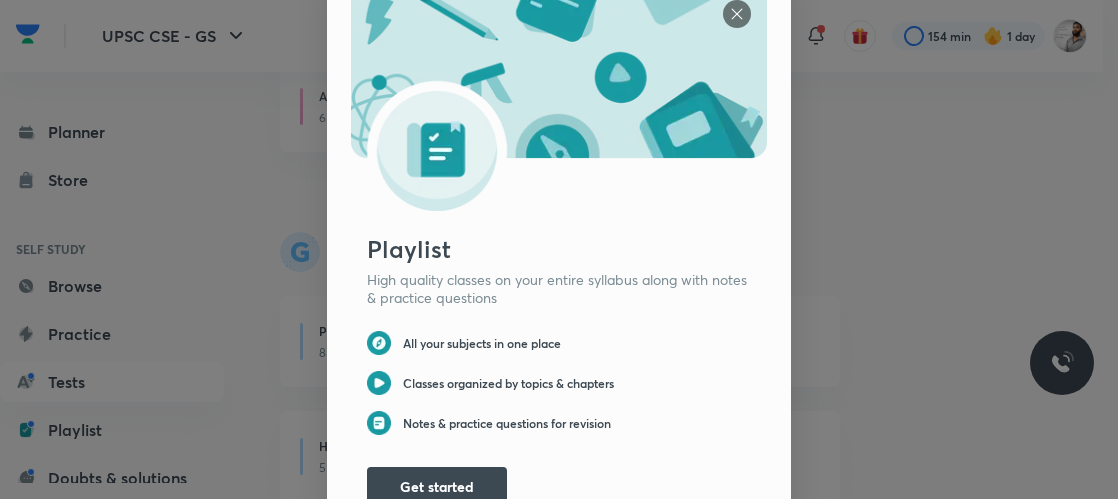 click at bounding box center (737, 14) 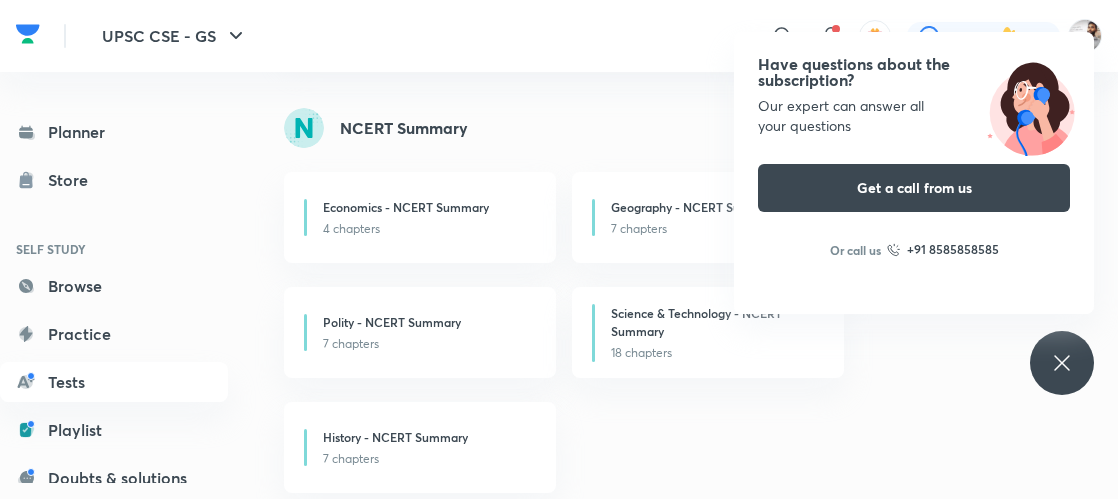 scroll, scrollTop: 0, scrollLeft: 0, axis: both 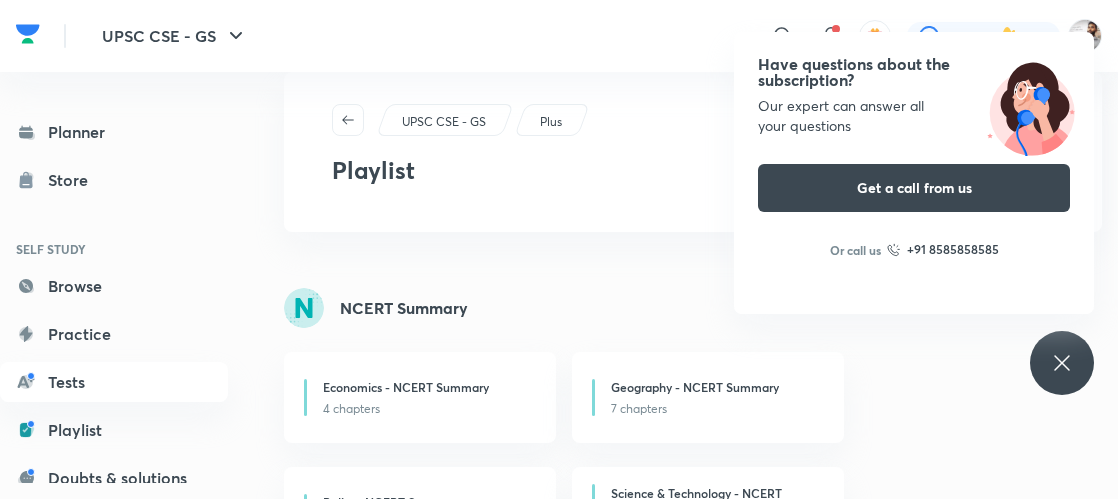 click on "Have questions about the subscription? Our expert can answer all your questions Get a call from us Or call us +91 8585858585" at bounding box center (1062, 363) 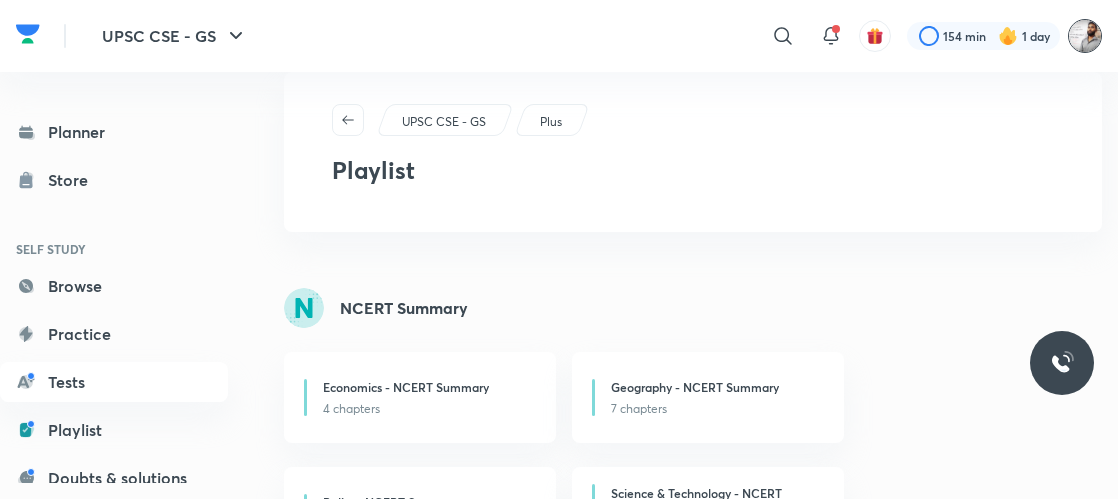click at bounding box center [1085, 36] 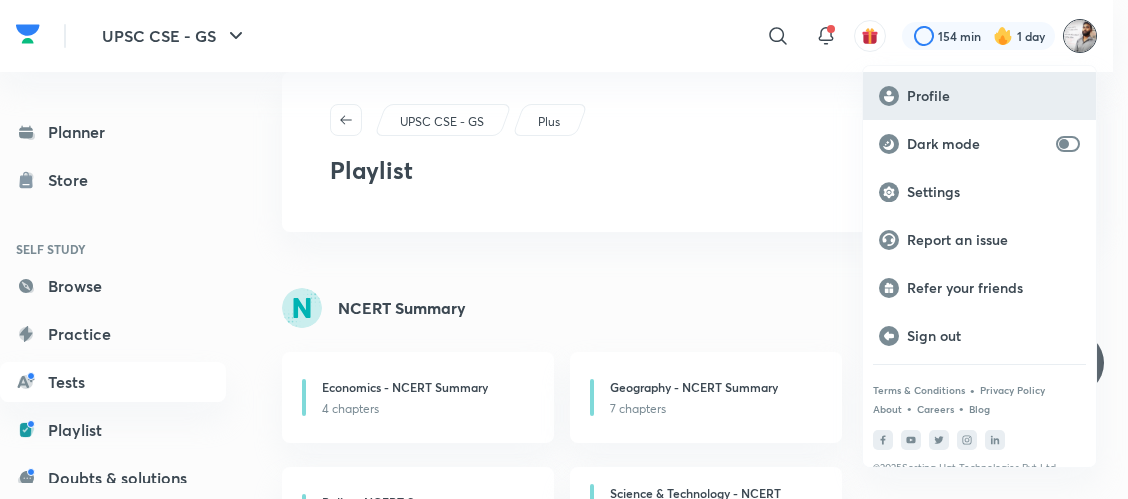 click 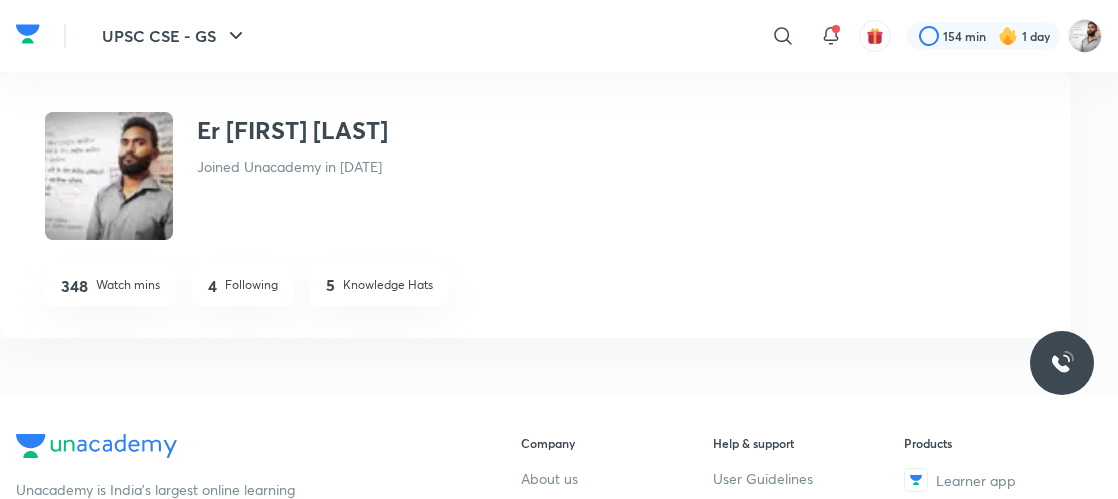click on "Following" at bounding box center [251, 285] 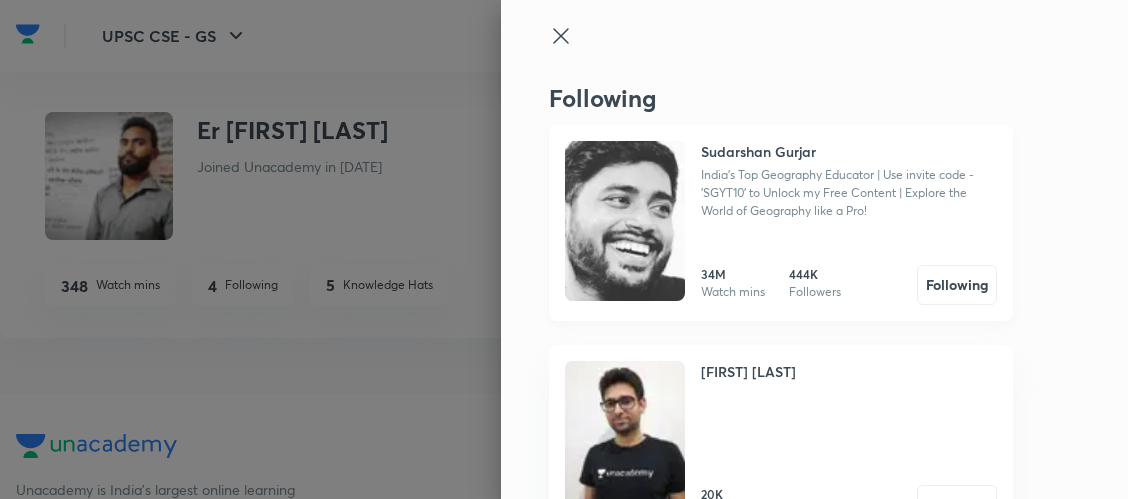 click at bounding box center [625, 221] 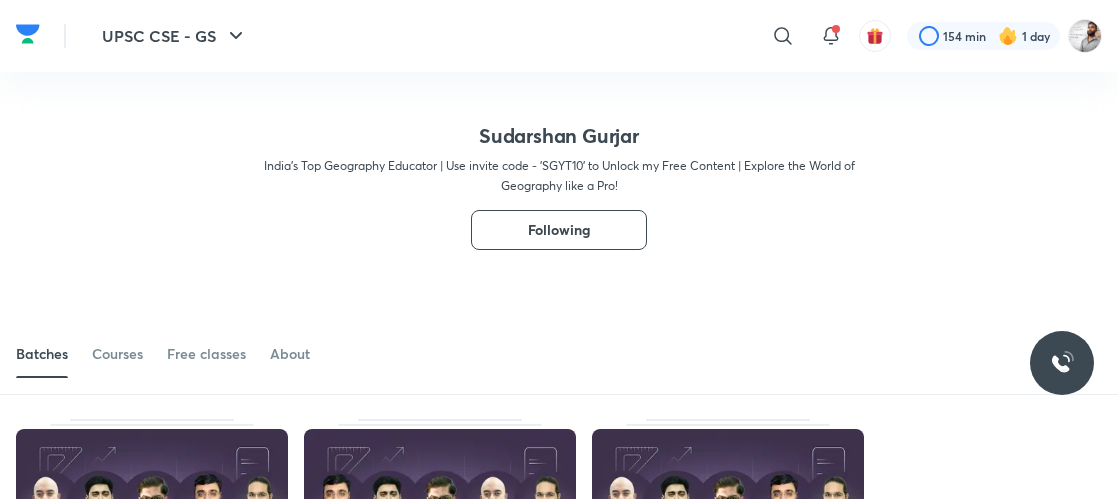 scroll, scrollTop: 160, scrollLeft: 0, axis: vertical 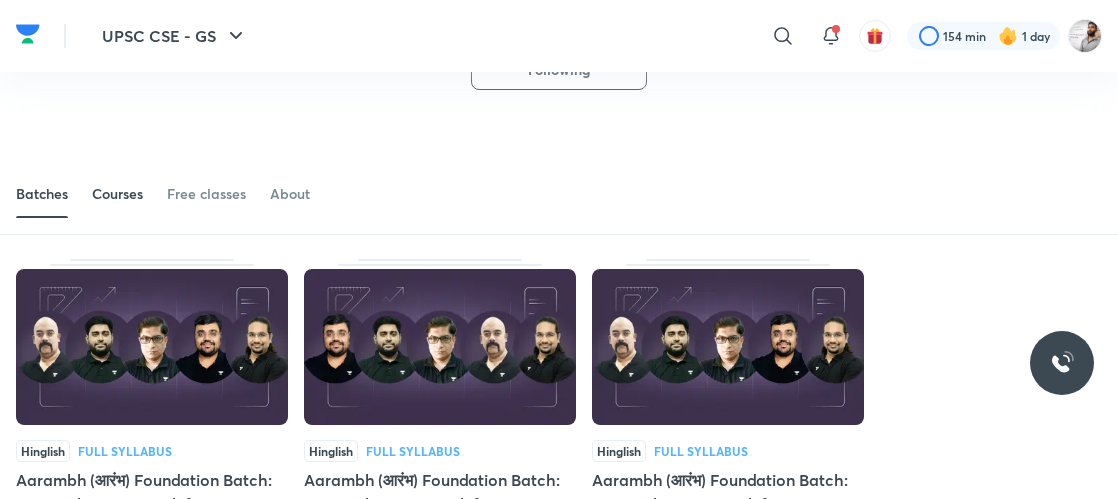 click on "Courses" at bounding box center (117, 194) 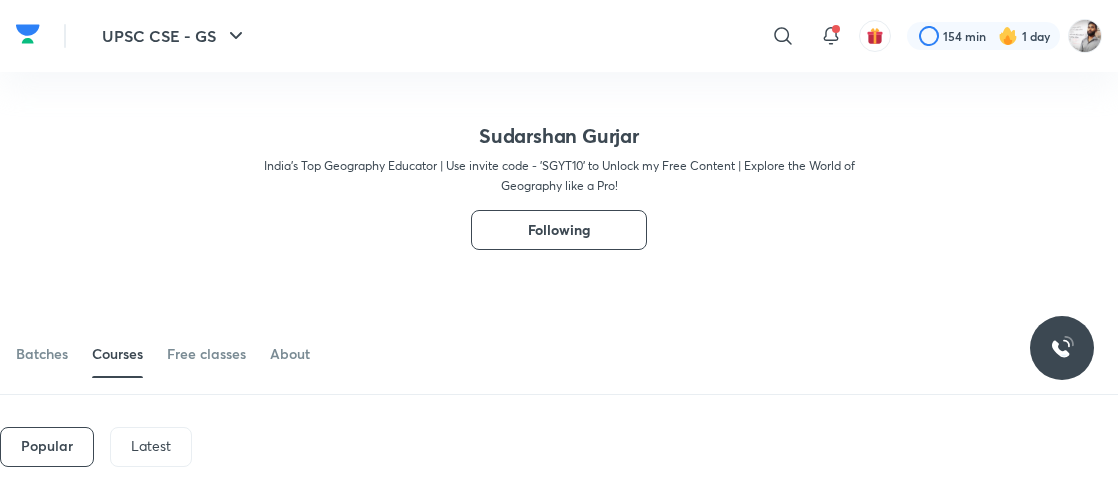 scroll, scrollTop: 158, scrollLeft: 0, axis: vertical 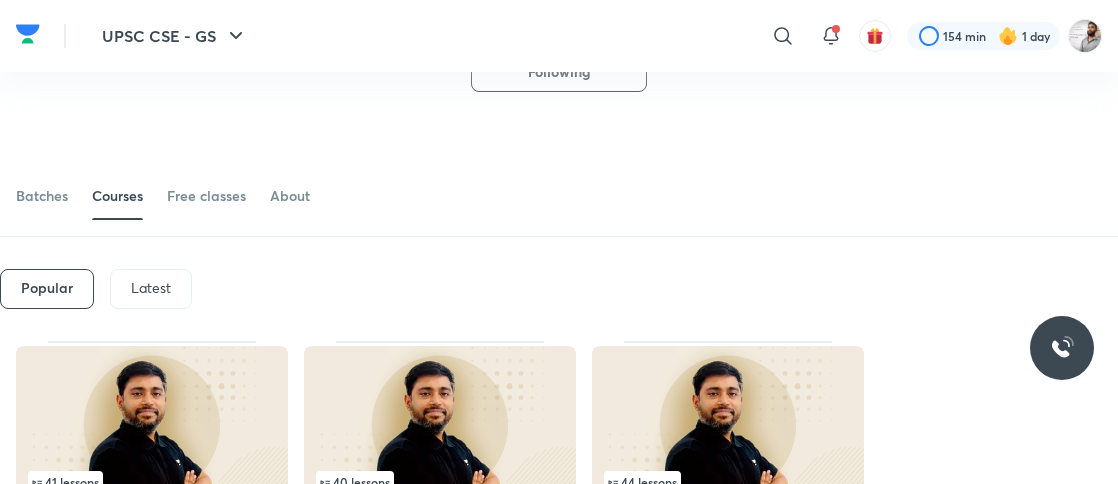 click on "Latest" at bounding box center (151, 288) 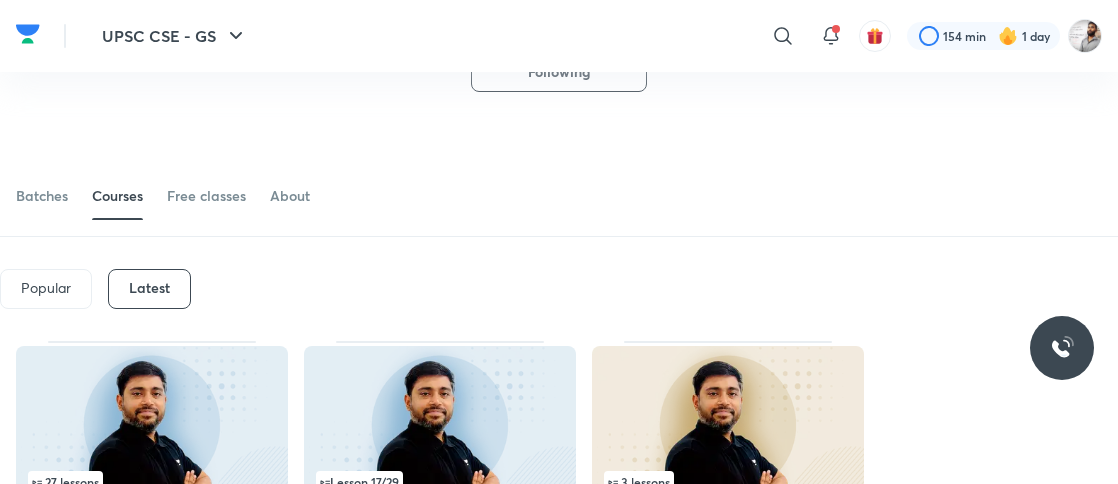 click on "Batches Courses Free classes About" at bounding box center (559, 164) 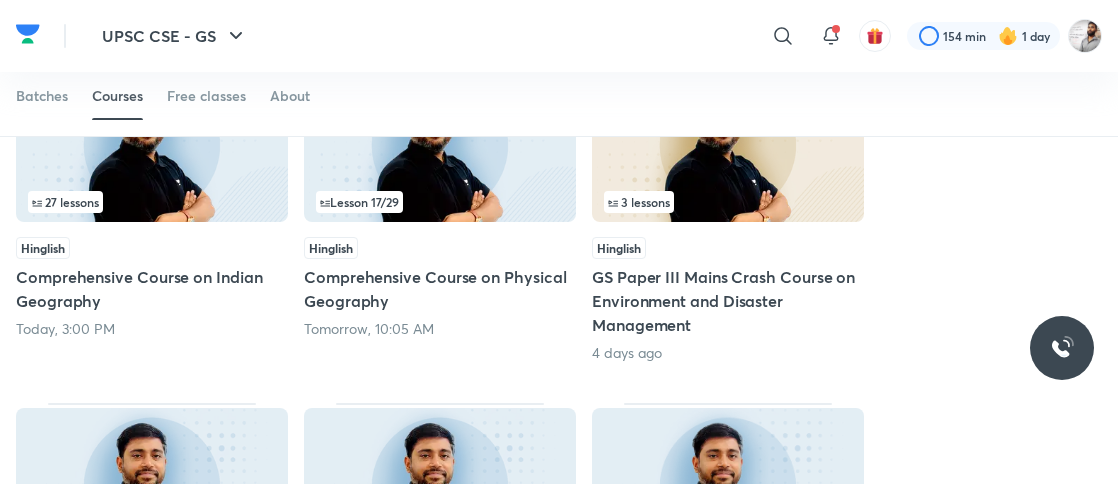 scroll, scrollTop: 478, scrollLeft: 0, axis: vertical 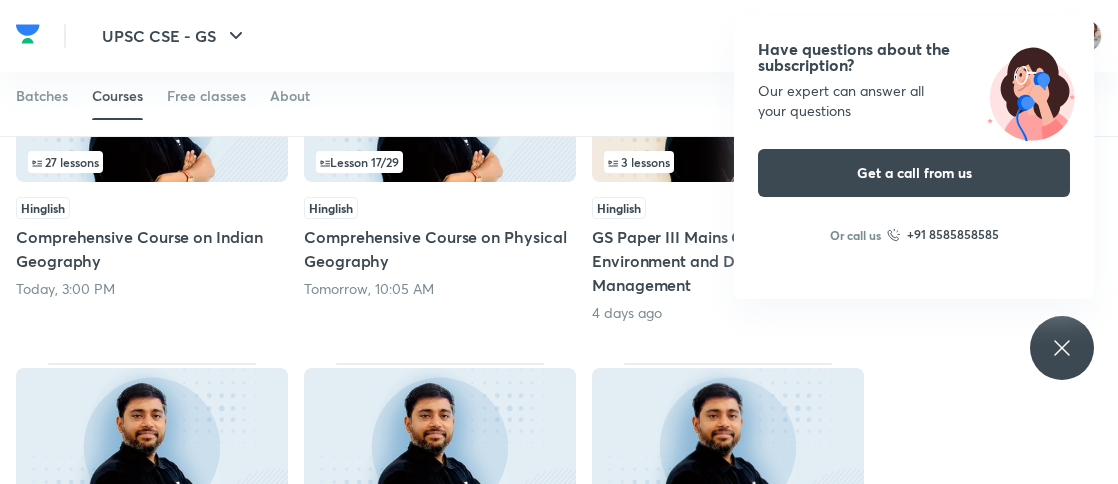 click on "Have questions about the subscription? Our expert can answer all your questions Get a call from us Or call us +91 8585858585" at bounding box center [1062, 348] 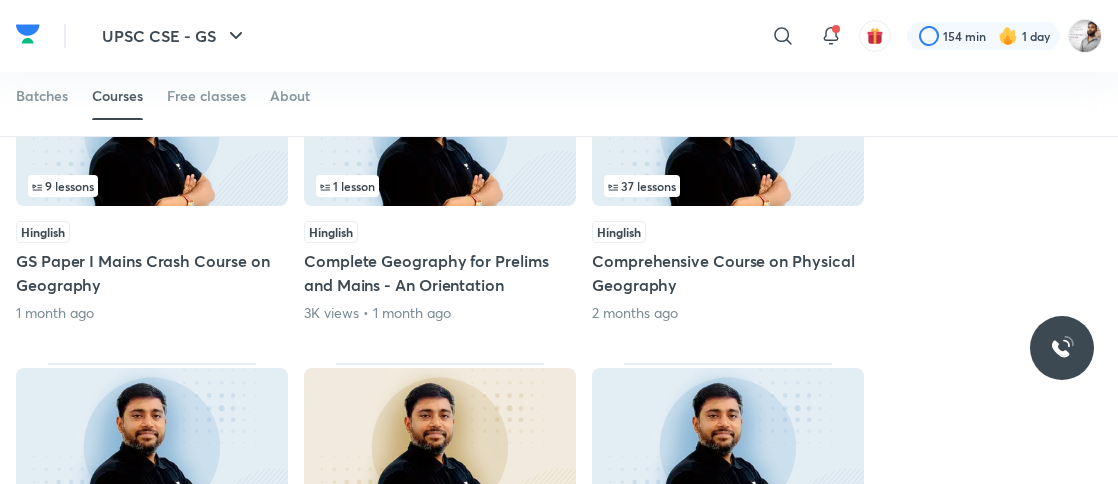scroll, scrollTop: 1118, scrollLeft: 0, axis: vertical 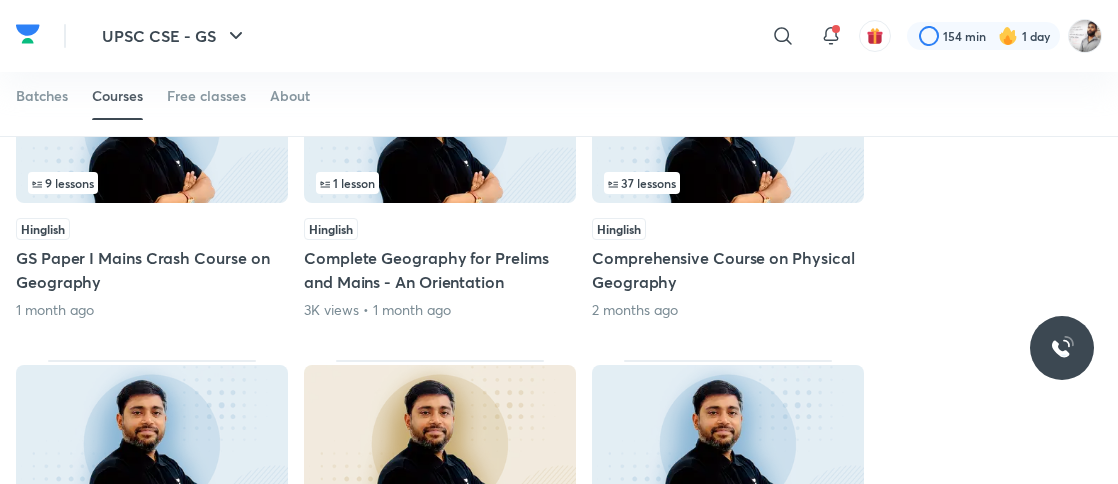 click on "37   lessons" at bounding box center [728, 183] 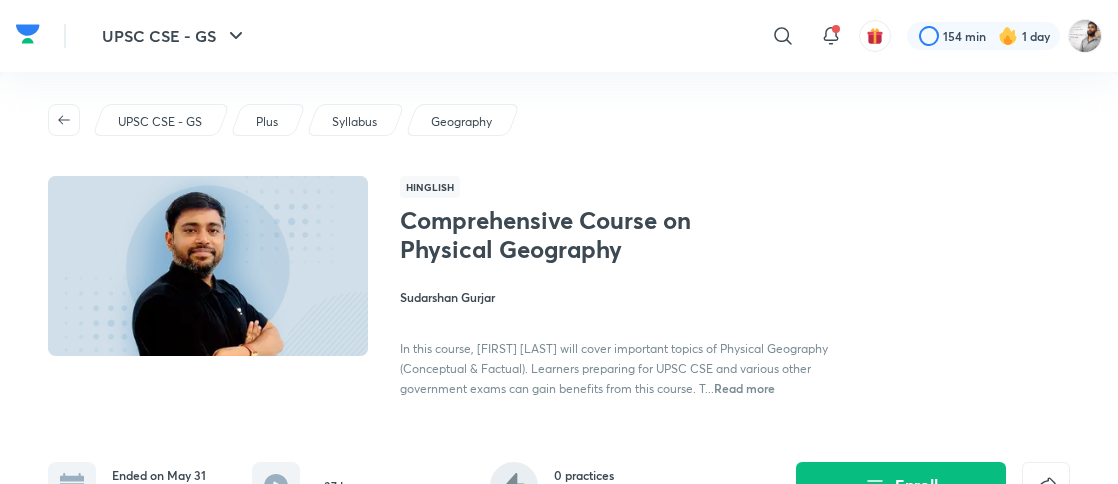 click on "Hinglish Comprehensive Course on Physical Geography [FIRST] [LAST] In this course, [FIRST] [LAST] will cover important topics of Physical Geography (Conceptual & Factual). Learners preparing for UPSC CSE and various other government exams can gain benefits from this course. T...  Read more" at bounding box center (735, 287) 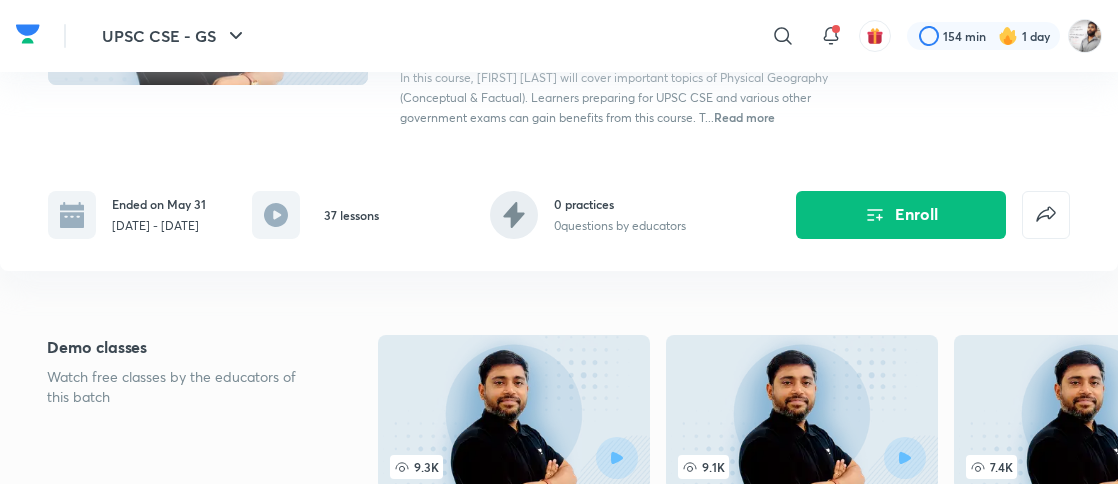 scroll, scrollTop: 400, scrollLeft: 0, axis: vertical 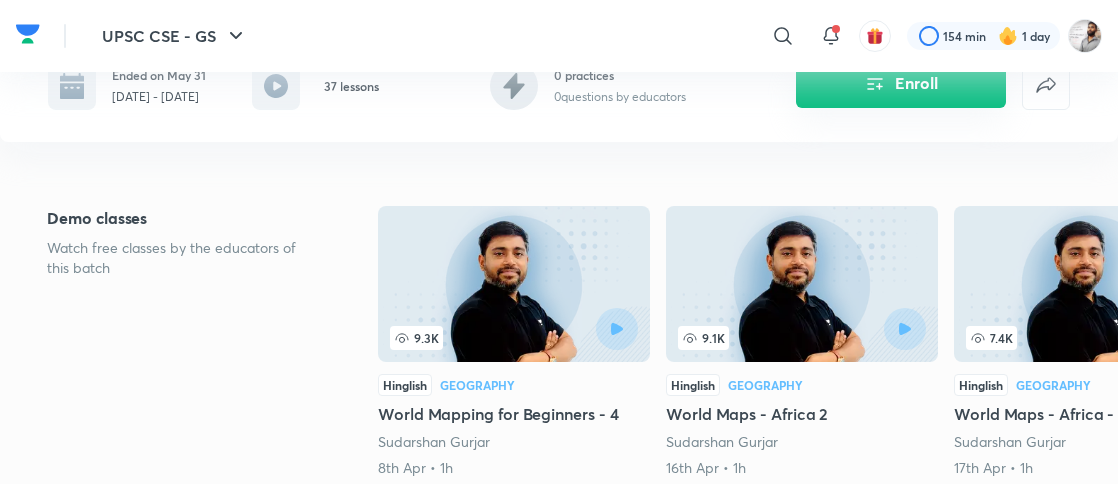 click on "Enroll" at bounding box center (901, 84) 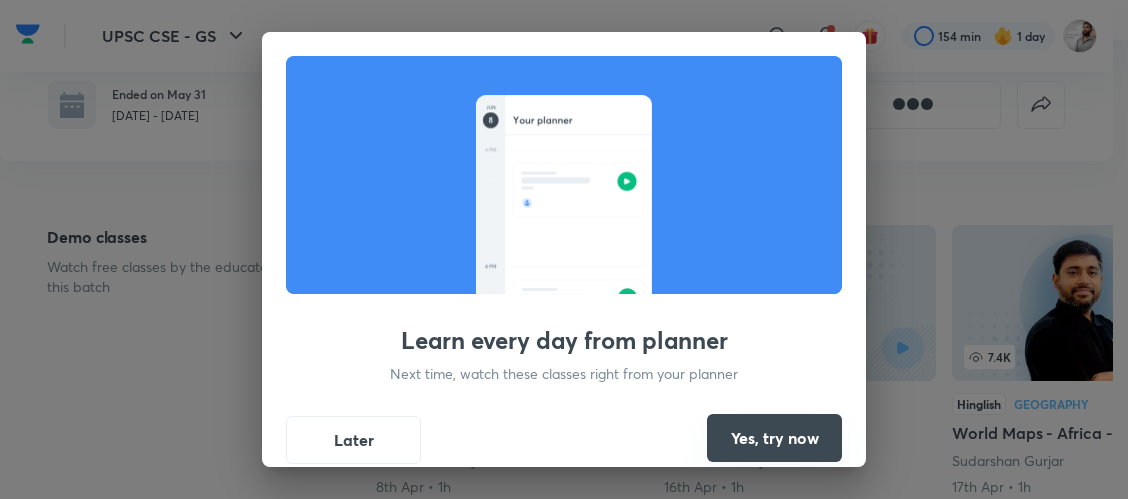 click on "Yes, try now" at bounding box center [774, 438] 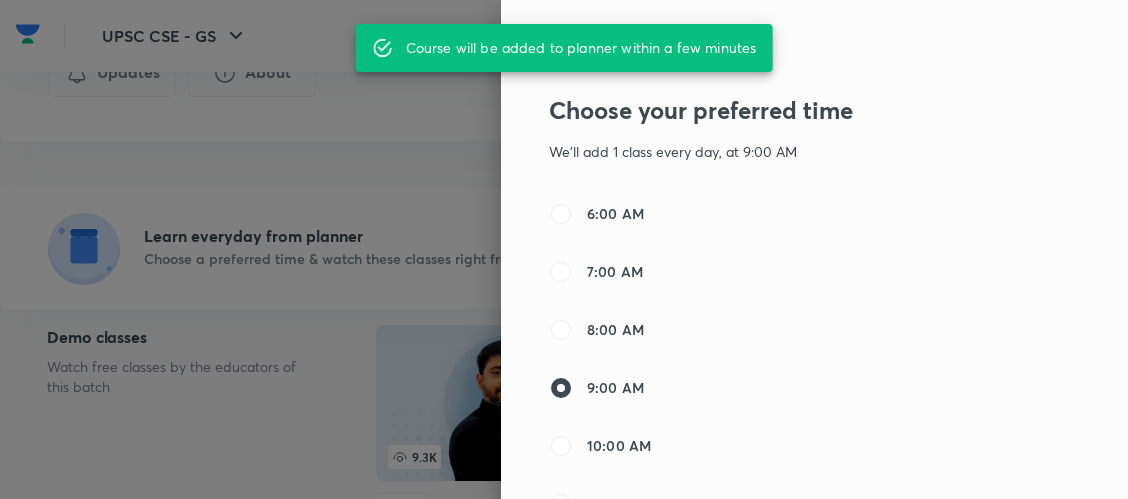 click on "Course will be added to planner within a few minutes" at bounding box center (581, 48) 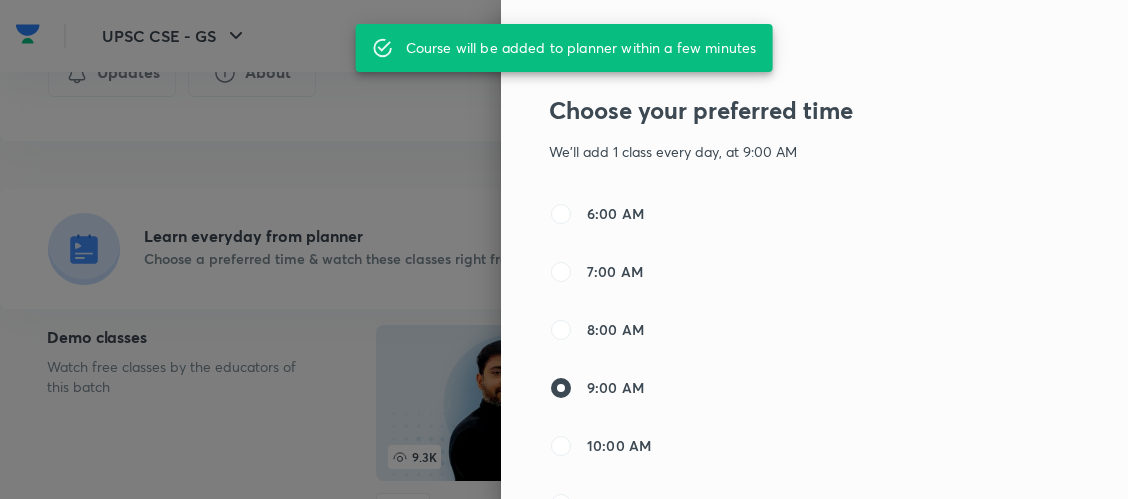 click at bounding box center (564, 249) 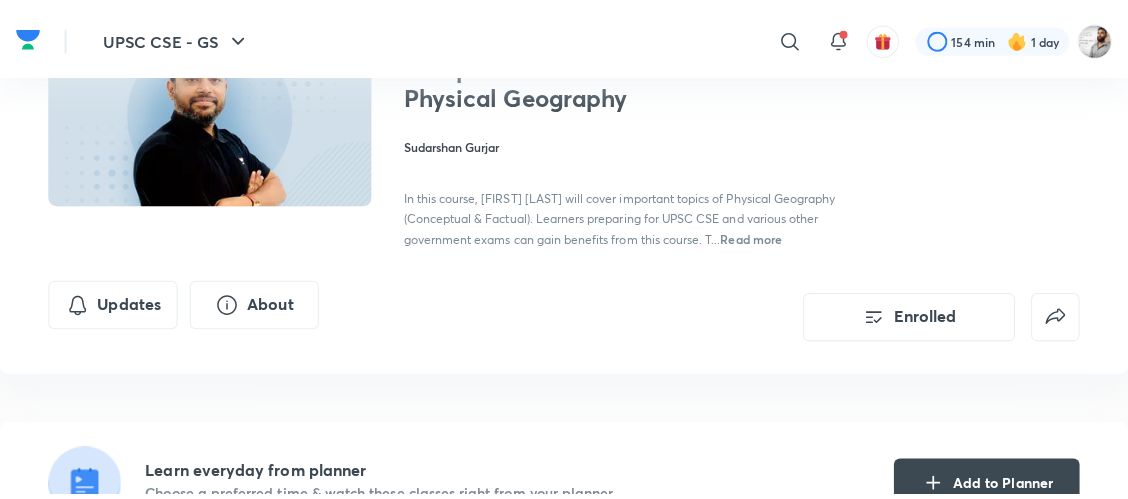 scroll, scrollTop: 80, scrollLeft: 0, axis: vertical 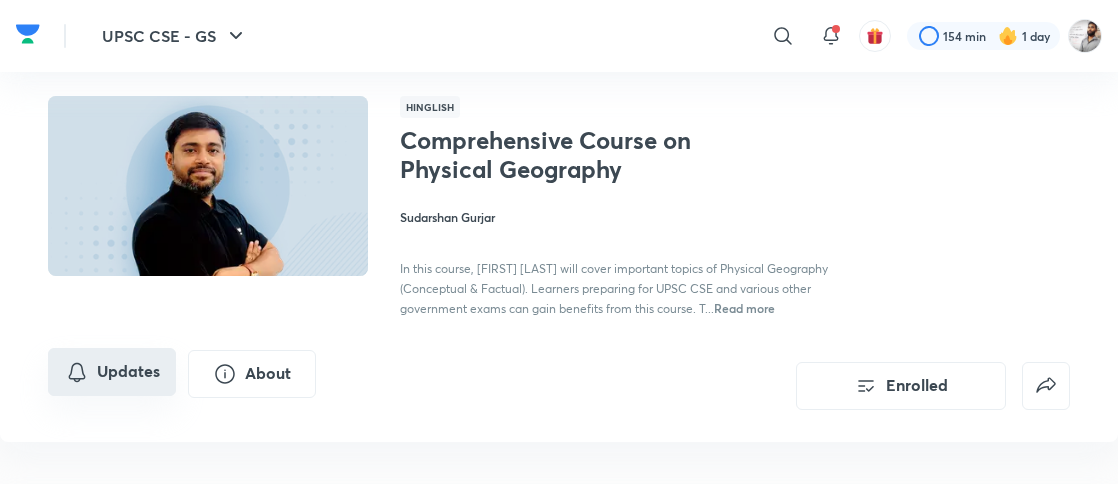 click on "Updates" at bounding box center [112, 372] 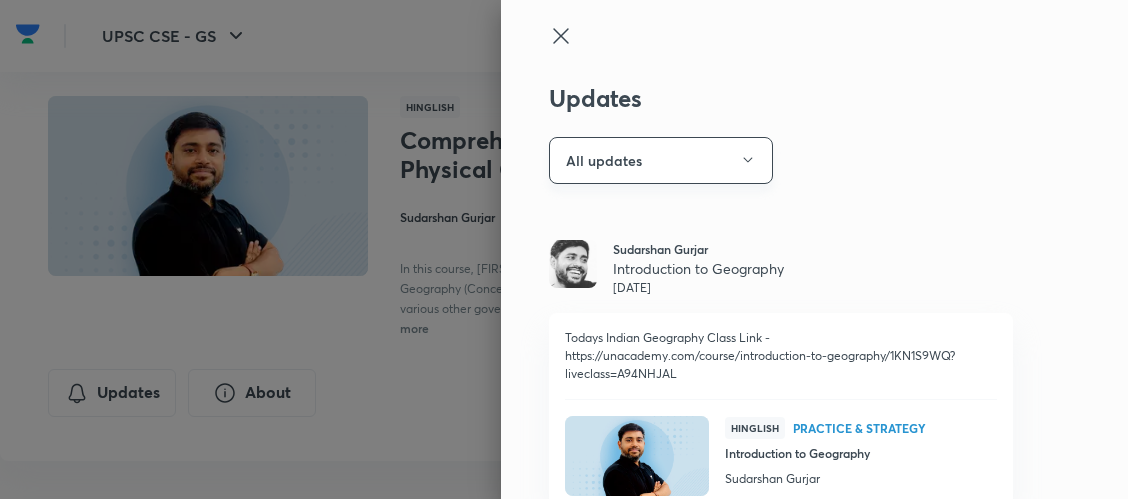 click 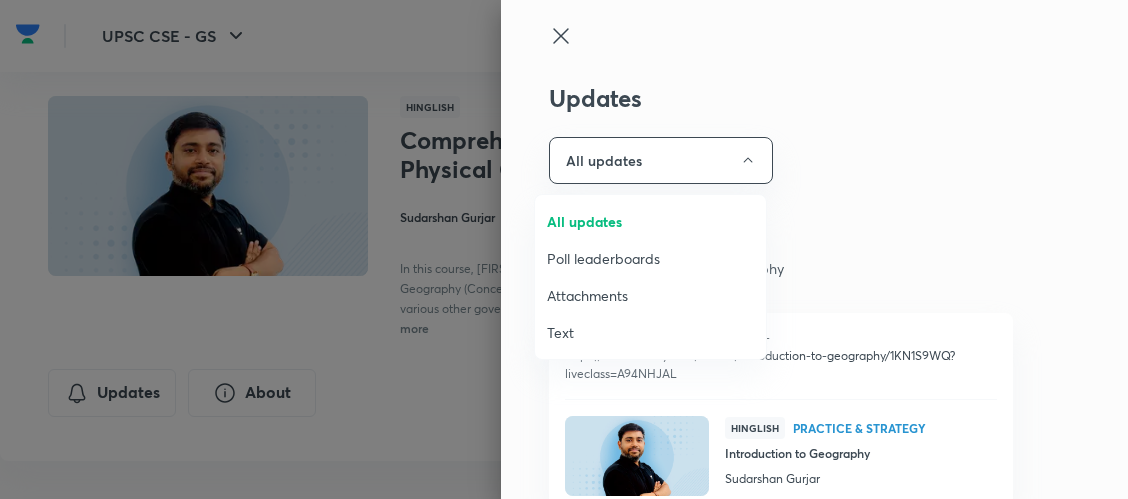 click on "Attachments" at bounding box center [650, 295] 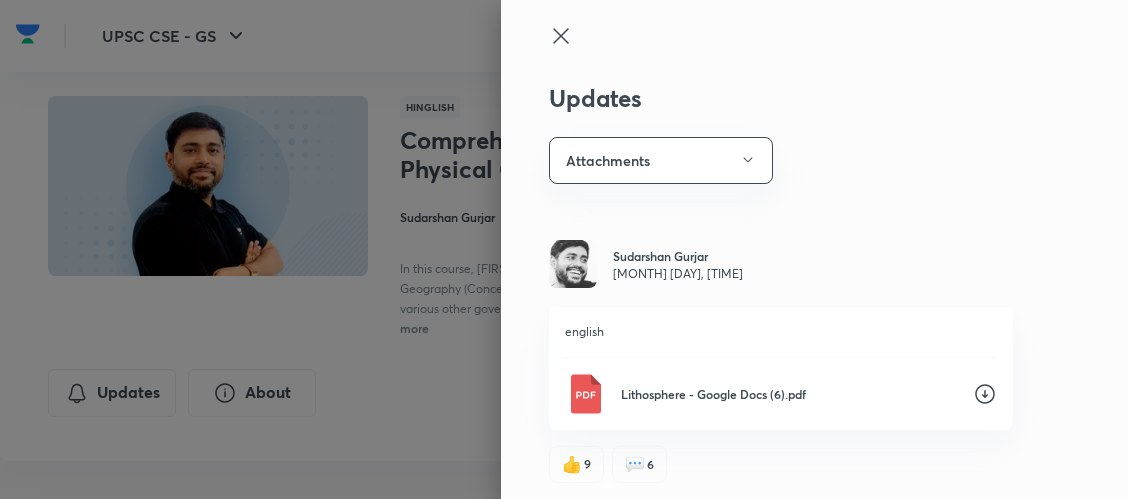 click on "Updates Attachments [FIRST] [LAST] May 3, 4:38 PM english Lithosphere - Google Docs (6).pdf 👍 9 💬 6 [FIRST] [LAST] May 3, 4:38 PM 1 स्थलमंडल mains answer - Google Docs (5).pdf 👍 2 💬 Comment 👍 3 💬 1 [FIRST] [LAST] May 3, 4:01 PM 2 NCERT-Class-11-Geography-Part-1.pdf 👍 4 💬 Comment [FIRST] [LAST] May 3, 4:01 PM 1 Class-XI-NCERT-Books-Geography-Part-1-2.pdf 👍 3 💬 Comment [FIRST] [LAST] Apr 23, 4:49 PM Earth interior EARTH’S INTERIOR (5) (1).pdf 👍 16 💬 2 [FIRST] [LAST] Apr 23, 4:49 PM hindi lithosphere भौतिक भूगोल _ _पृथ्वी का आंतरिक भाग और उसके साक्ष्य_ © BY [FIRST] [LAST] - Google Docs (1) (2).pdf 👍 5 💬 Comment" at bounding box center (814, 249) 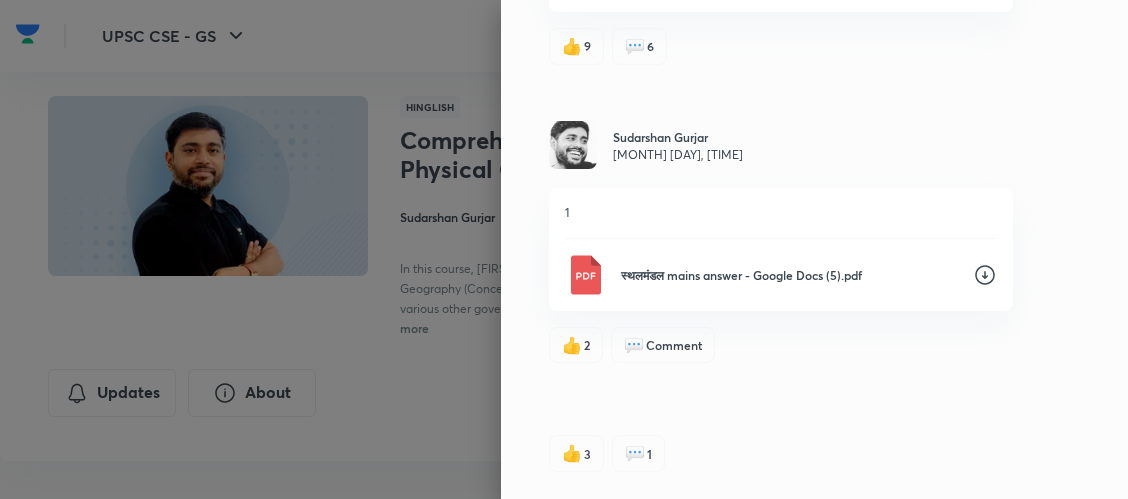 scroll, scrollTop: 167, scrollLeft: 0, axis: vertical 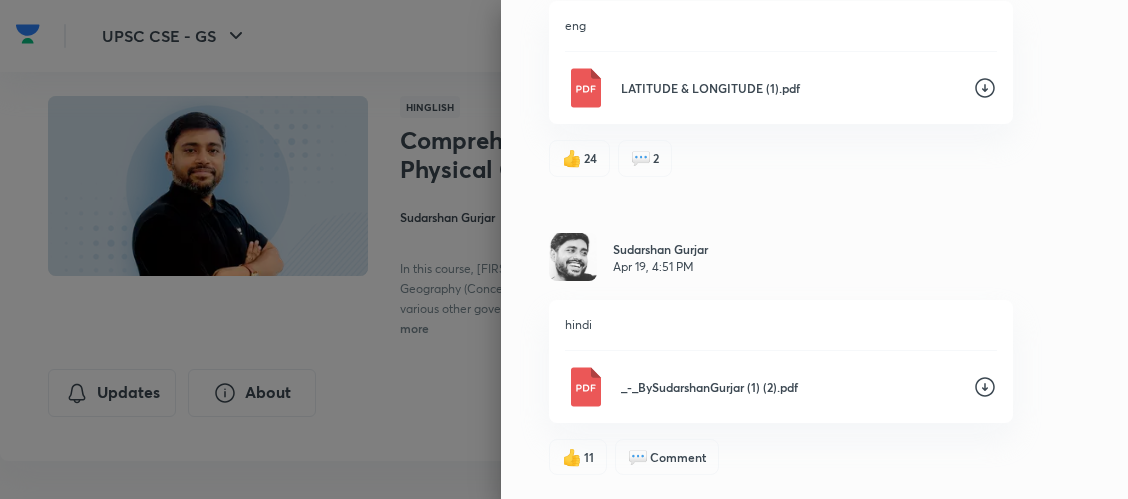 click 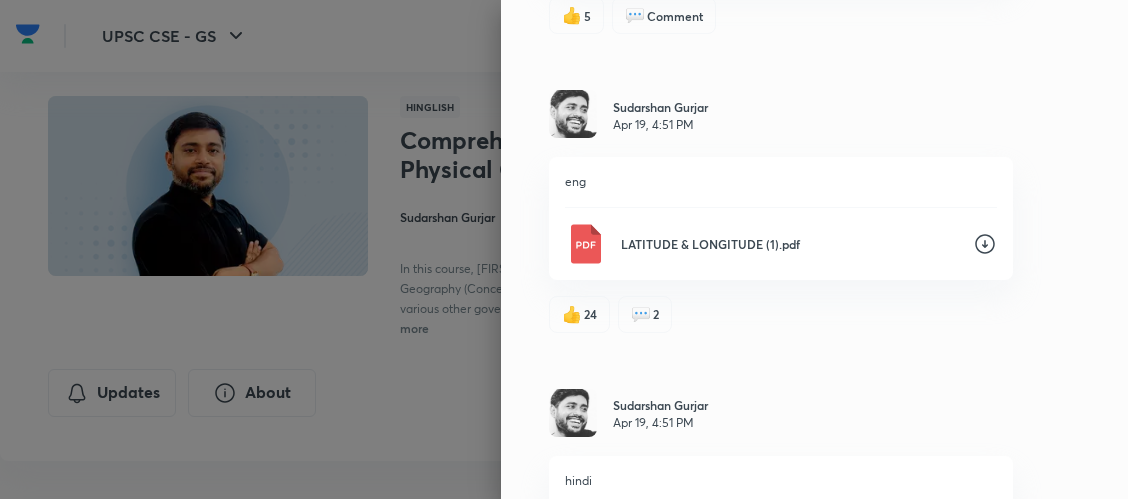 scroll, scrollTop: 2047, scrollLeft: 0, axis: vertical 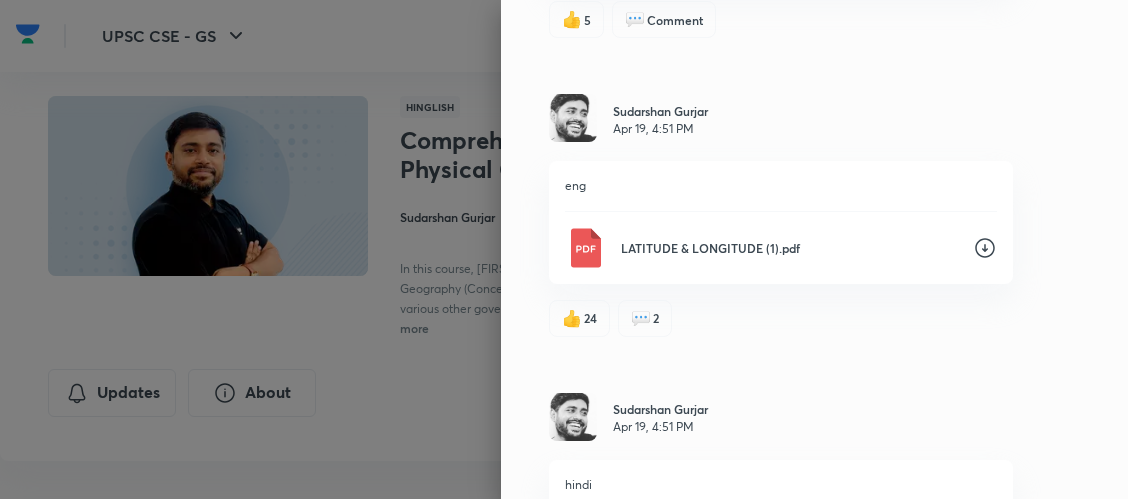 click 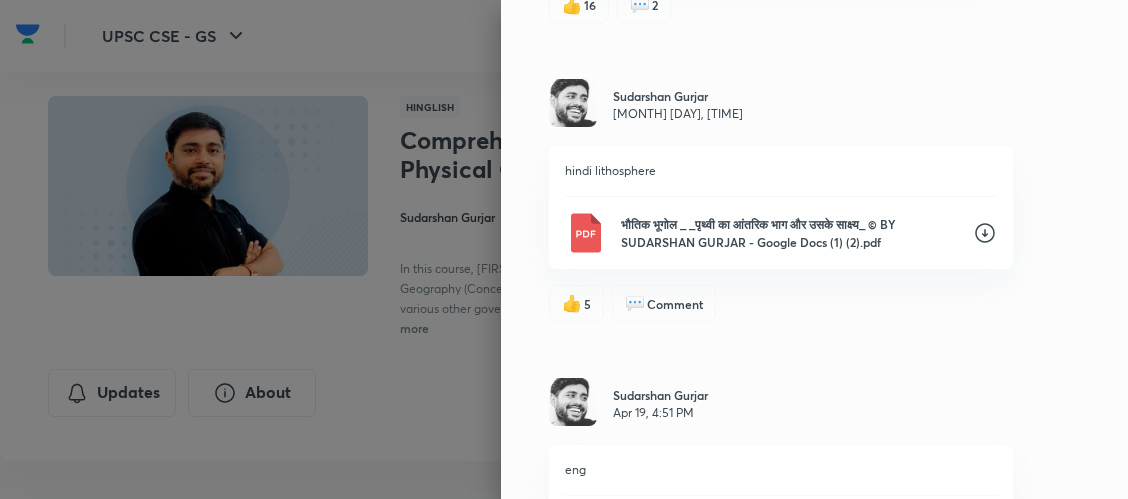 scroll, scrollTop: 1727, scrollLeft: 0, axis: vertical 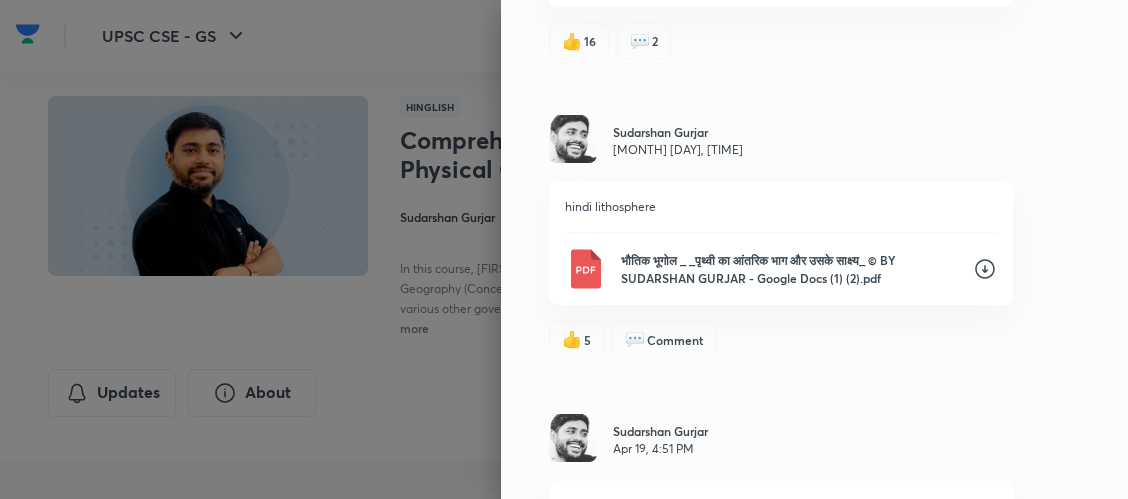 click 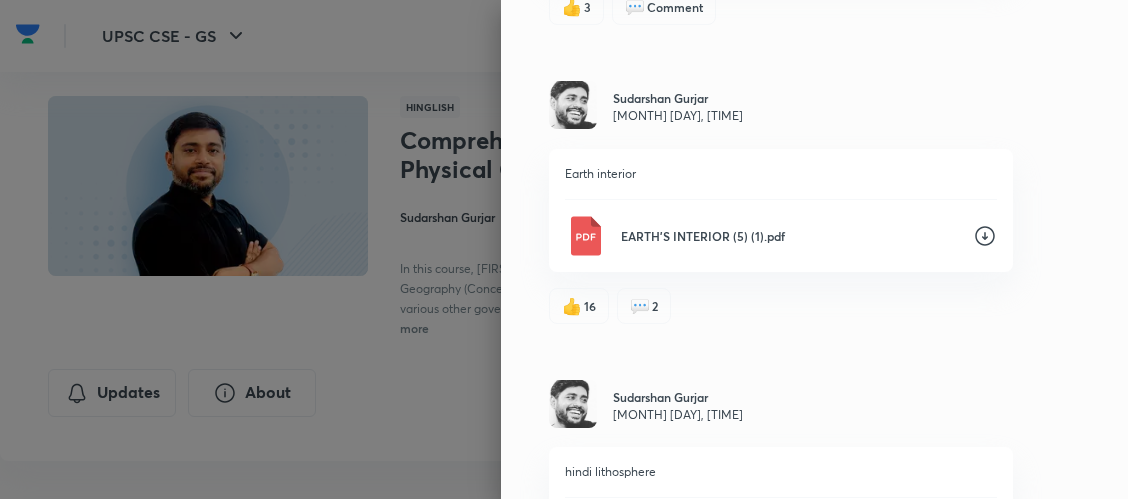 scroll, scrollTop: 1447, scrollLeft: 0, axis: vertical 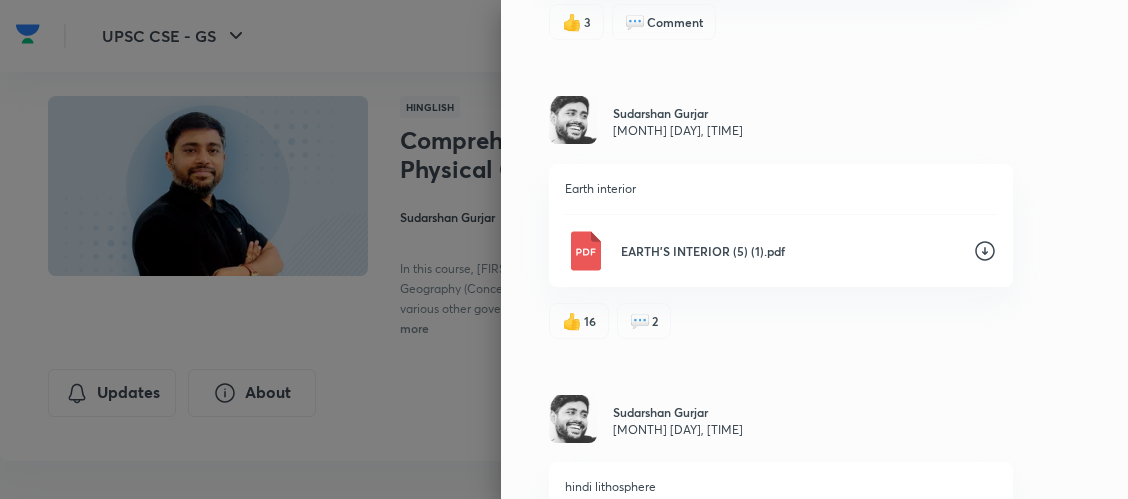 click 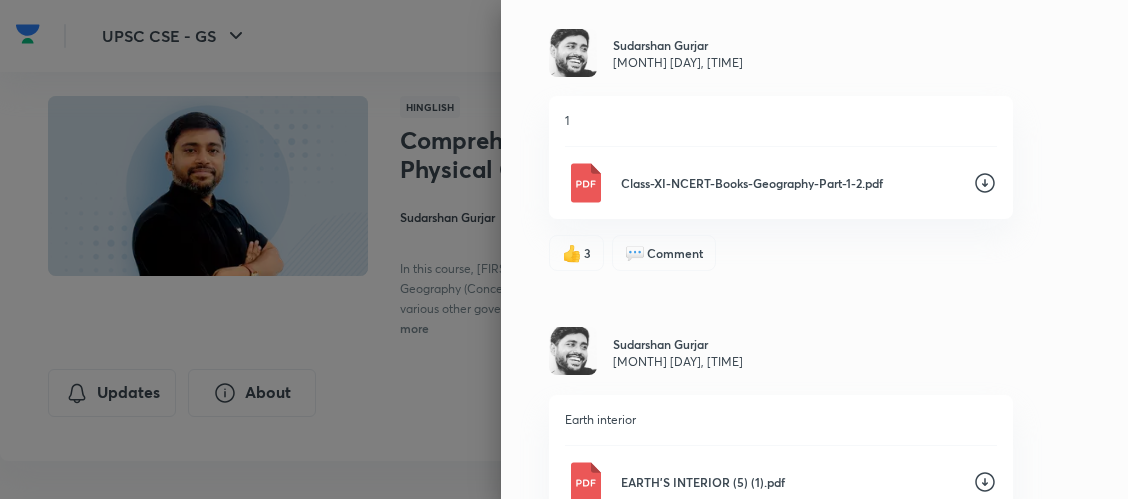 scroll, scrollTop: 1207, scrollLeft: 0, axis: vertical 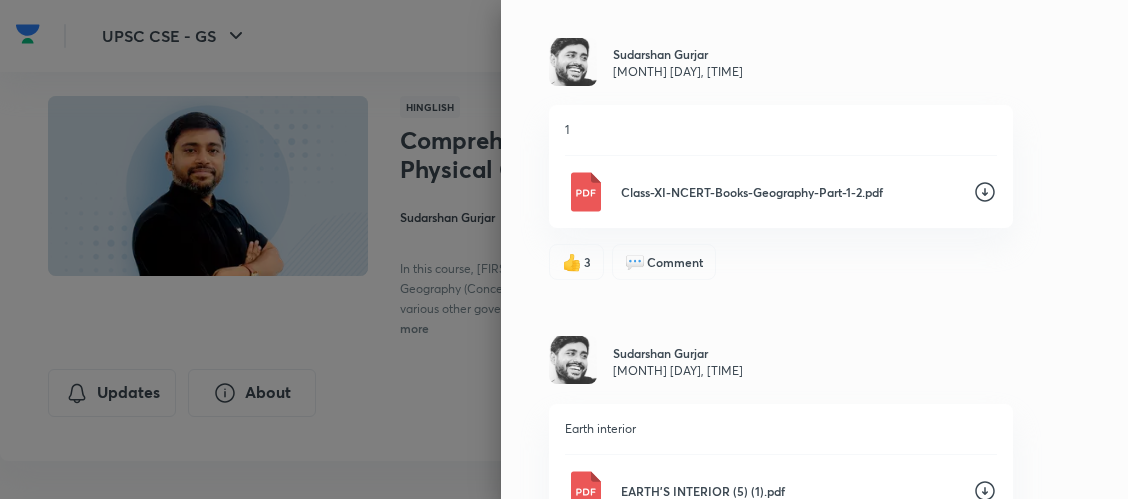 click 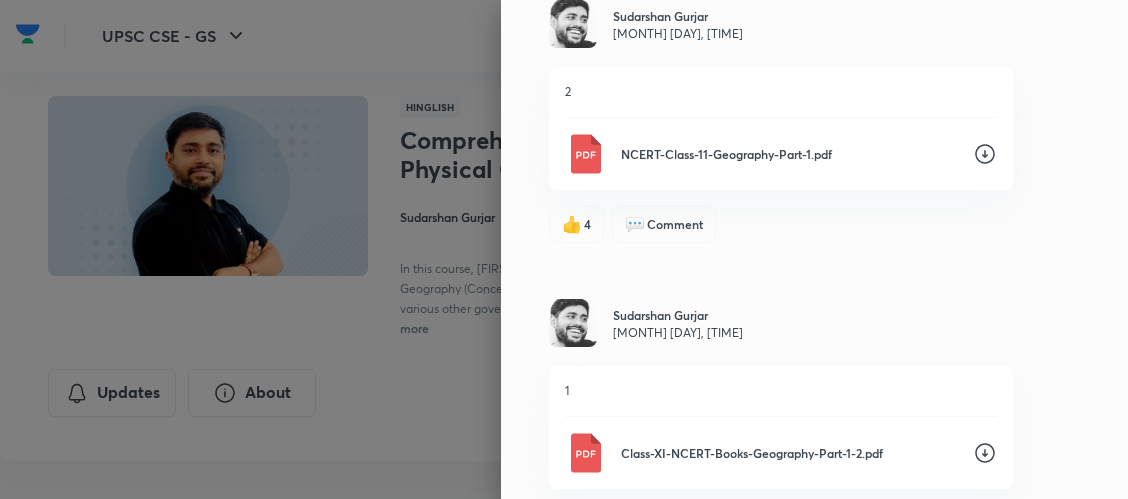 scroll, scrollTop: 887, scrollLeft: 0, axis: vertical 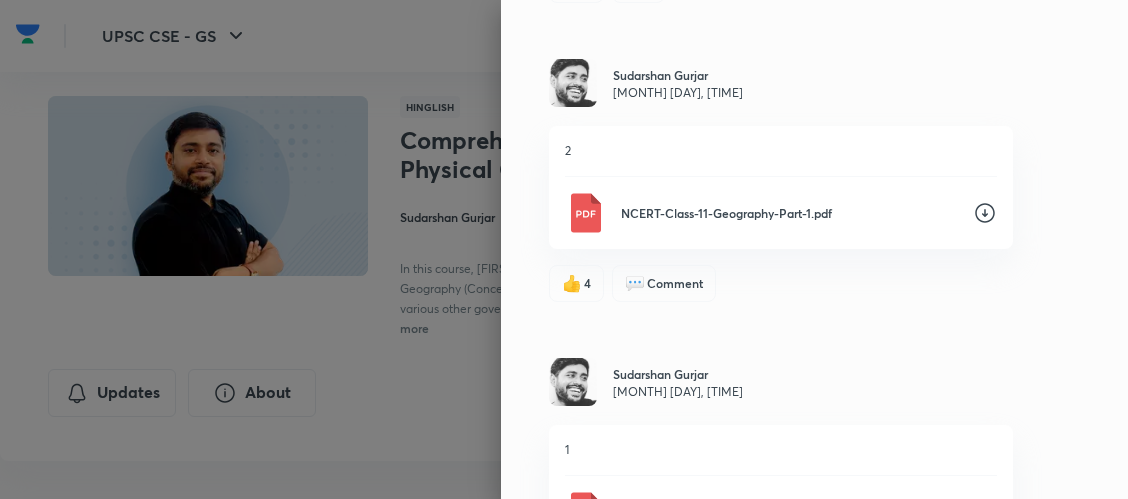 click 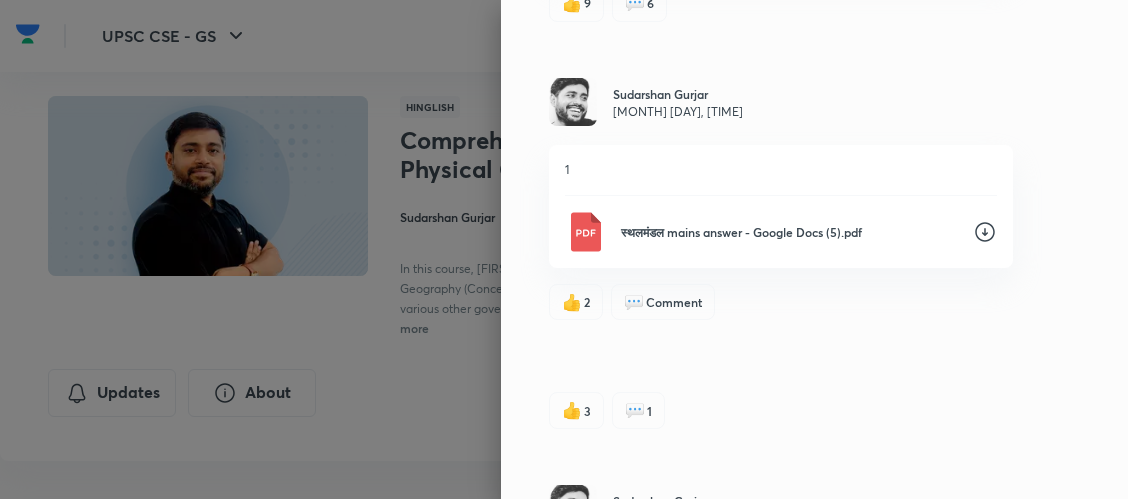 scroll, scrollTop: 447, scrollLeft: 0, axis: vertical 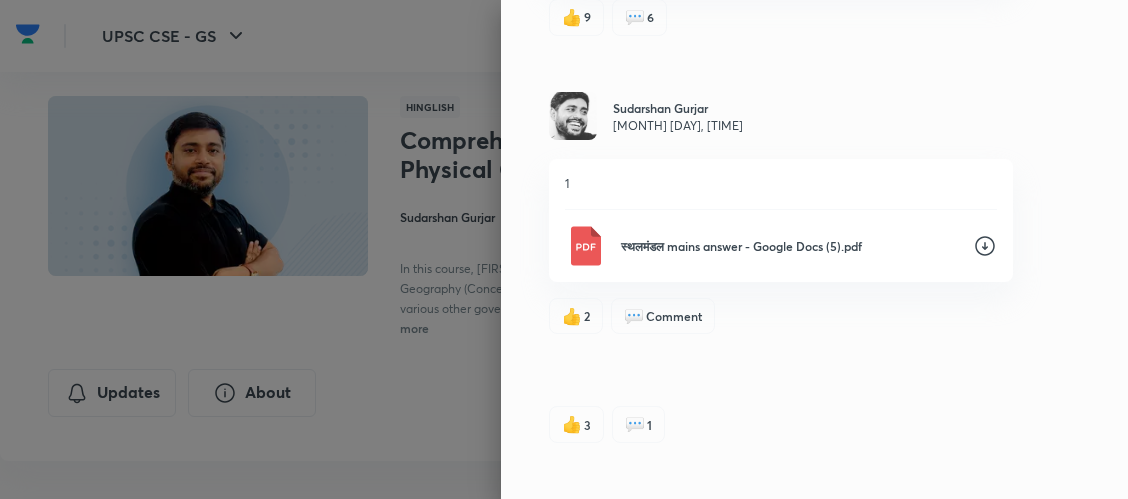 click 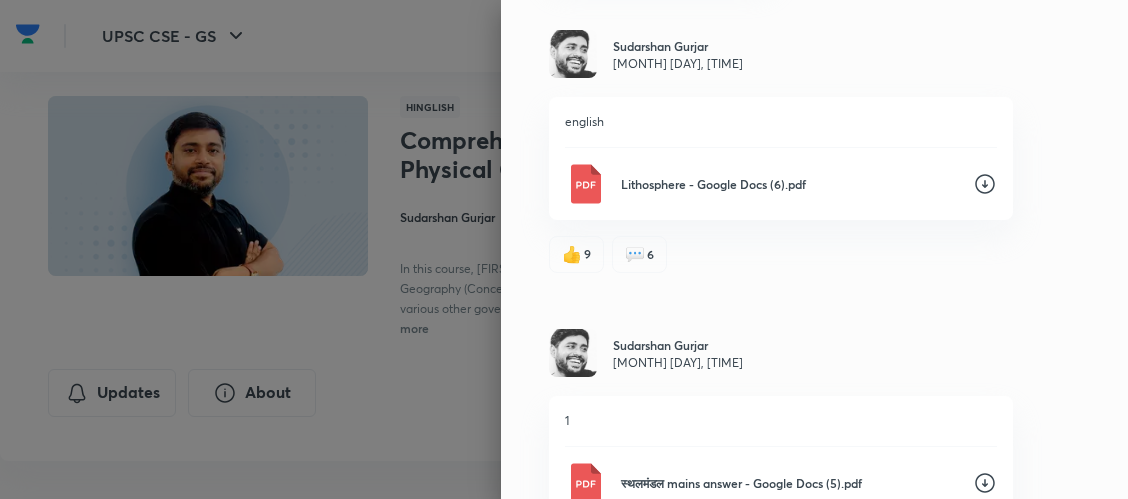 scroll, scrollTop: 207, scrollLeft: 0, axis: vertical 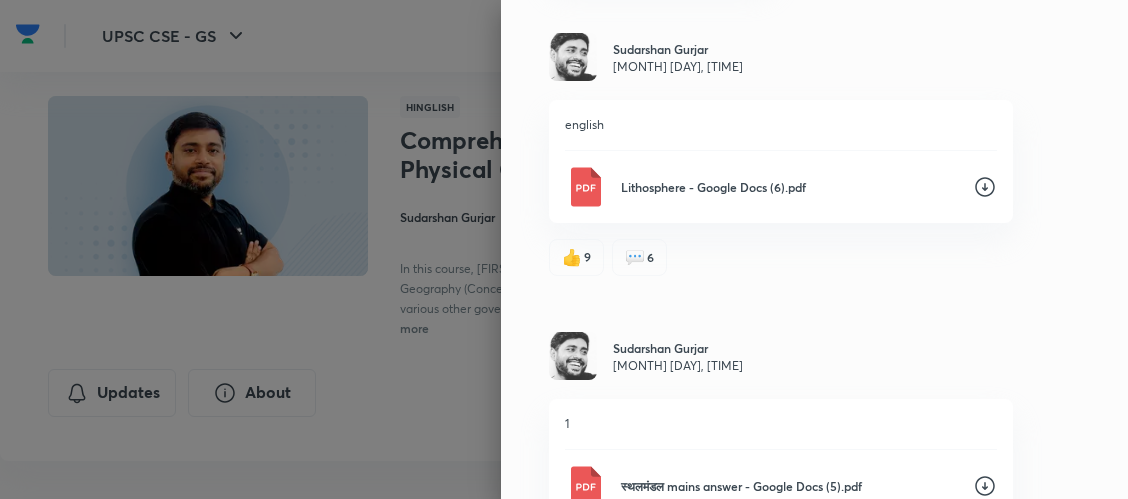 click 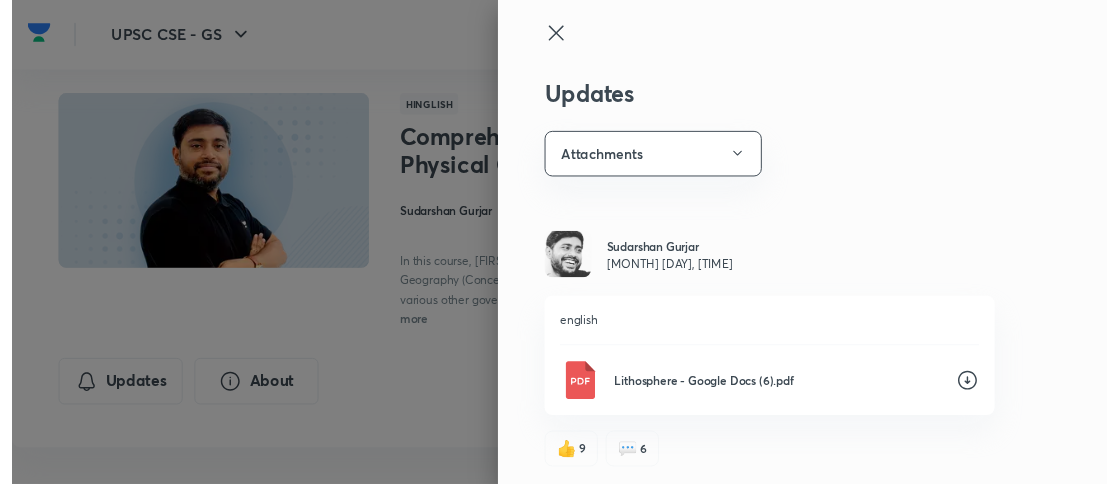 scroll, scrollTop: 0, scrollLeft: 0, axis: both 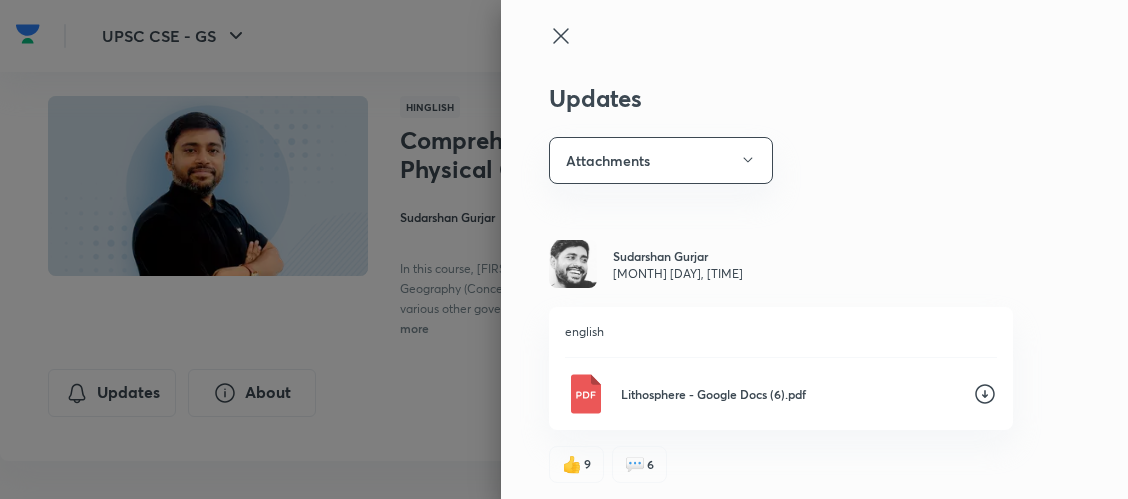 click 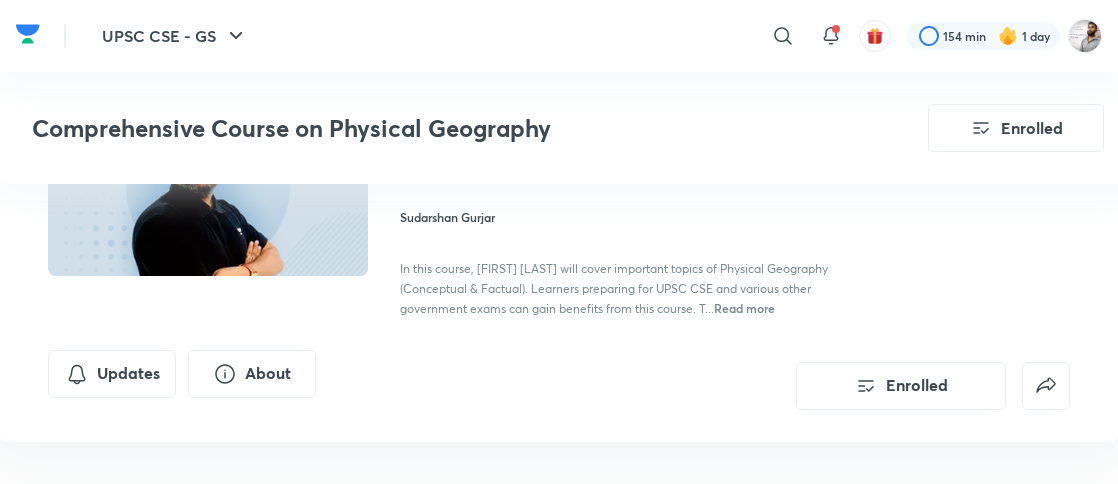 scroll, scrollTop: 1118, scrollLeft: 0, axis: vertical 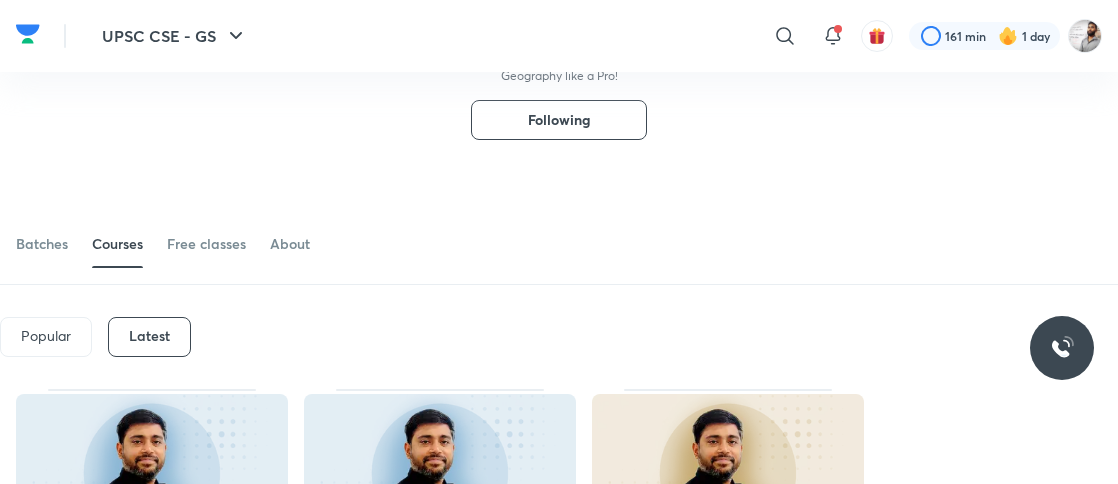 click on "Batches Courses Free classes About" at bounding box center [559, 212] 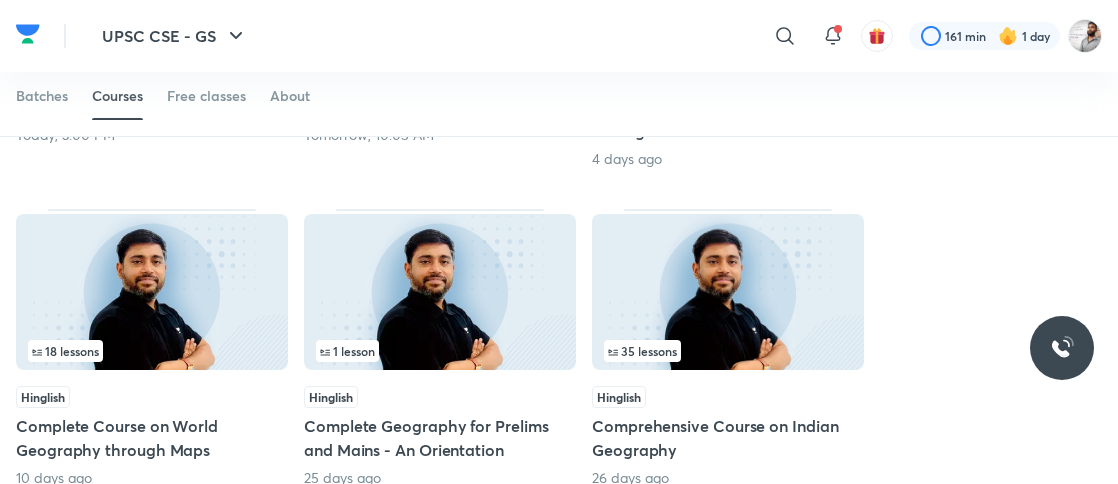 scroll, scrollTop: 670, scrollLeft: 0, axis: vertical 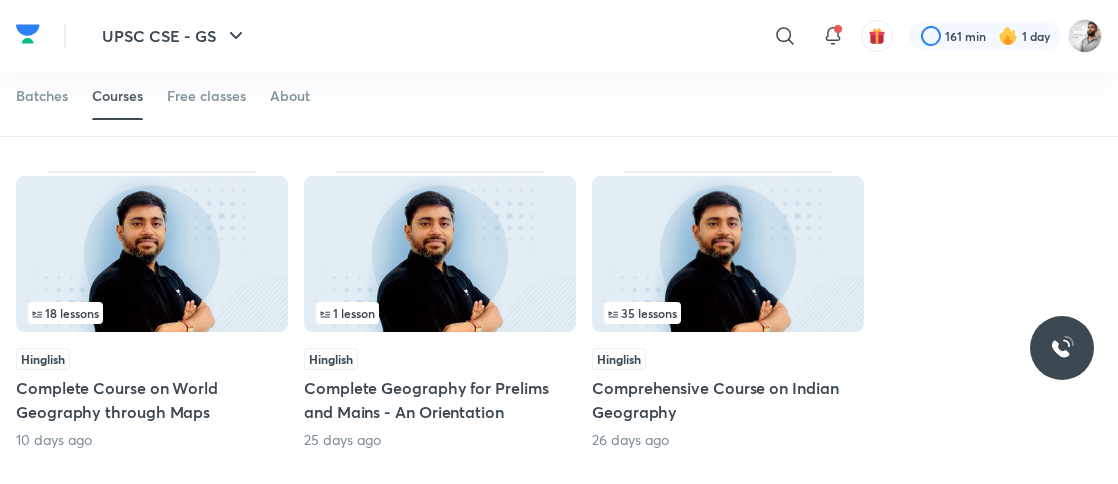 click at bounding box center [728, 254] 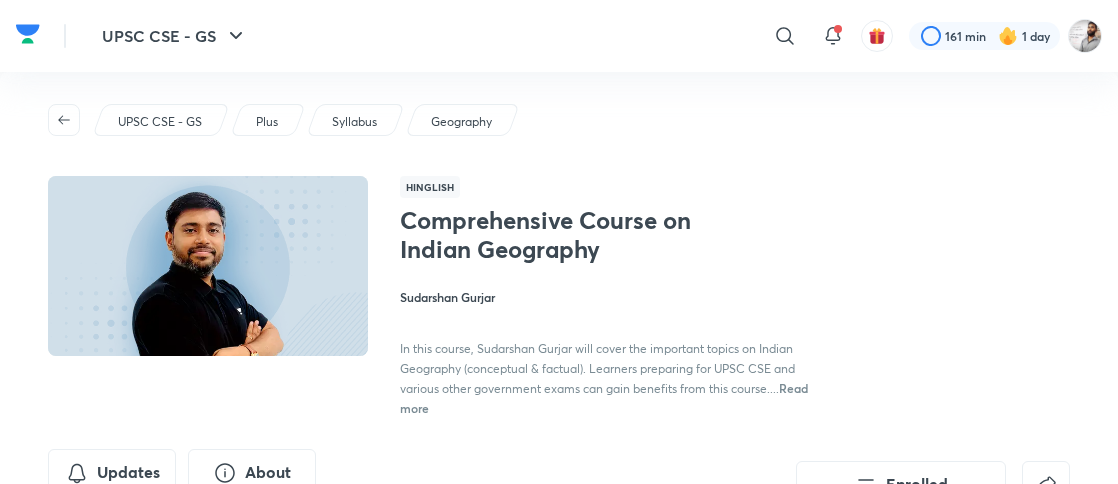 drag, startPoint x: 713, startPoint y: 291, endPoint x: 471, endPoint y: 244, distance: 246.5218 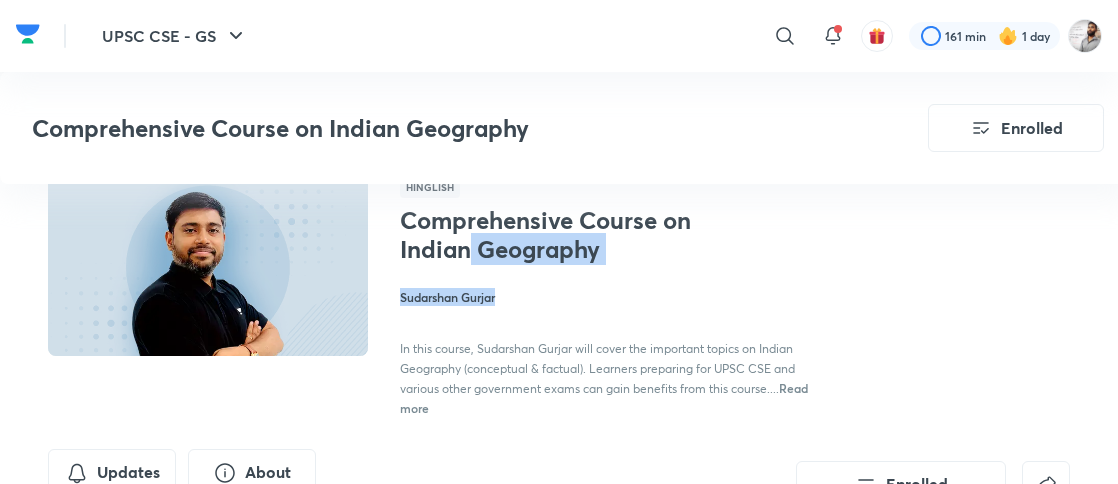 scroll, scrollTop: 670, scrollLeft: 0, axis: vertical 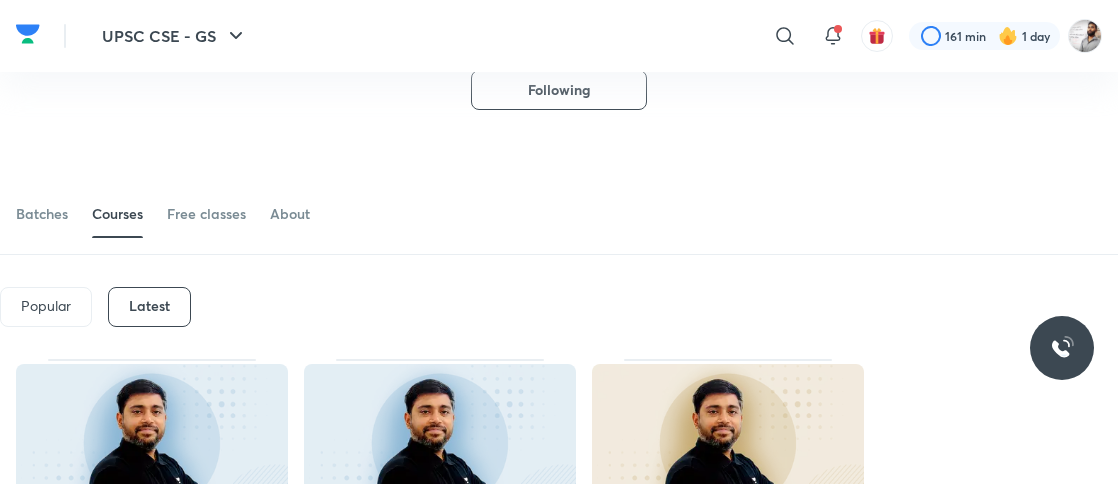 click on "Batches Courses Free classes About" at bounding box center [559, 182] 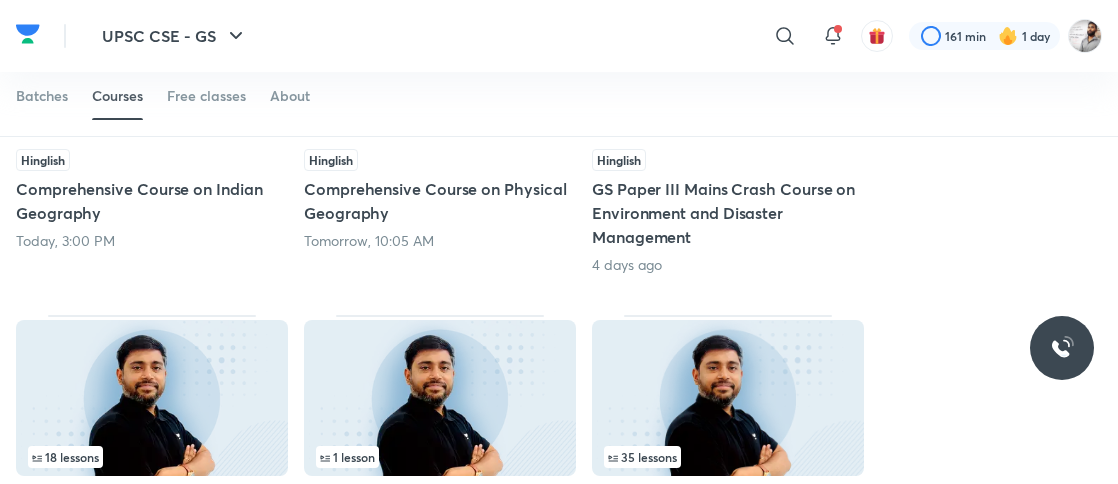 scroll, scrollTop: 460, scrollLeft: 0, axis: vertical 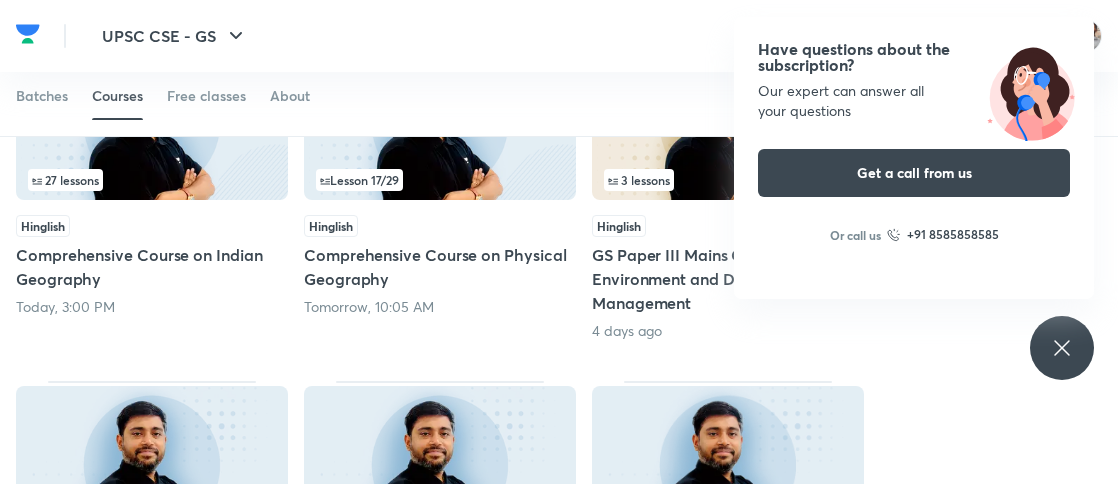 click on "Have questions about the subscription? Our expert can answer all your questions Get a call from us Or call us +91 8585858585" at bounding box center [1062, 348] 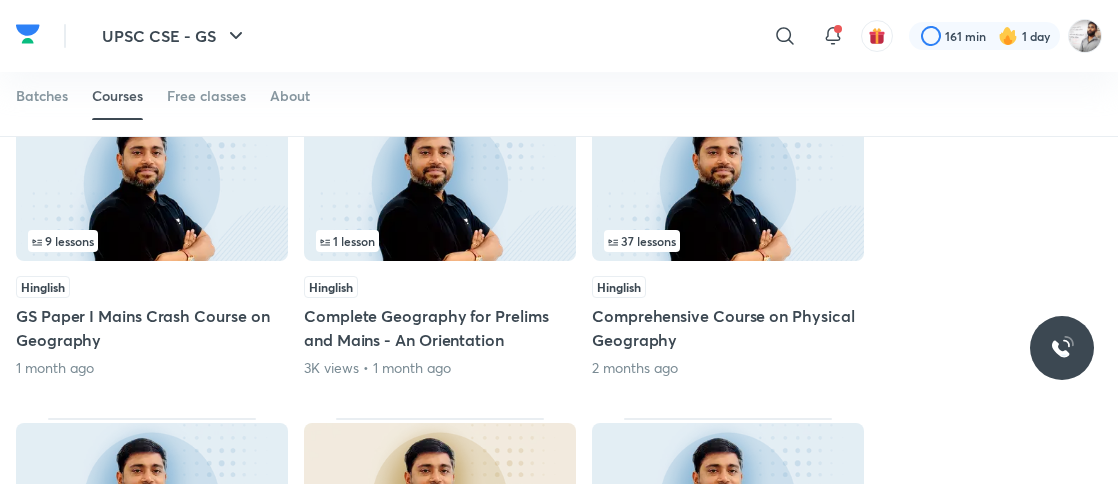 scroll, scrollTop: 1100, scrollLeft: 0, axis: vertical 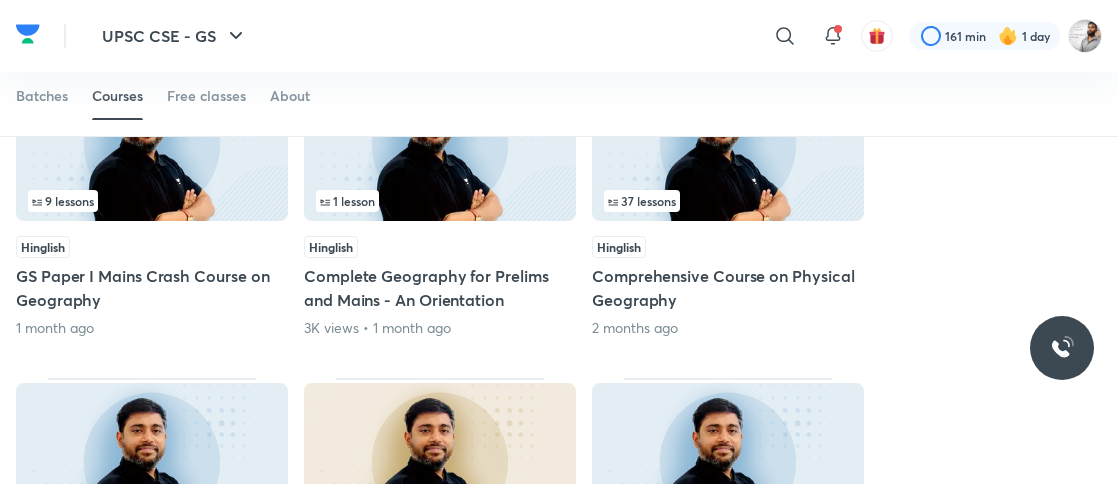 click at bounding box center [152, 143] 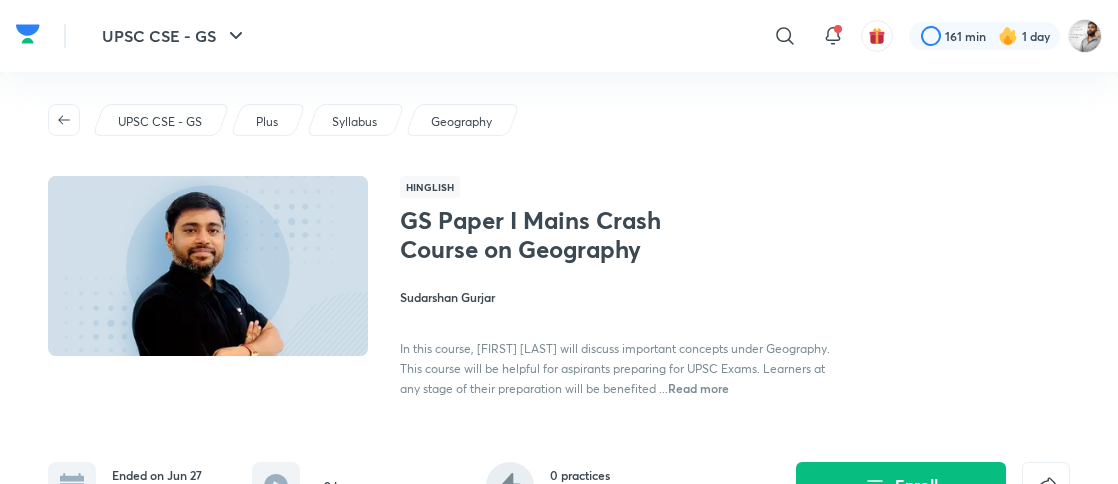 click on "UPSC CSE - GS - GS Paper I Mains Crash Course on Geography by Unacademy [FIRST] [LAST] In this course, [FIRST] [LAST] will discuss important concepts under Geography. This course will be helpful for aspirants preparing for UPSC Exams. Learners at any stage of their preparation will be benefited ...  Read more Ended on [DATE] [DATE] - [DATE], 9 lessons 0 practices 0  questions by educators Enroll" at bounding box center (559, 307) 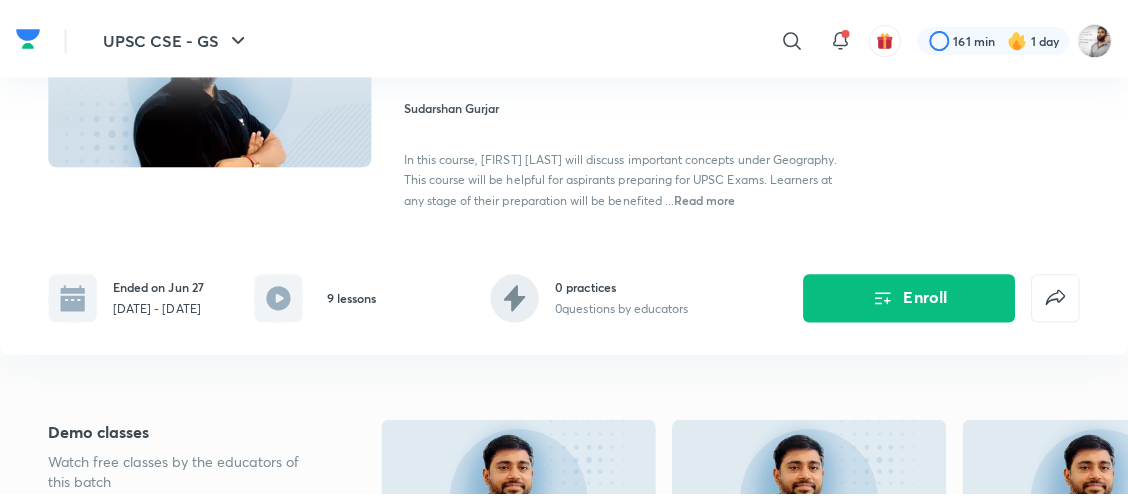 scroll, scrollTop: 200, scrollLeft: 0, axis: vertical 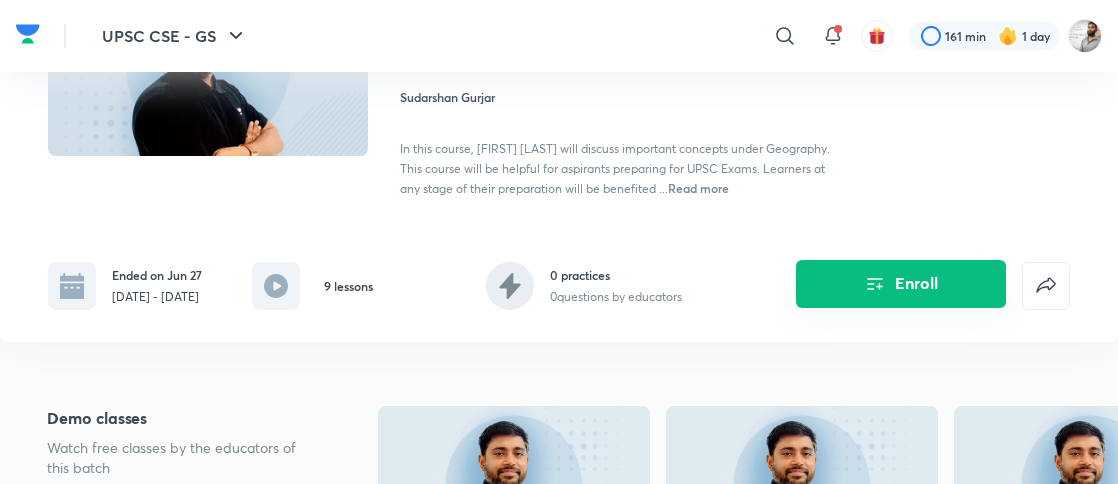 click on "Enroll" at bounding box center (901, 284) 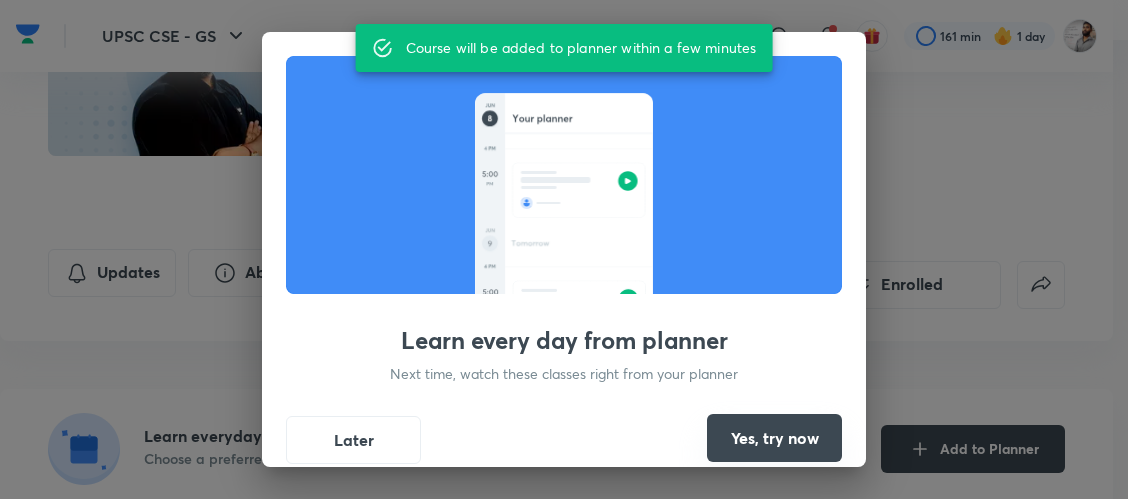drag, startPoint x: 762, startPoint y: 461, endPoint x: 764, endPoint y: 424, distance: 37.054016 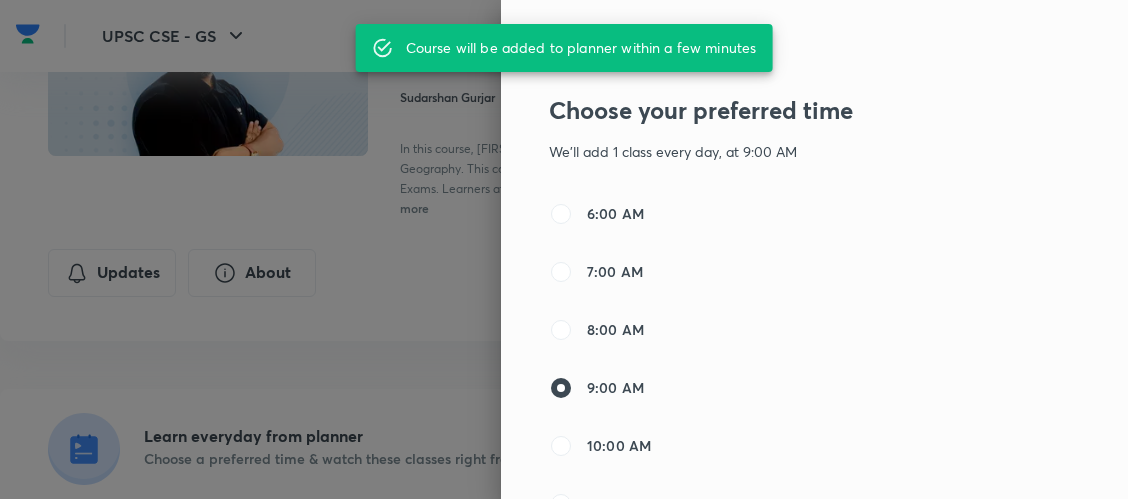 click on "Choose your preferred time We'll add 1 class every day, at   9:00 AM 6:00 AM 7:00 AM 8:00 AM 9:00 AM 10:00 AM 11:00 AM 12:00 PM 1:00 PM 2:00 PM 3:00 PM 4:00 PM 5:00 PM 6:00 PM 7:00 PM 8:00 PM 9:00 PM 10:00 PM 11:00 PM 12:00 AM 1:00 AM 2:00 AM 3:00 AM 4:00 AM 5:00 AM Customize more Confirm" at bounding box center [564, 249] 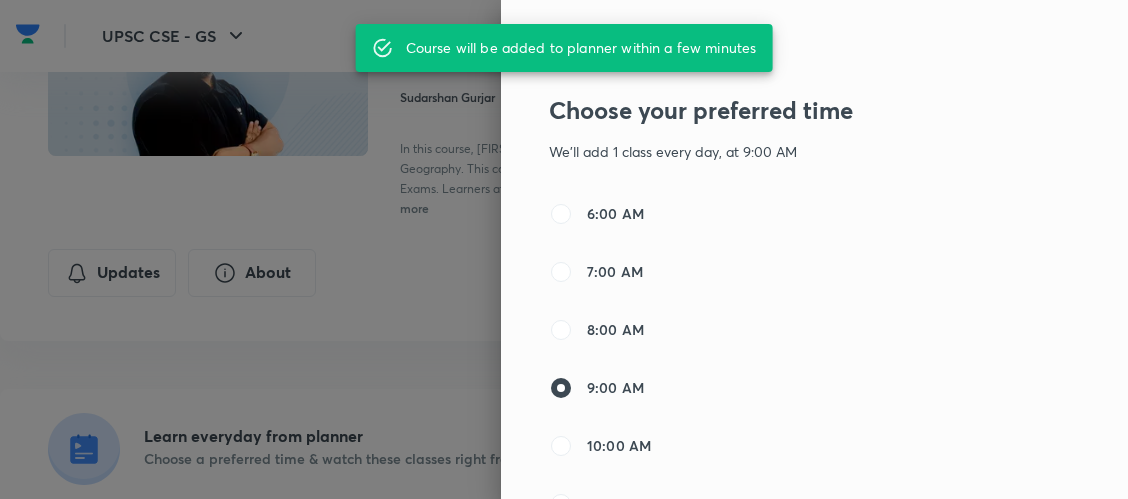 click at bounding box center [564, 249] 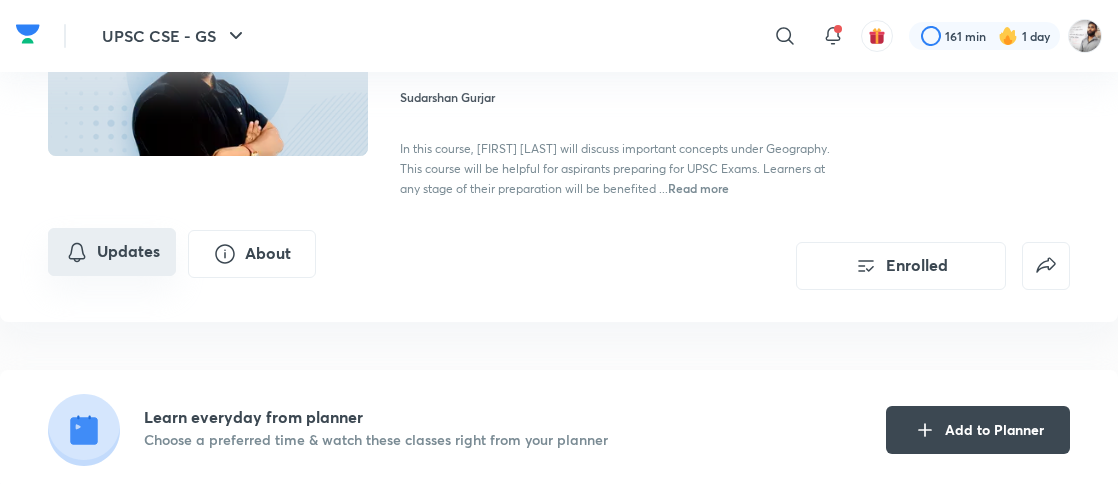 click on "Updates" at bounding box center [112, 252] 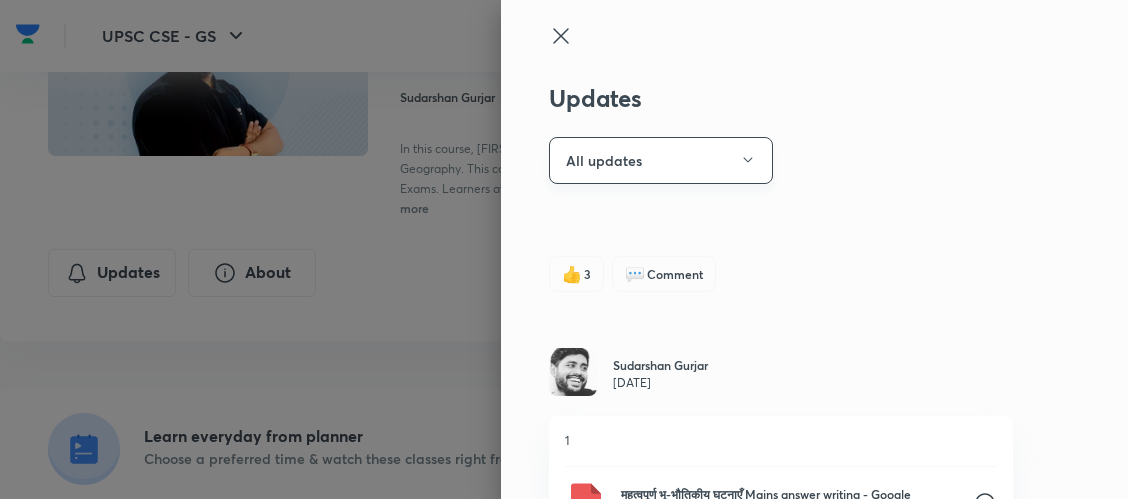 click 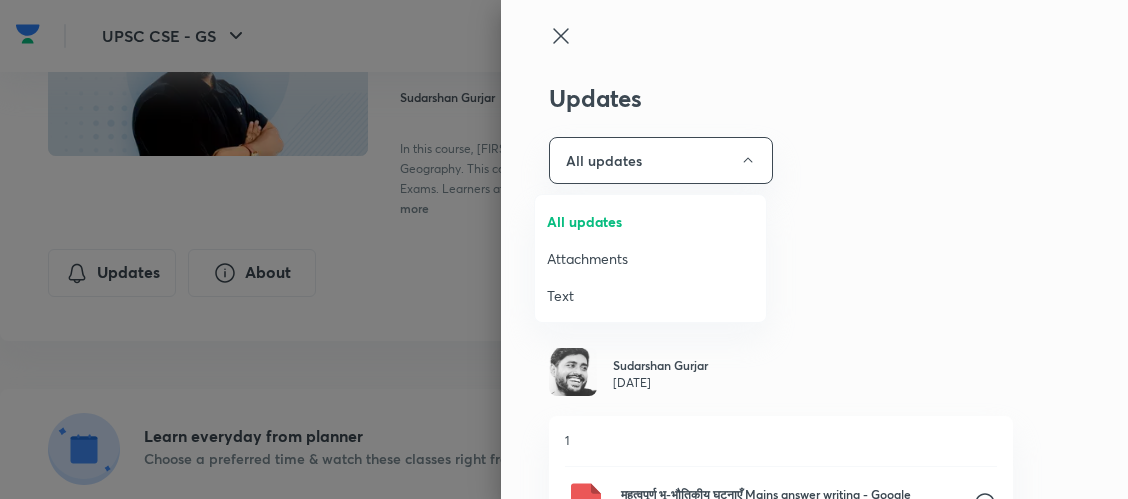 click on "Attachments" at bounding box center [650, 258] 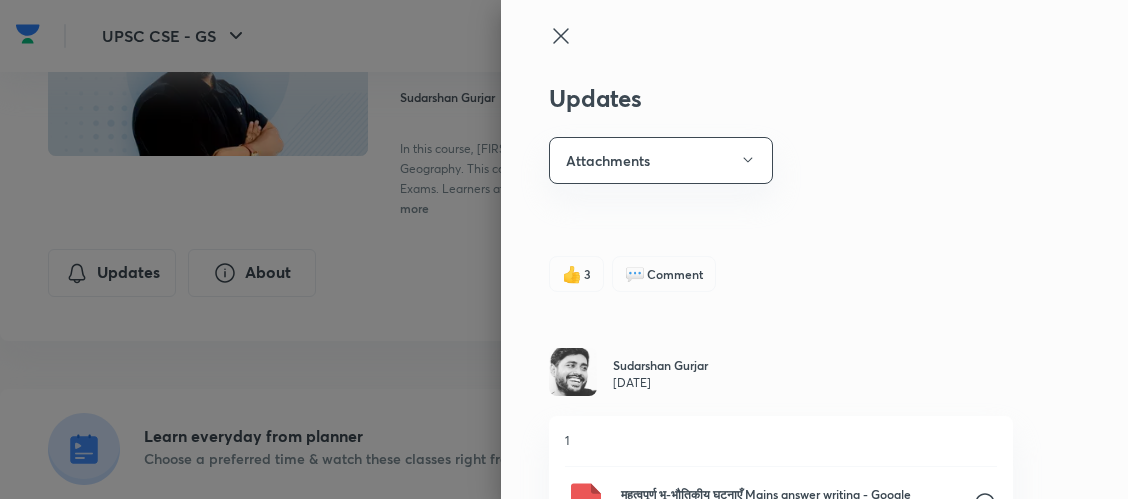 click on "Updates Attachments [FIRST] [LAST] [MONTH] [DAY], [TIME] 1 Theme_Himalaya_Hindi_Answers_By_[FIRST]_[LAST]_Google_Docs (5).pdf 👍 22 💬 2 [FIRST] [LAST] [MONTH] [DAY], [TIME] 1 Theme_Himalaya_English_Answers_By_[FIRST]_[LAST]_Google_Docs (6).pdf 👍 13 💬 2 [FIRST] [LAST] [MONTH] [DAY], [TIME] HINDI MainsanswerwritingHindiclass4-GoogleDocs1.pdf 👍 16 💬 4 [FIRST] [LAST] [MONTH] [DAY], [TIME] ENGLISH Industry Final (2).pdf 👍 10 💬 5 [FIRST] [LAST] [MONTH] [DAY], [TIME] Physiographic Features Hindi सम्पूर्ण भारतीय भूगोल _ “भारत की भू-आकृतिक विशेषताएं”.pdf 👍 9 💬 3 [FIRST] [LAST] [MONTH] [DAY], [TIME] Physiographic Features English PHYSIOGRAPHIC FEATURES (3).pdf 👍 18 💬 3 [FIRST] [LAST] [MONTH] [DAY], [TIME] Physiographic Features - Hindi सम्पूर्ण भारतीय भूगोल _ “भारत की भू-आकृतिक विशेषताएं” - Google Docs.pdf 👍 6 💬 Comment 👍 12 2" at bounding box center [814, 249] 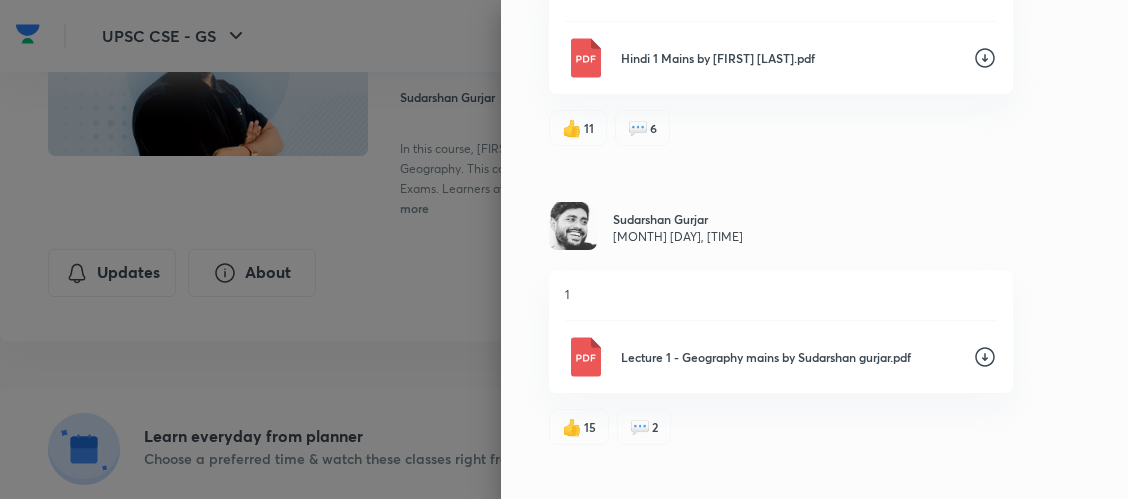 scroll, scrollTop: 4407, scrollLeft: 0, axis: vertical 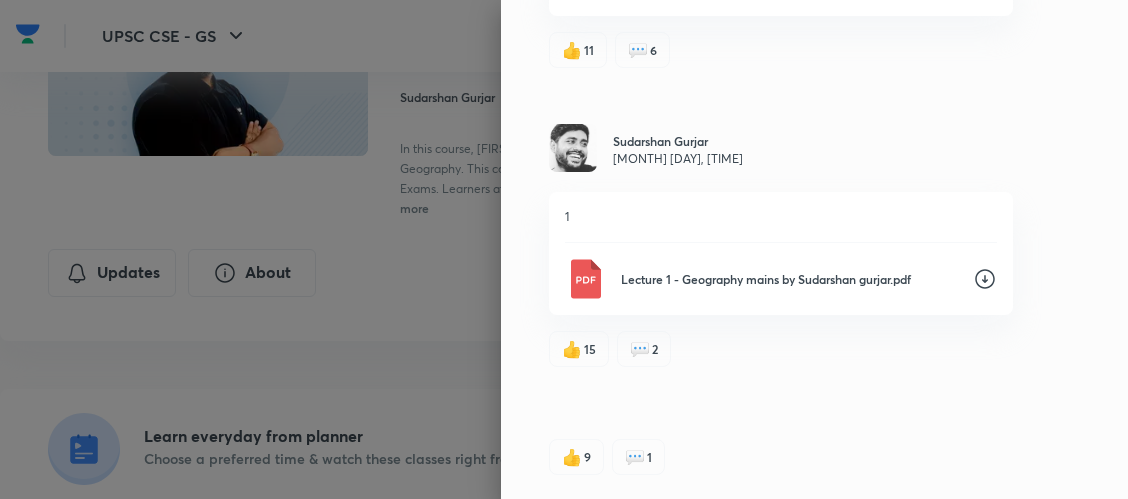 click 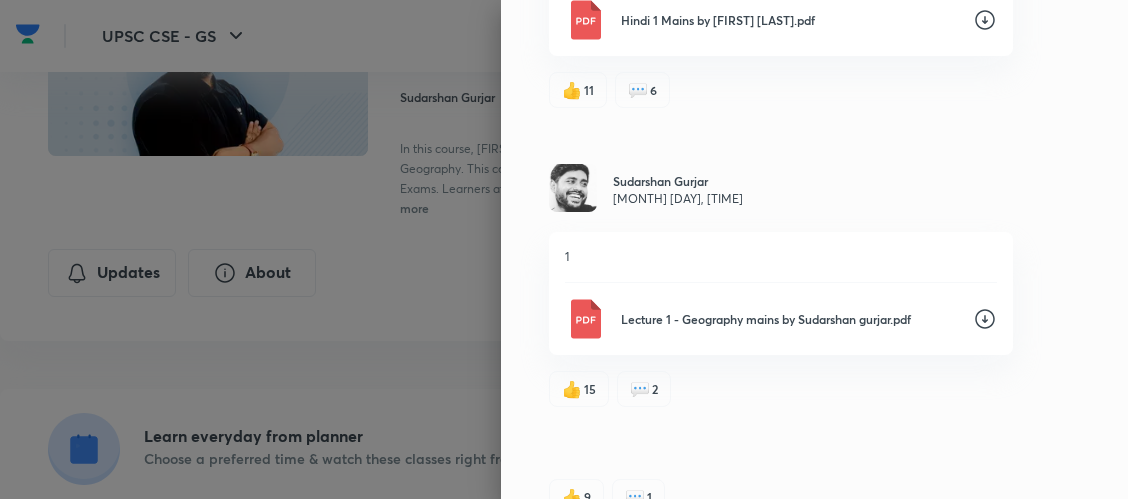 scroll, scrollTop: 4287, scrollLeft: 0, axis: vertical 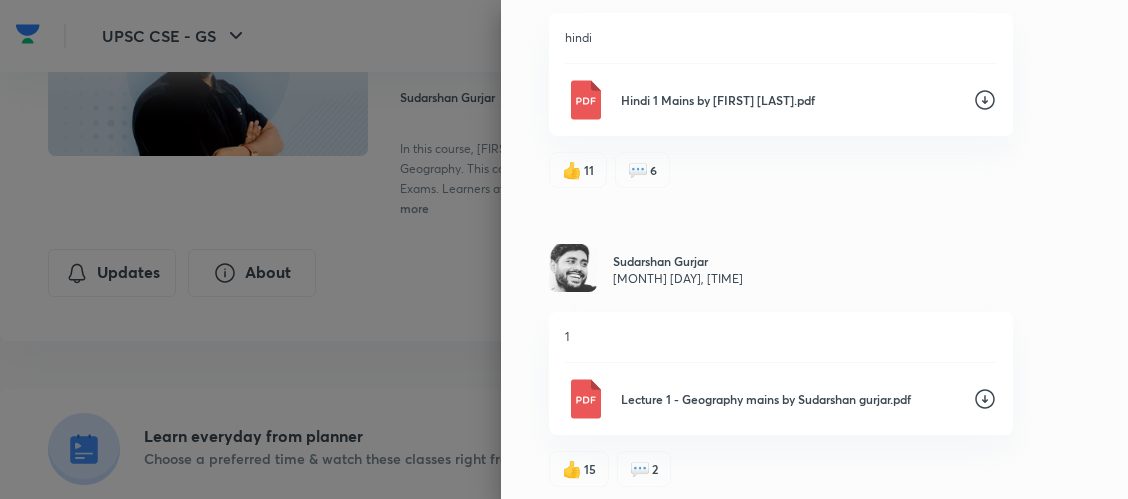 click 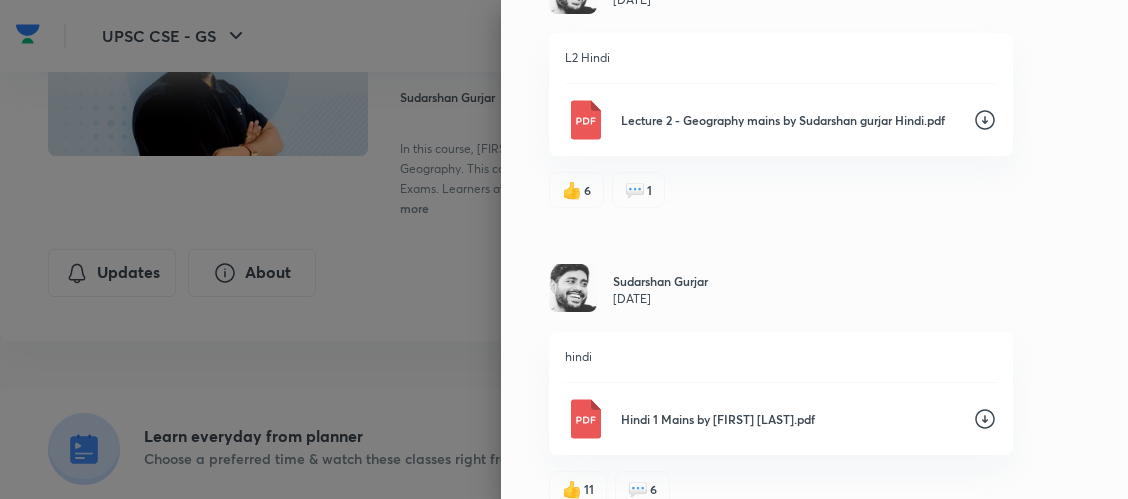 scroll, scrollTop: 3967, scrollLeft: 0, axis: vertical 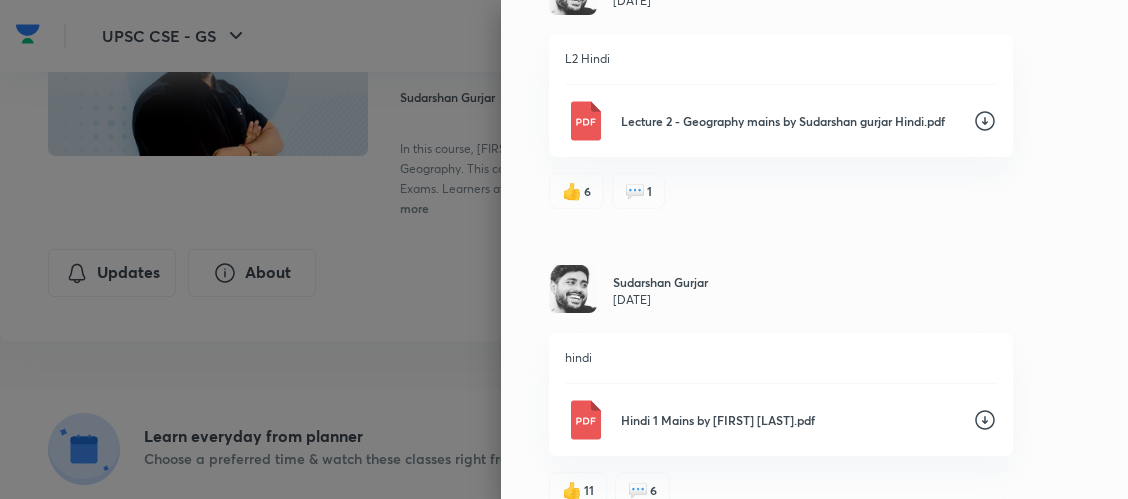 click 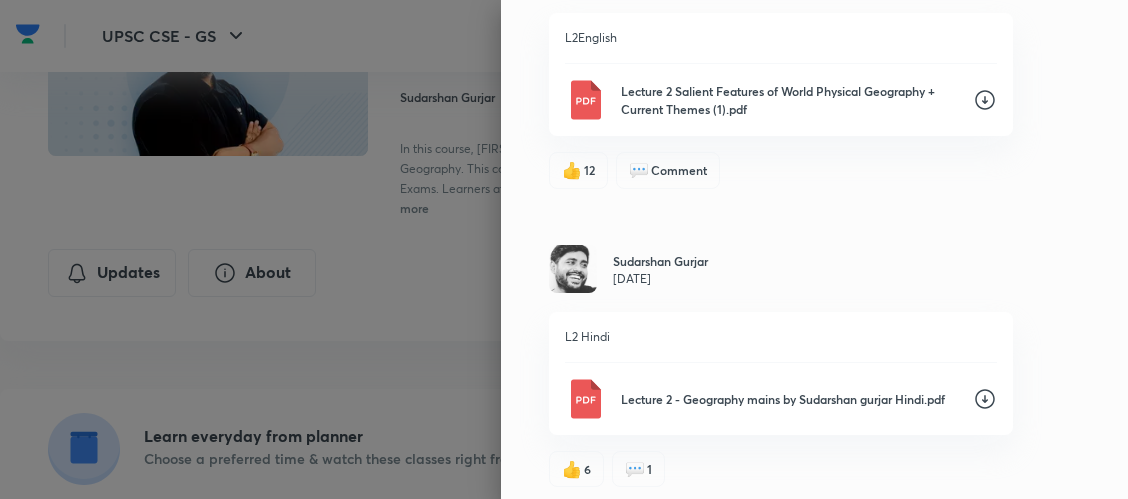 scroll, scrollTop: 3687, scrollLeft: 0, axis: vertical 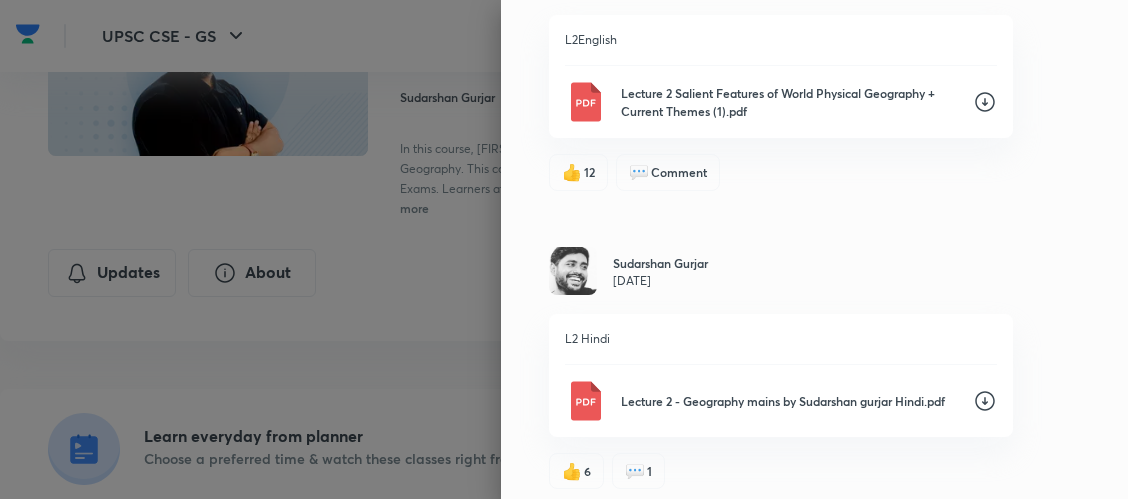 click 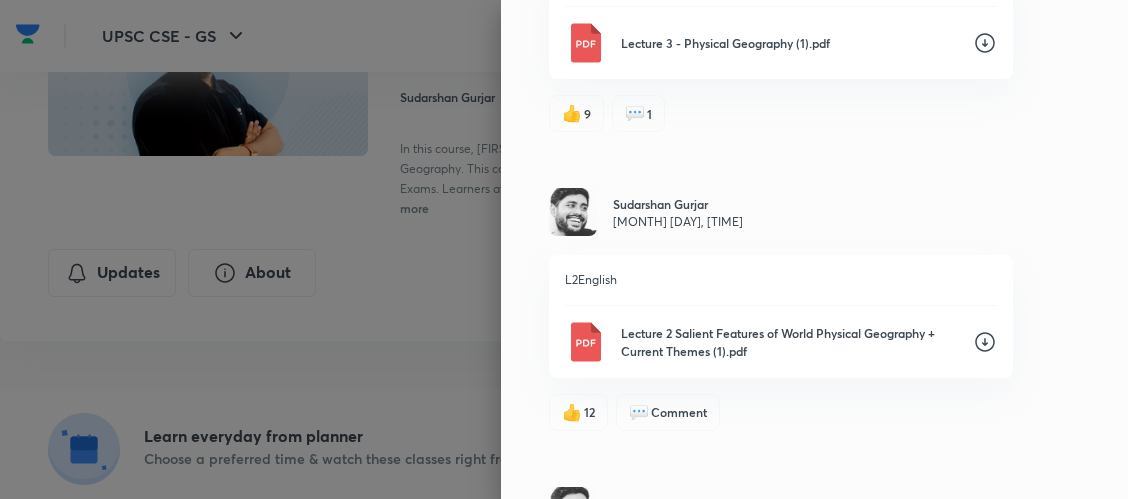 scroll, scrollTop: 3407, scrollLeft: 0, axis: vertical 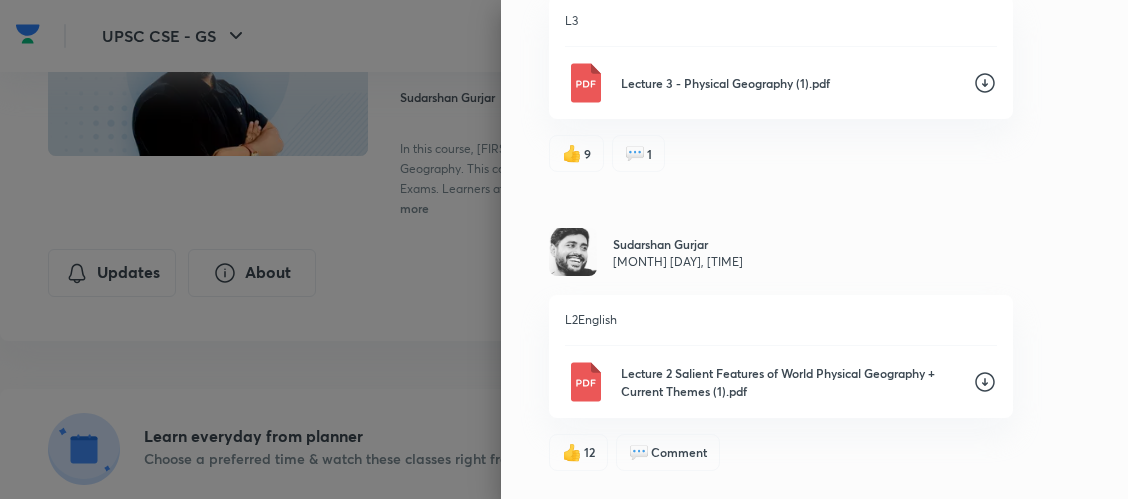 click 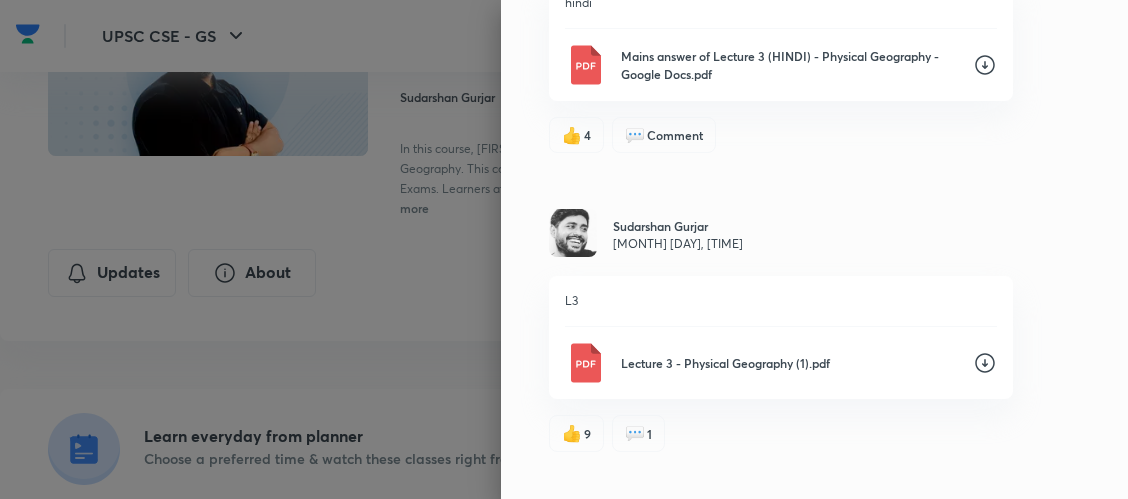 scroll, scrollTop: 3087, scrollLeft: 0, axis: vertical 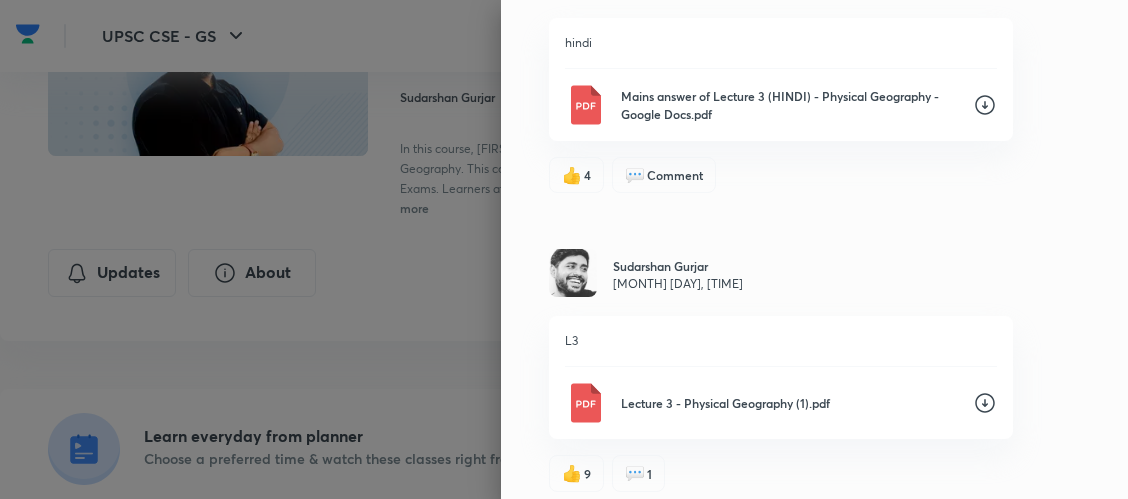 click 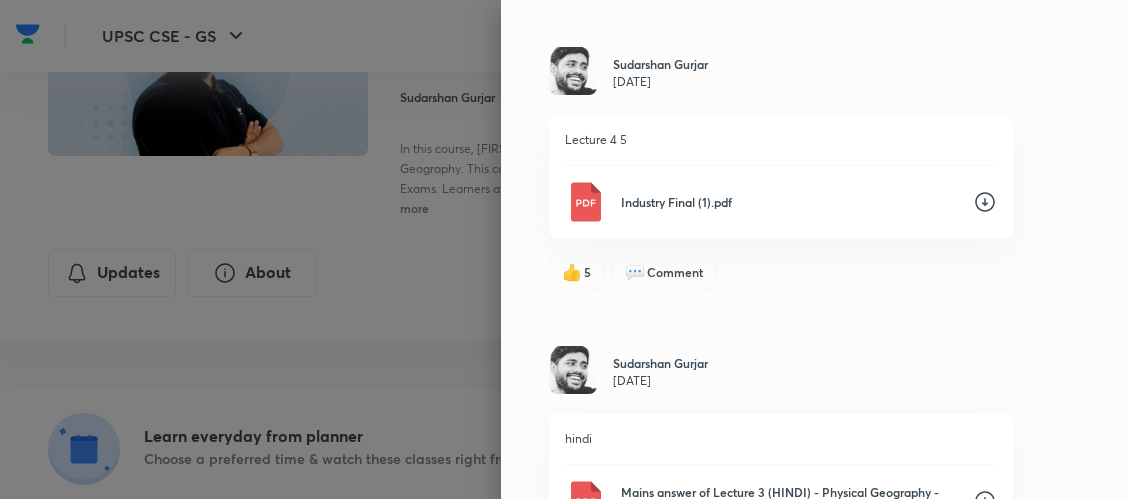 scroll, scrollTop: 2687, scrollLeft: 0, axis: vertical 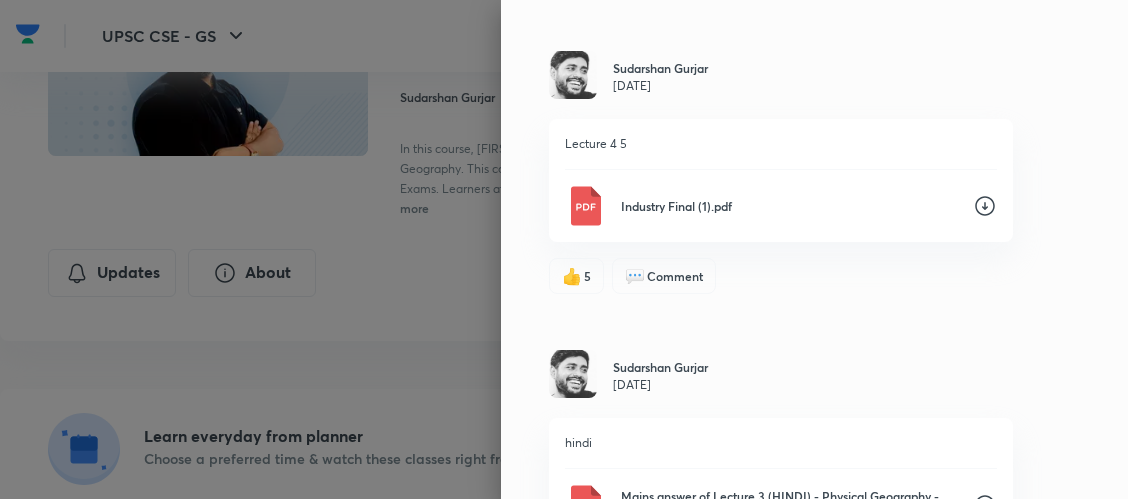 click 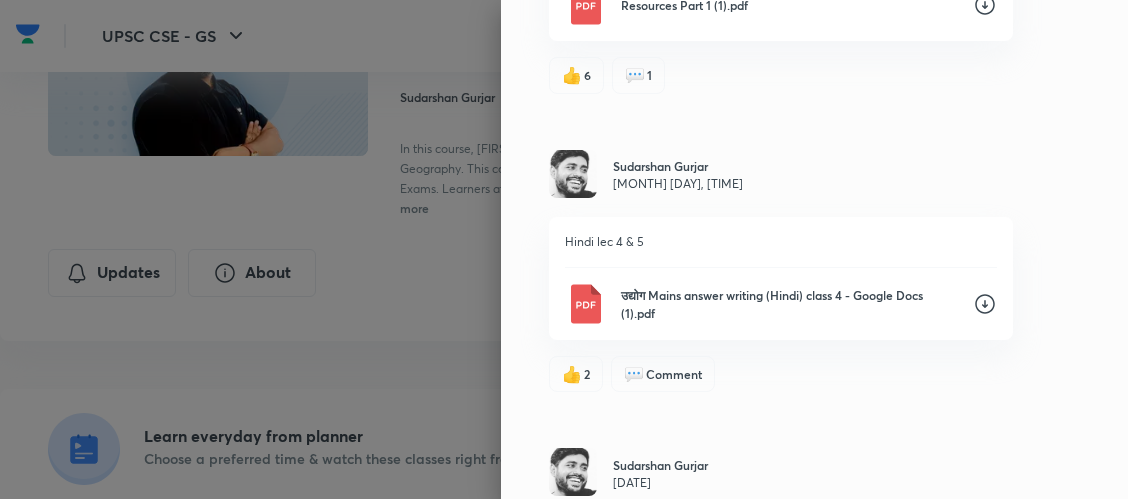 scroll, scrollTop: 2287, scrollLeft: 0, axis: vertical 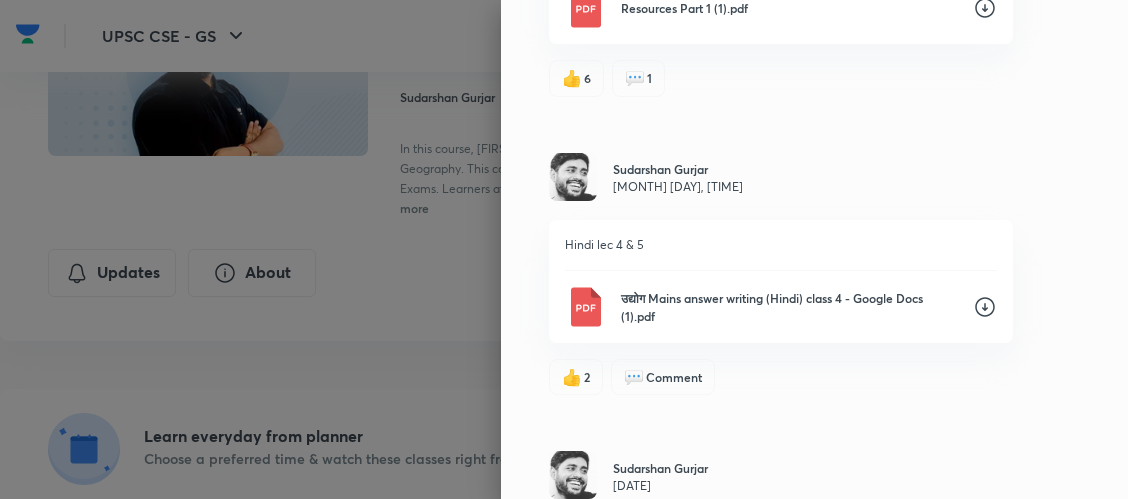 click 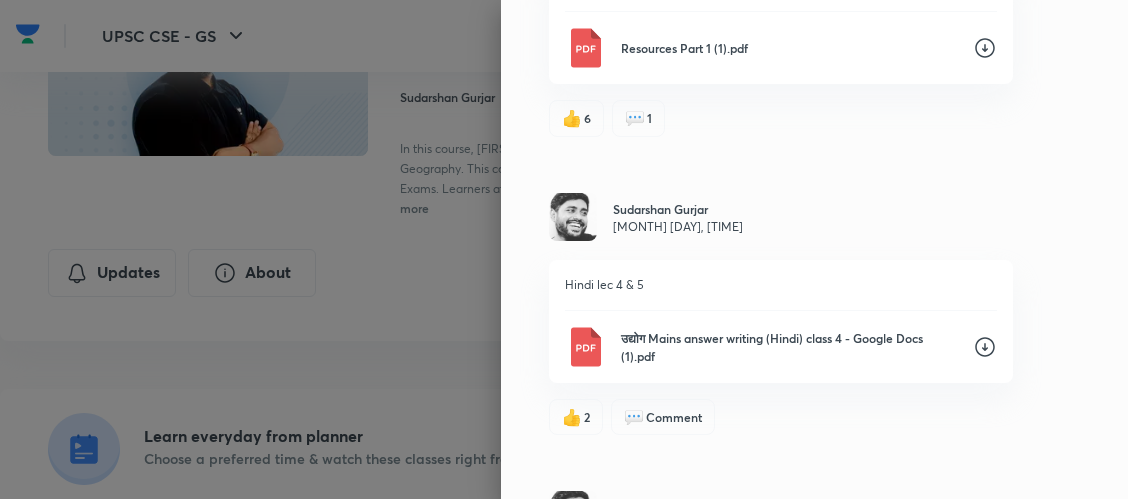 scroll, scrollTop: 2207, scrollLeft: 0, axis: vertical 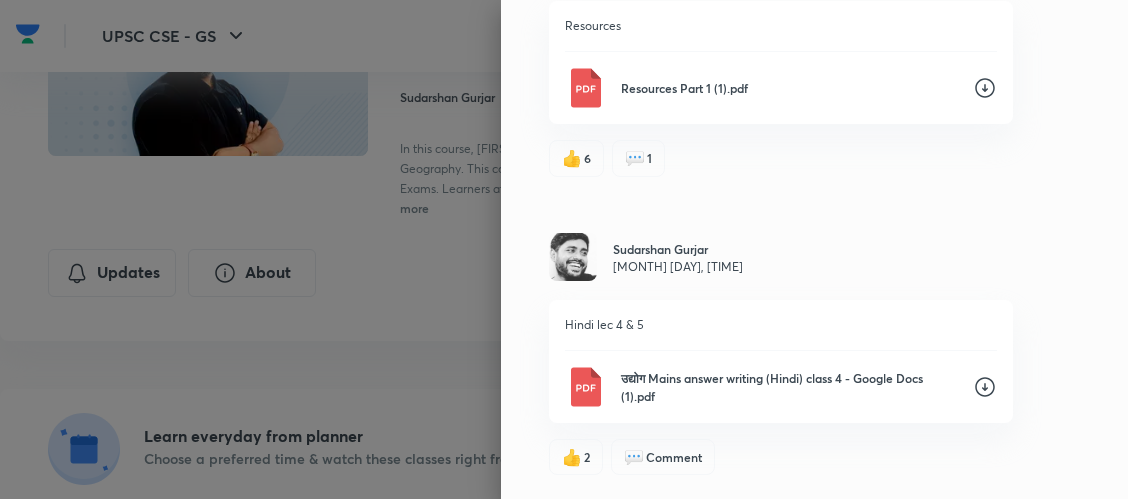 click 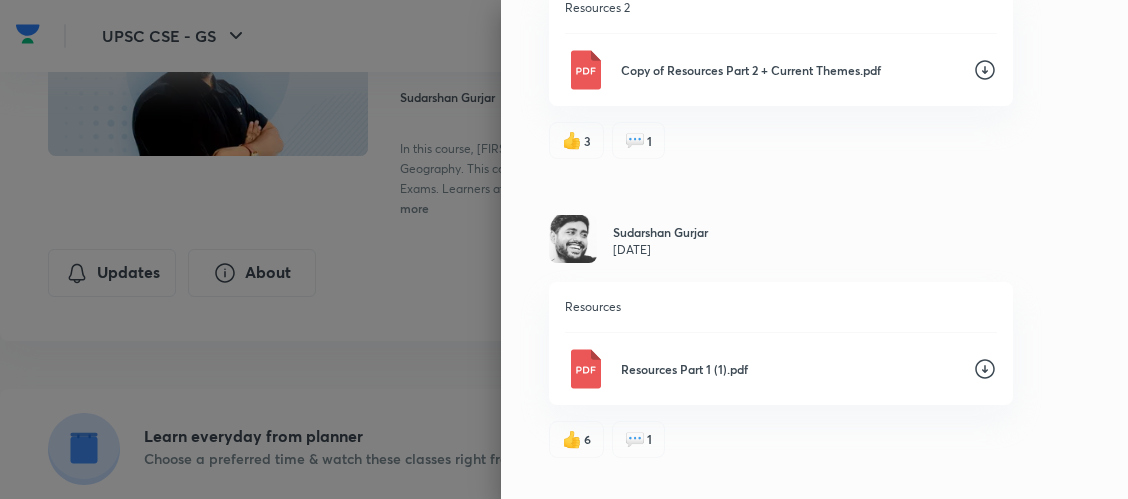 scroll, scrollTop: 1887, scrollLeft: 0, axis: vertical 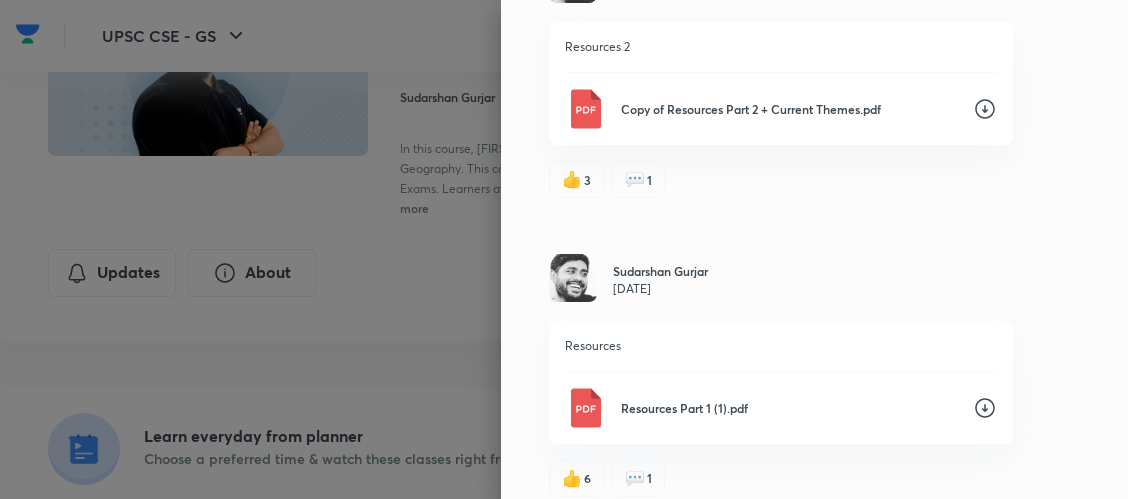 click 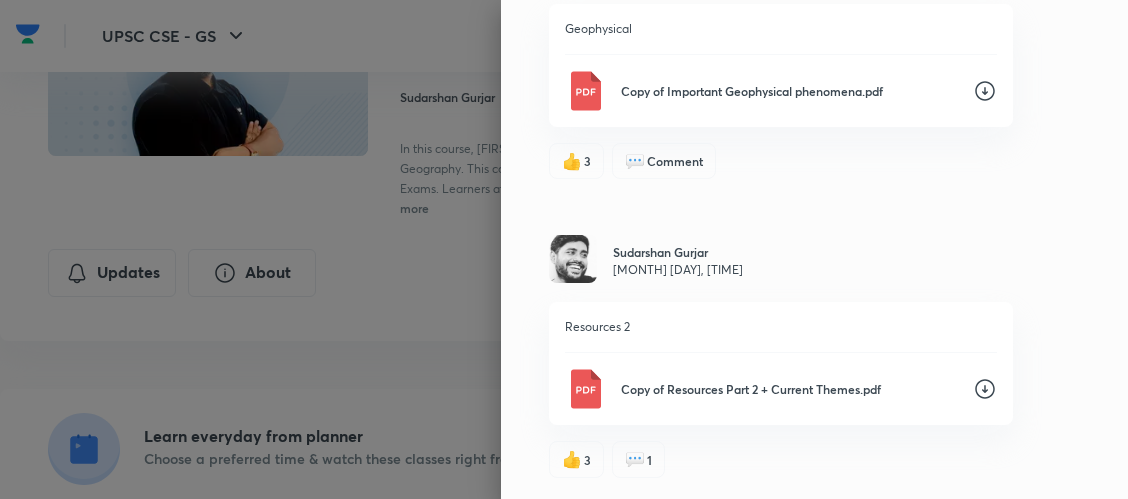 scroll, scrollTop: 1567, scrollLeft: 0, axis: vertical 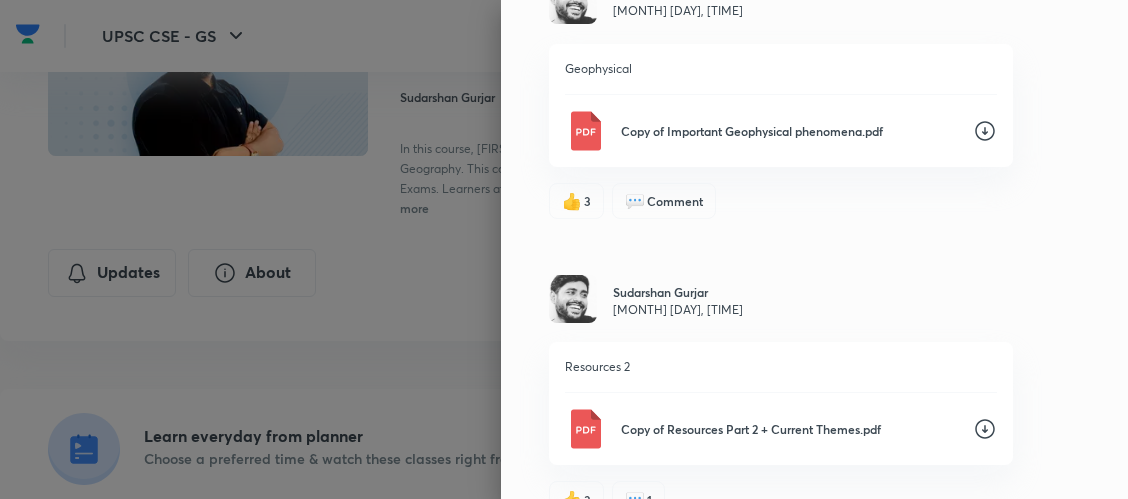 click 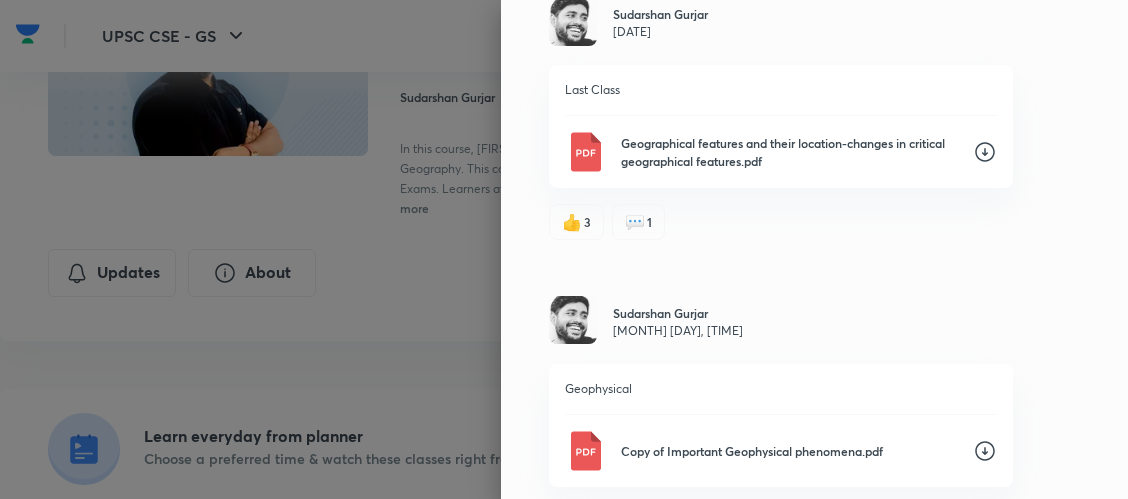 scroll, scrollTop: 1207, scrollLeft: 0, axis: vertical 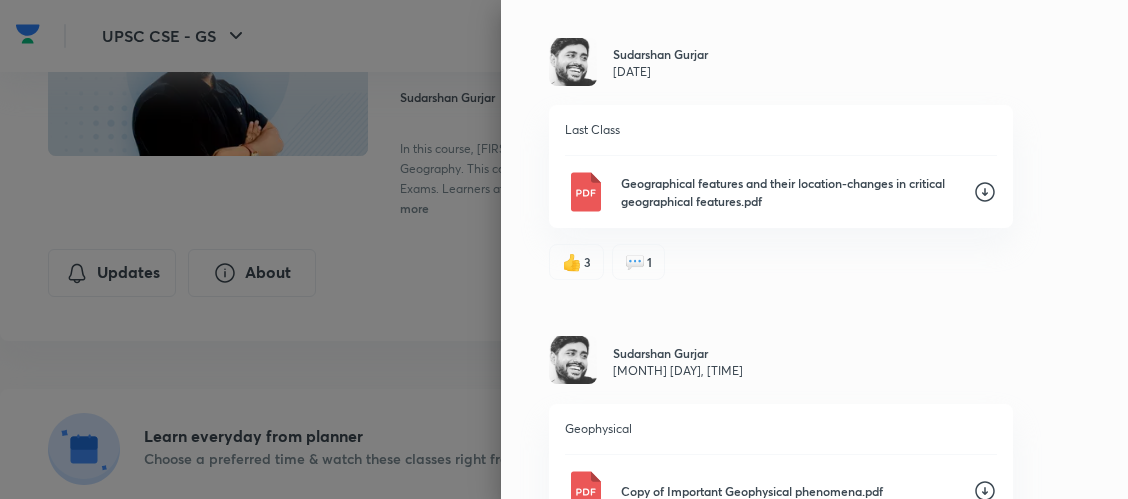 click 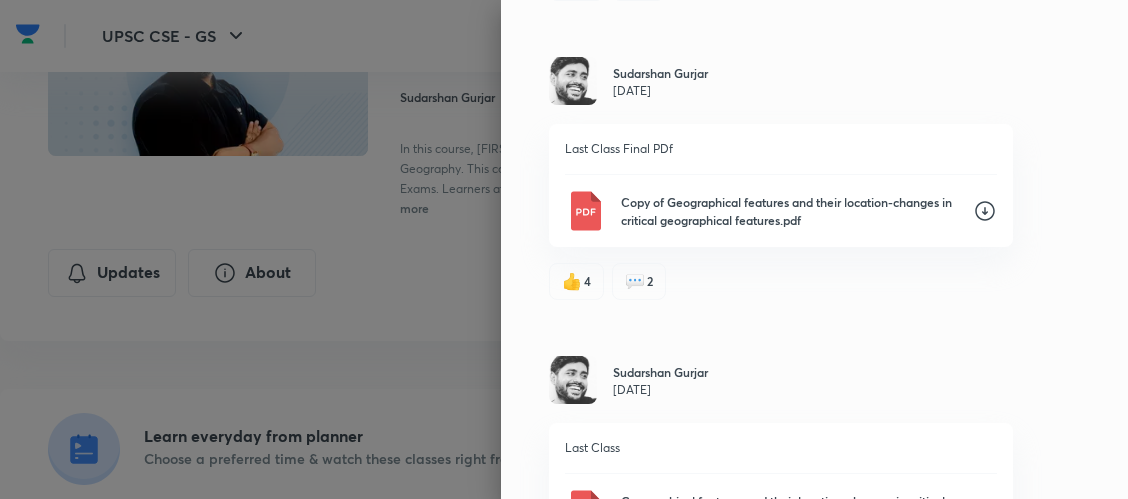 scroll, scrollTop: 887, scrollLeft: 0, axis: vertical 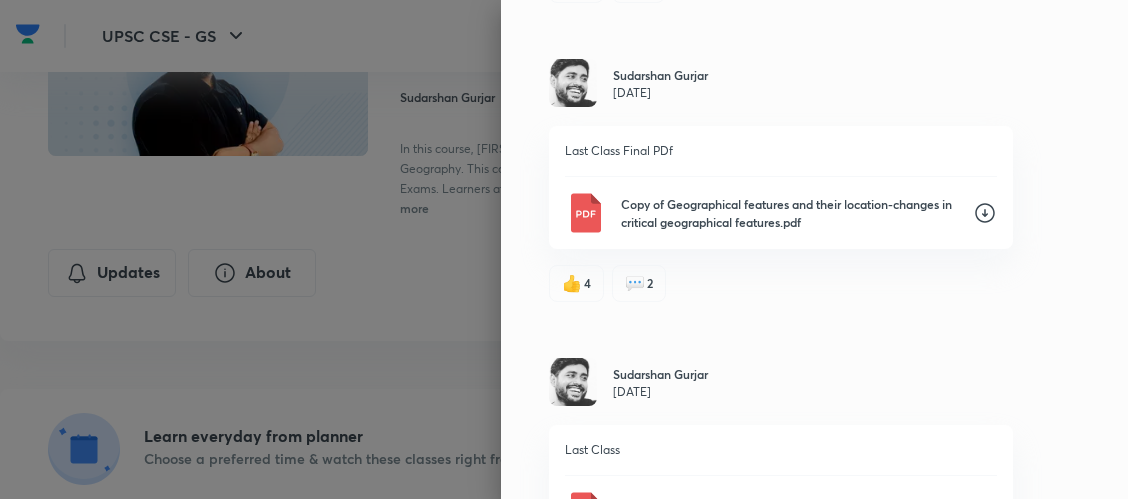 click 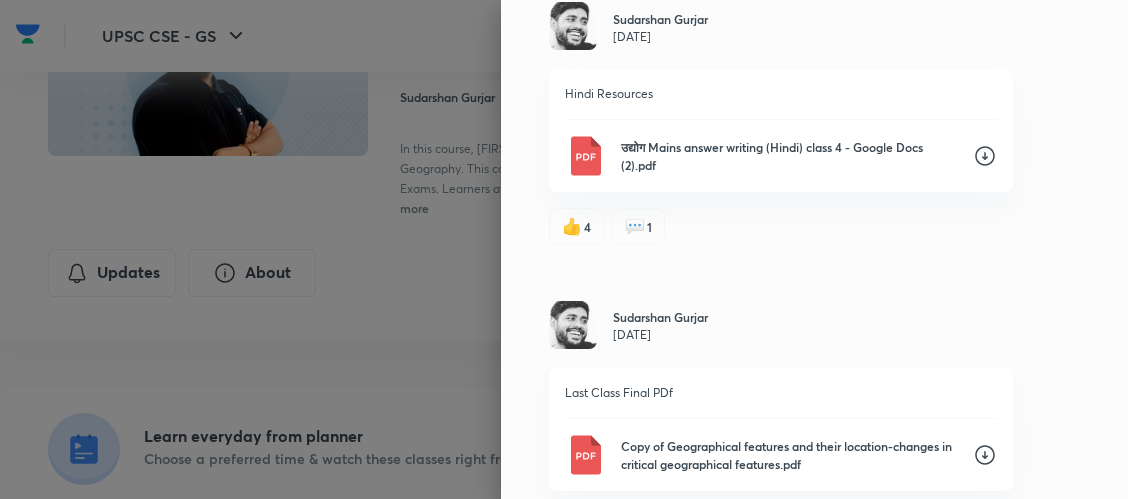 scroll, scrollTop: 607, scrollLeft: 0, axis: vertical 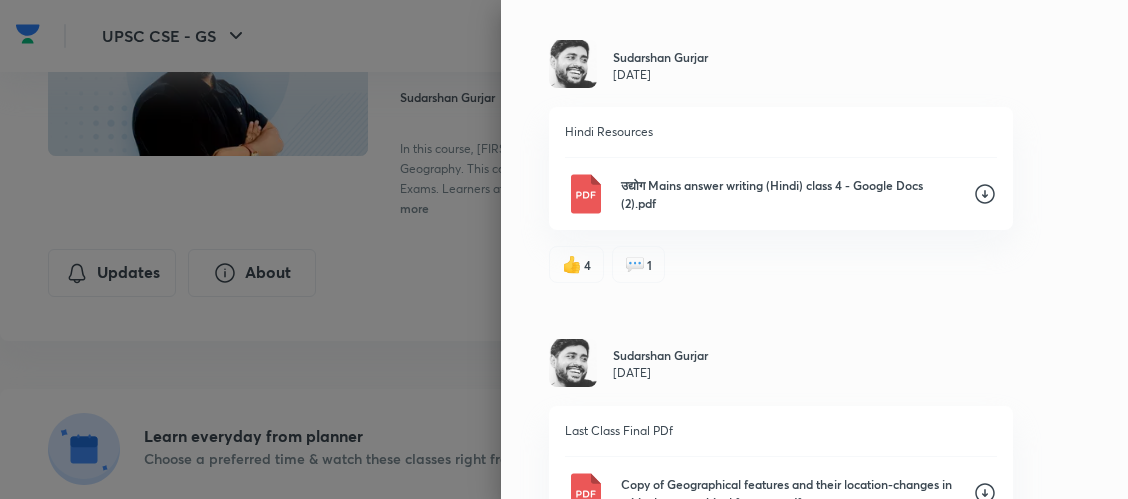 click 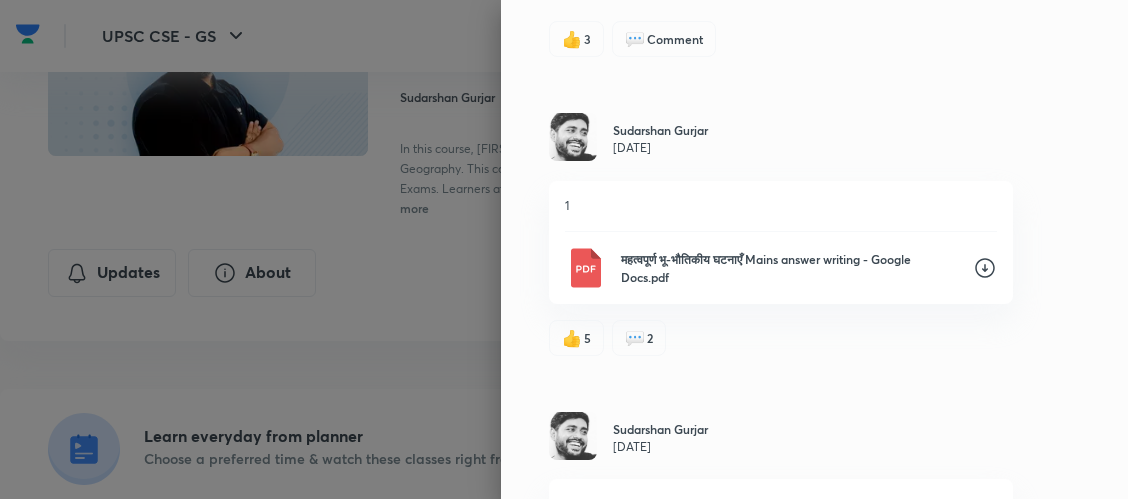 scroll, scrollTop: 207, scrollLeft: 0, axis: vertical 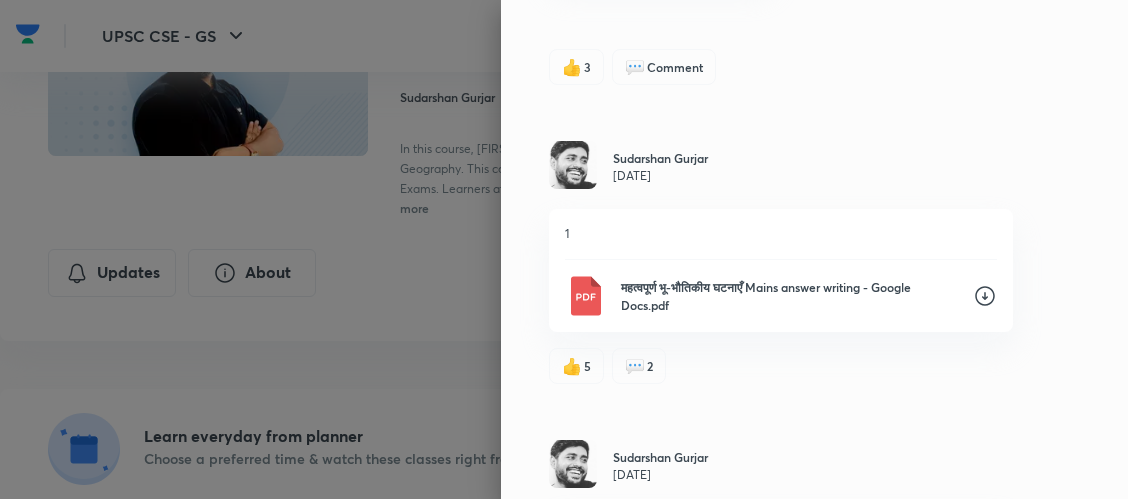 click 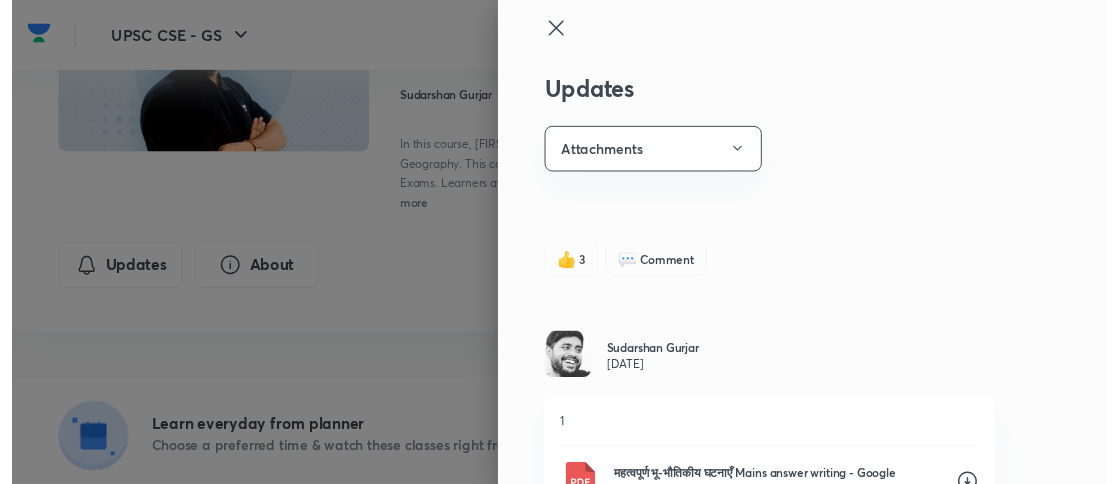 scroll, scrollTop: 0, scrollLeft: 0, axis: both 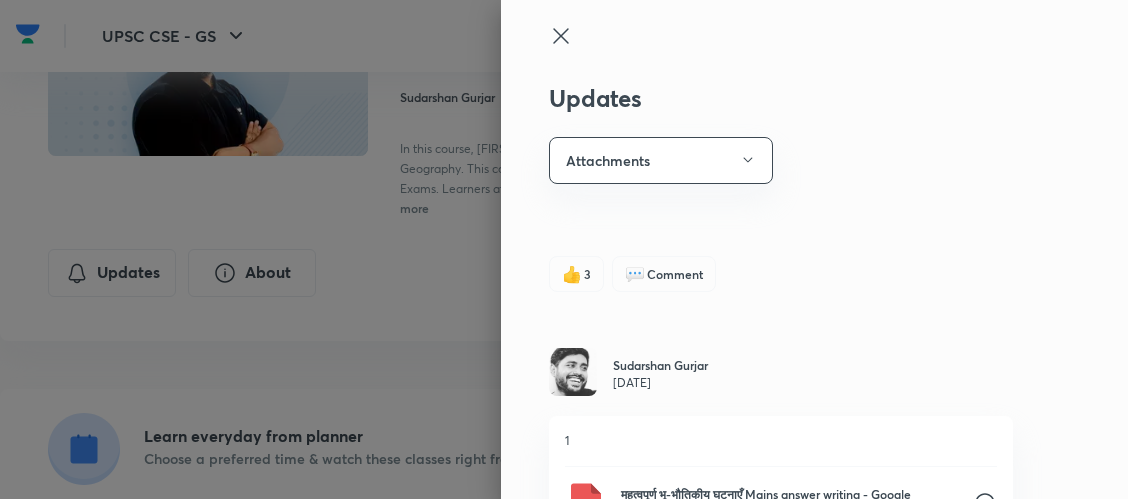 click 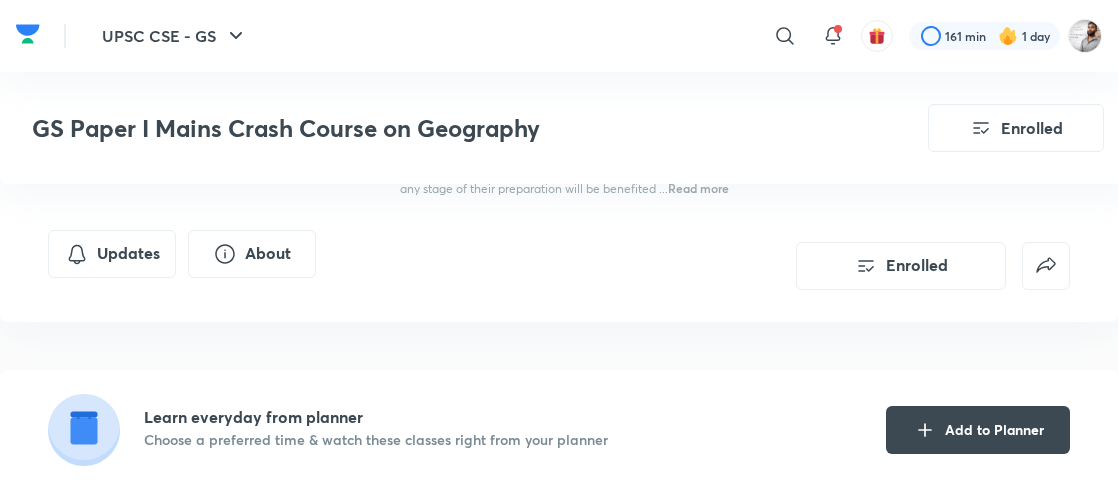 scroll, scrollTop: 1100, scrollLeft: 0, axis: vertical 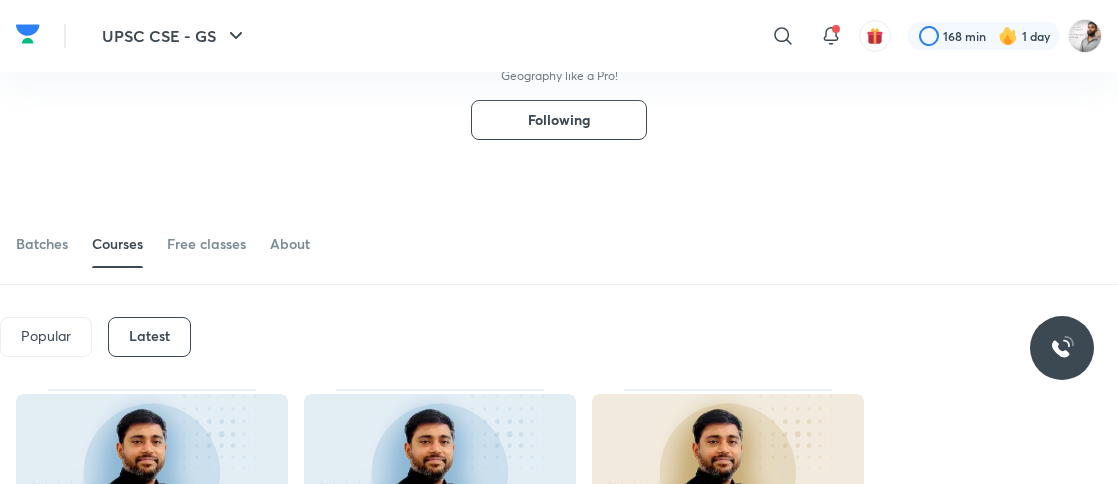 click on "[FIRST] [LAST] India's Top Geography Educator | Use invite code - 'SGYT10' to Unlock my Free Content | Explore the World of Geography like a Pro! Following" at bounding box center [559, 51] 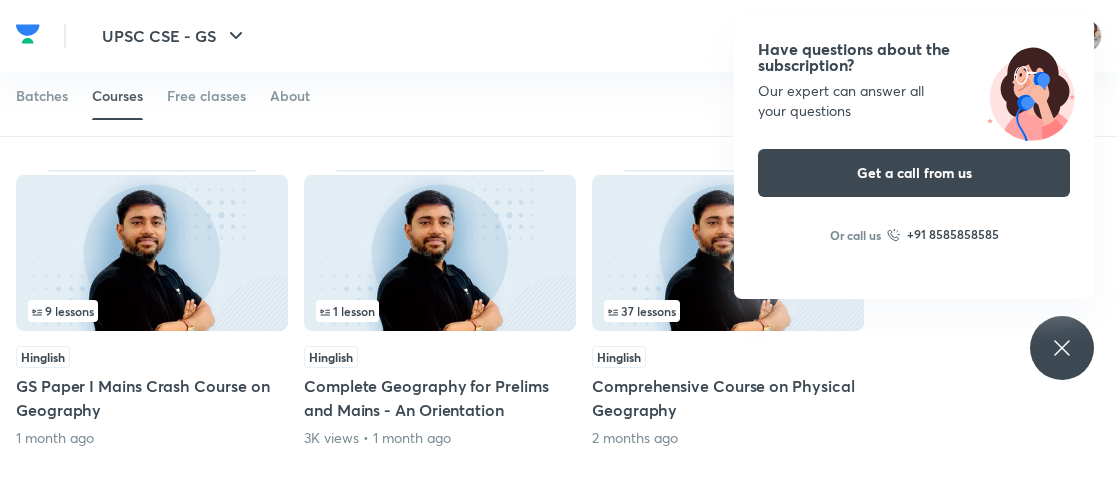 scroll, scrollTop: 1030, scrollLeft: 0, axis: vertical 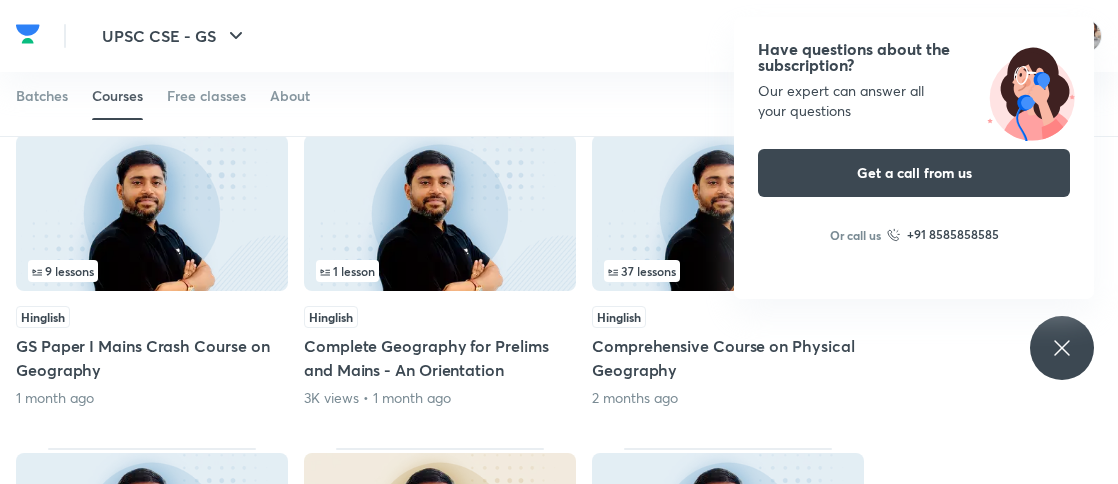 click 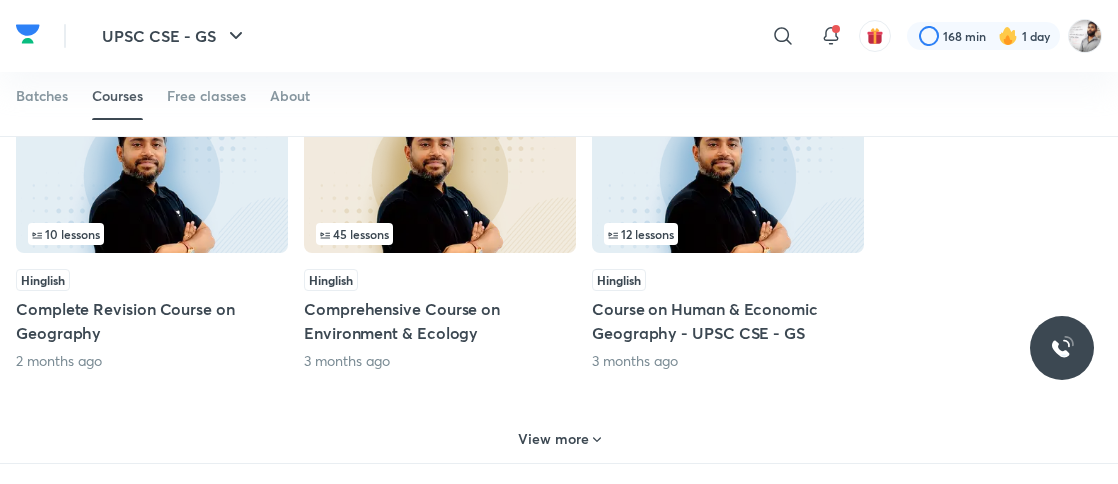 scroll, scrollTop: 1390, scrollLeft: 0, axis: vertical 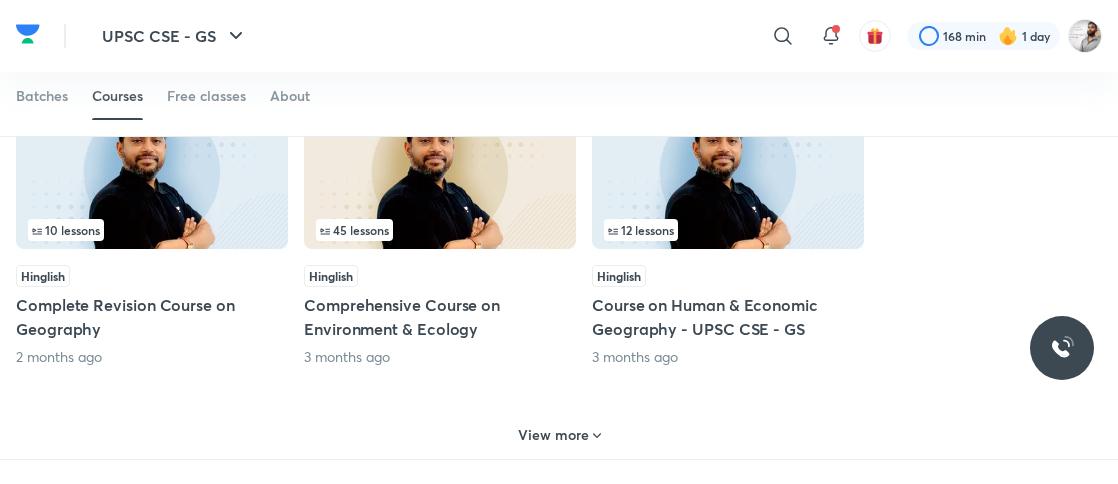 click at bounding box center [440, 171] 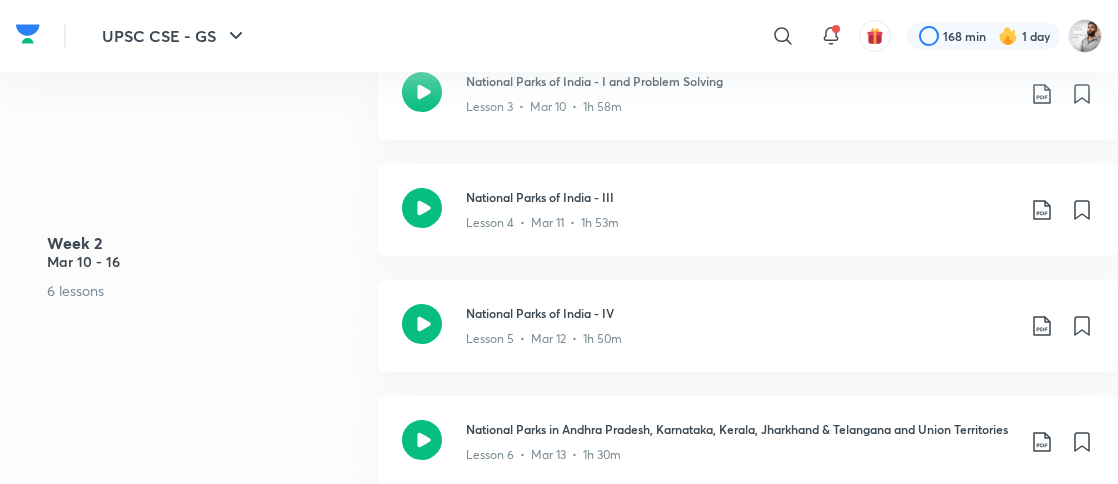 scroll, scrollTop: 0, scrollLeft: 0, axis: both 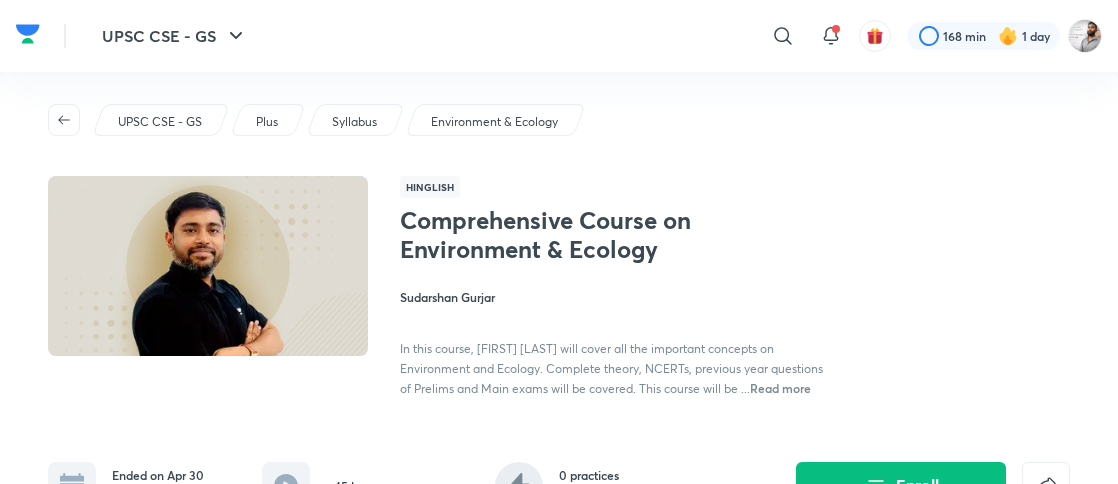 click on "UPSC CSE - GS Plus Syllabus Environment & Ecology Hinglish Comprehensive Course on Environment & Ecology [FIRST] [LAST] In this course, [FIRST] [LAST] will cover all the important concepts on Environment and Ecology. Complete theory, NCERTs, previous year questions of Prelims and Main exams will be covered. This course will be ...  Read more Ended on [DATE] [DATE] - [DATE], 45 lessons 0 practices 0  questions by educators Enroll" at bounding box center (559, 307) 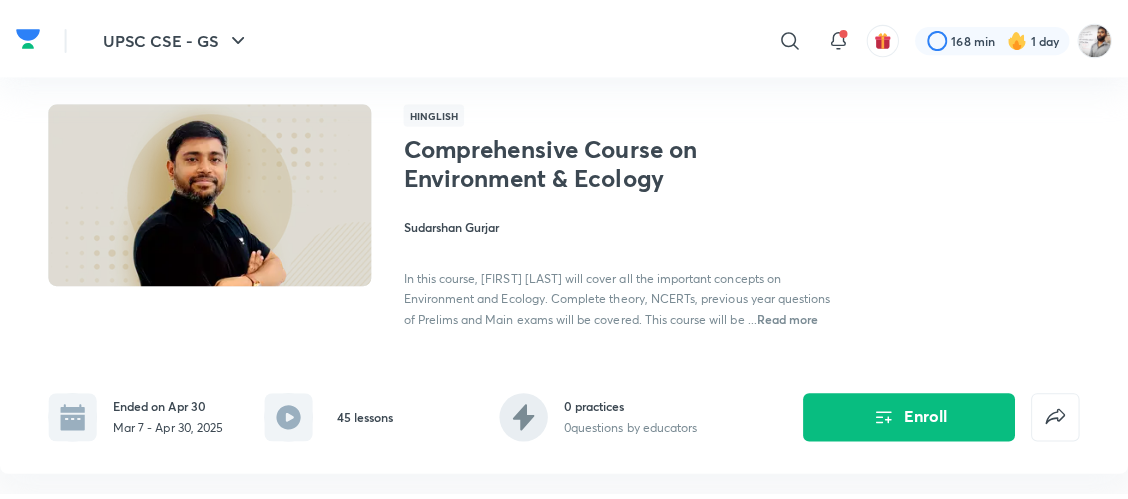 scroll, scrollTop: 80, scrollLeft: 0, axis: vertical 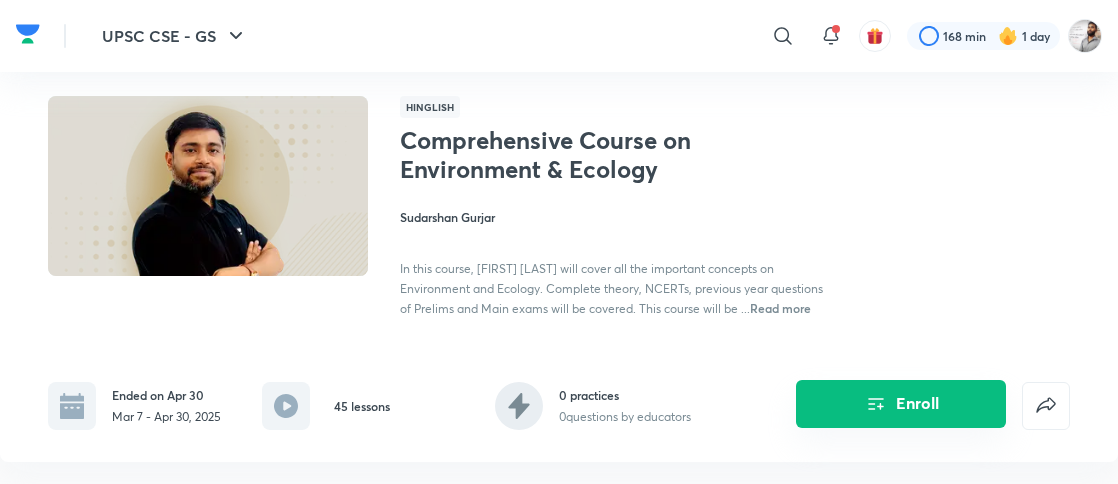 click 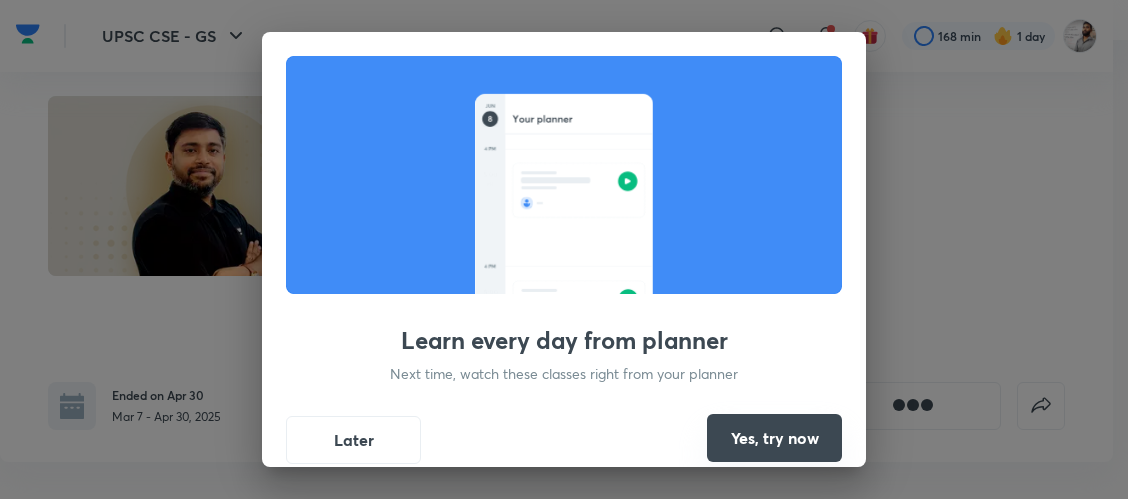 click on "Yes, try now" at bounding box center (774, 438) 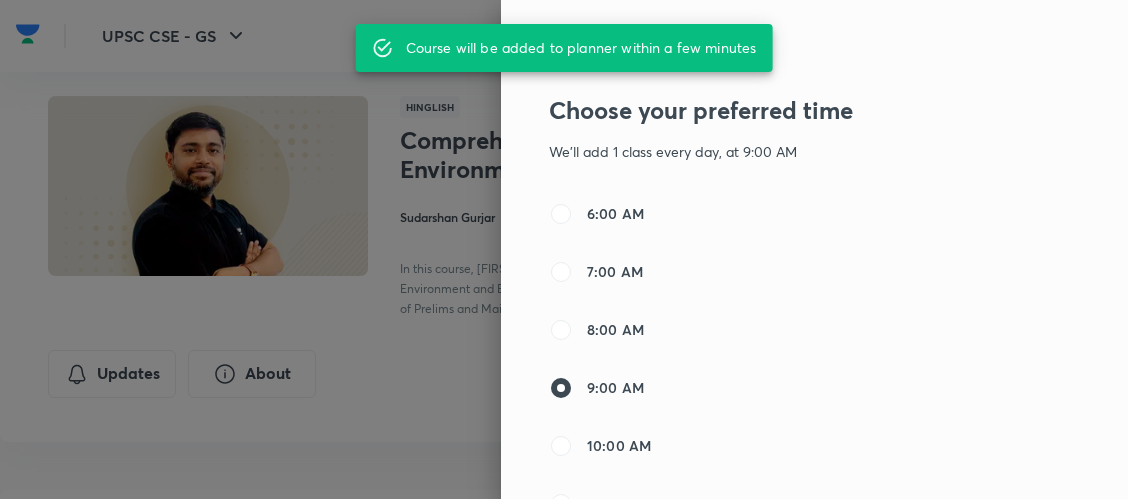 click at bounding box center (564, 249) 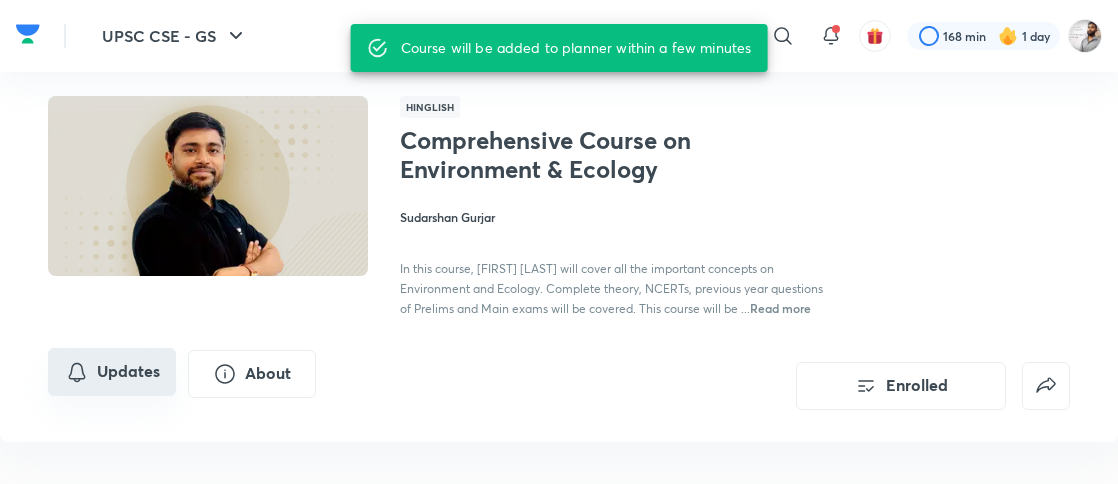 click on "Updates" at bounding box center [112, 372] 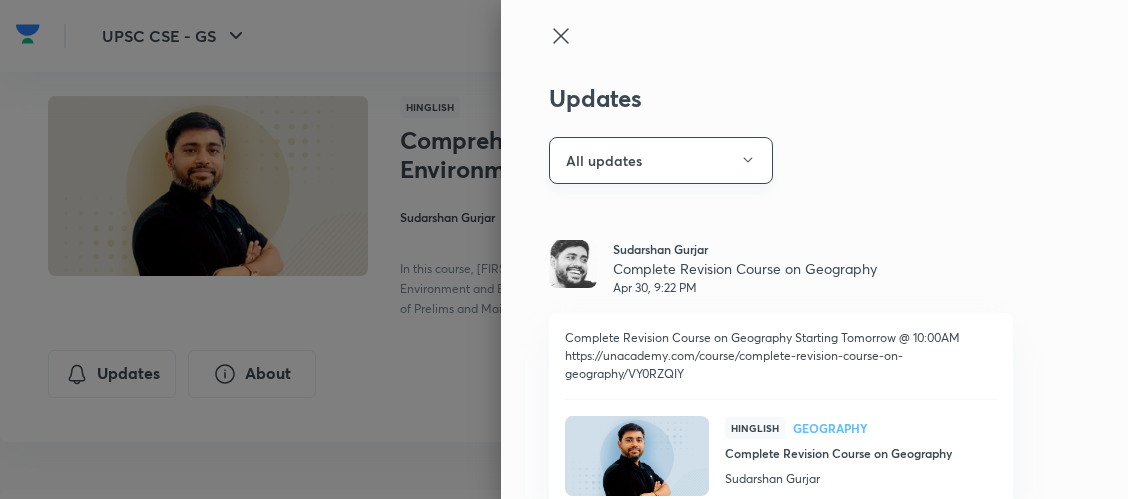 click on "All updates" at bounding box center (661, 160) 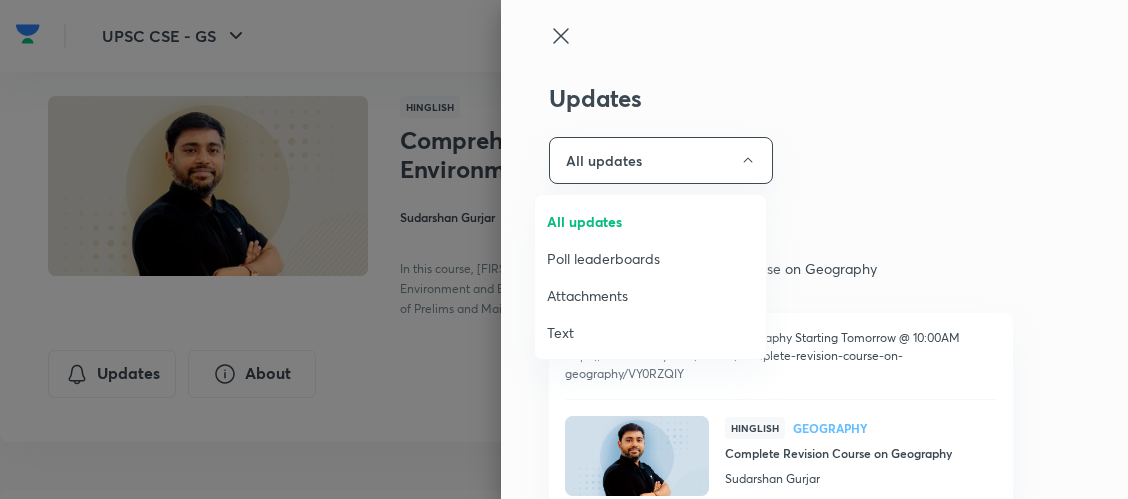 click on "Attachments" at bounding box center (650, 295) 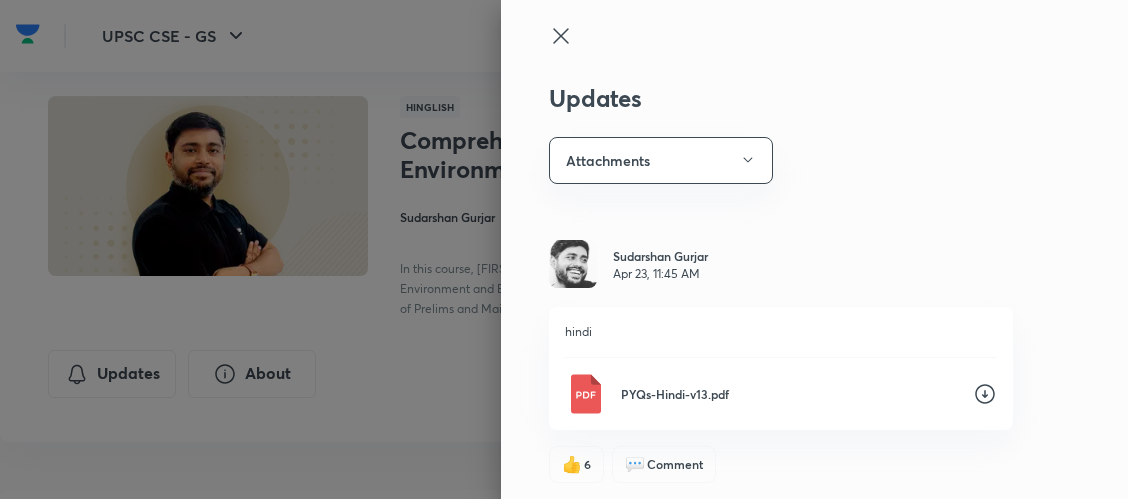 click on "Updates" at bounding box center (781, 98) 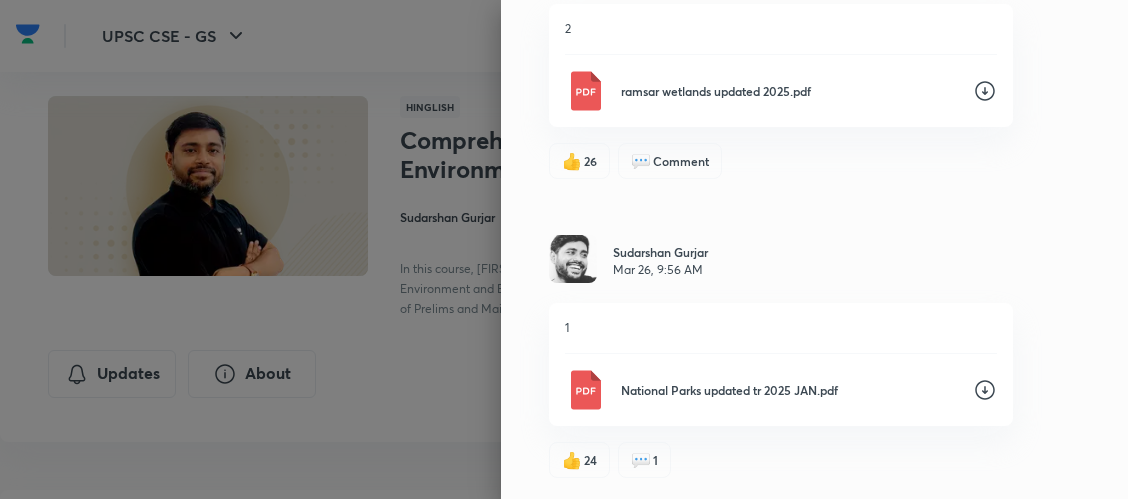 scroll, scrollTop: 2099, scrollLeft: 0, axis: vertical 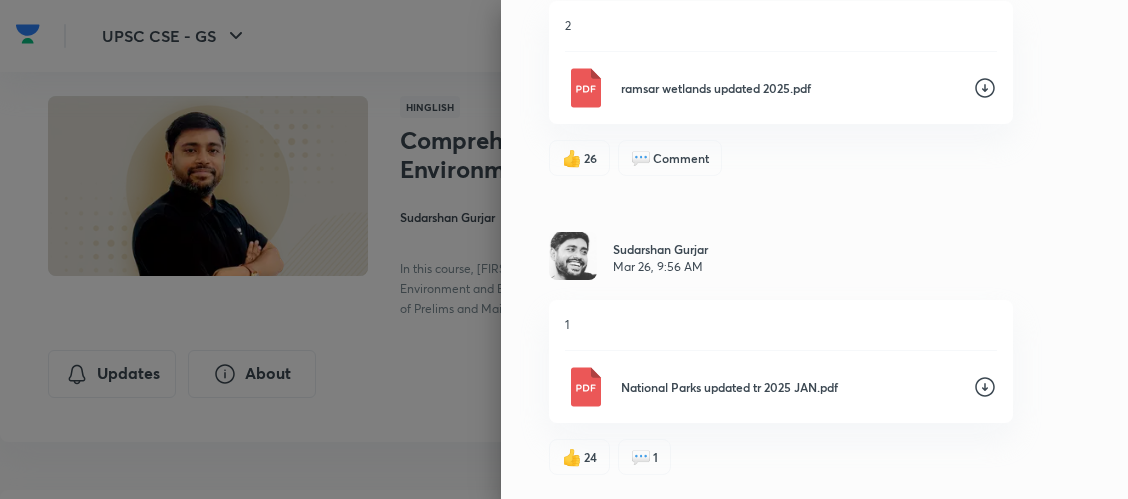 click 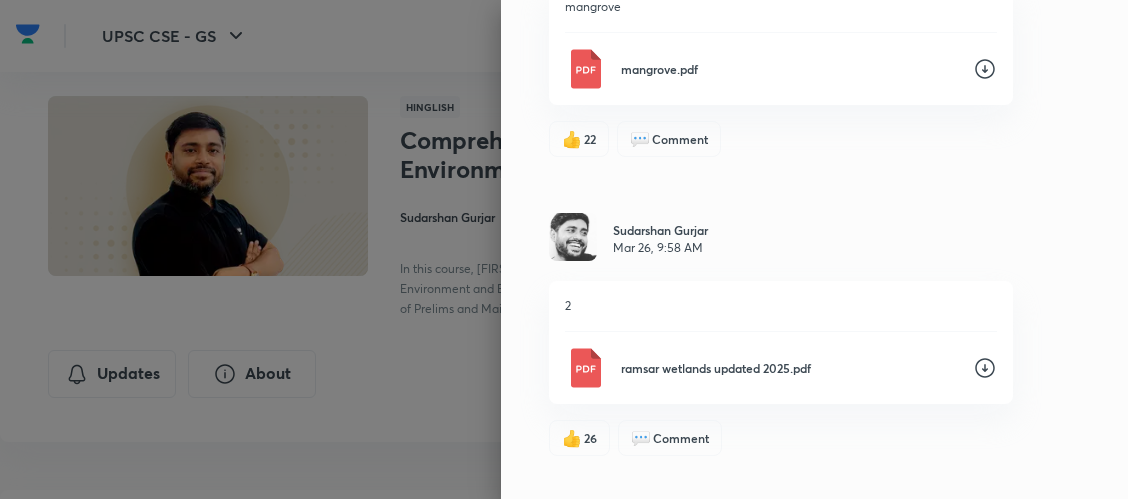 scroll, scrollTop: 1779, scrollLeft: 0, axis: vertical 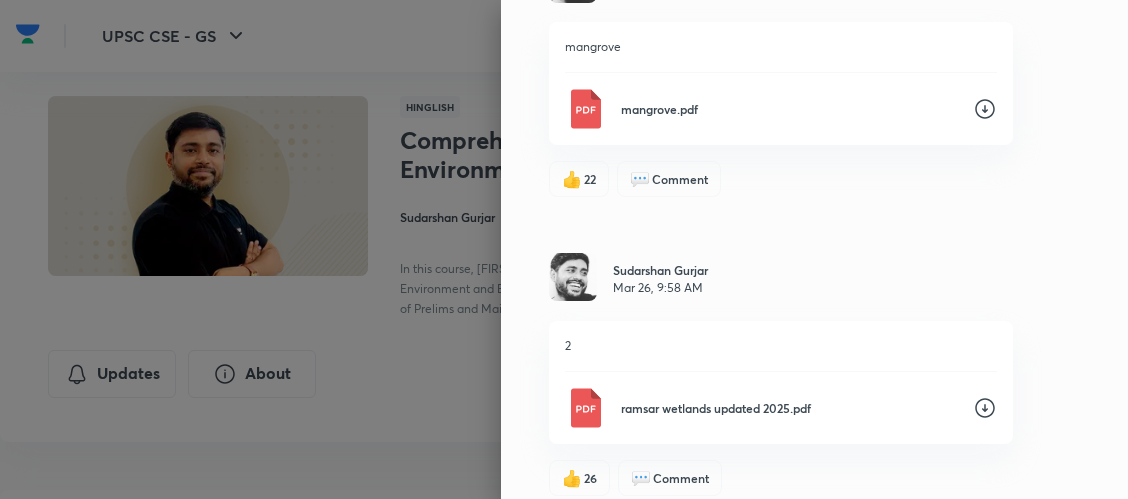 click 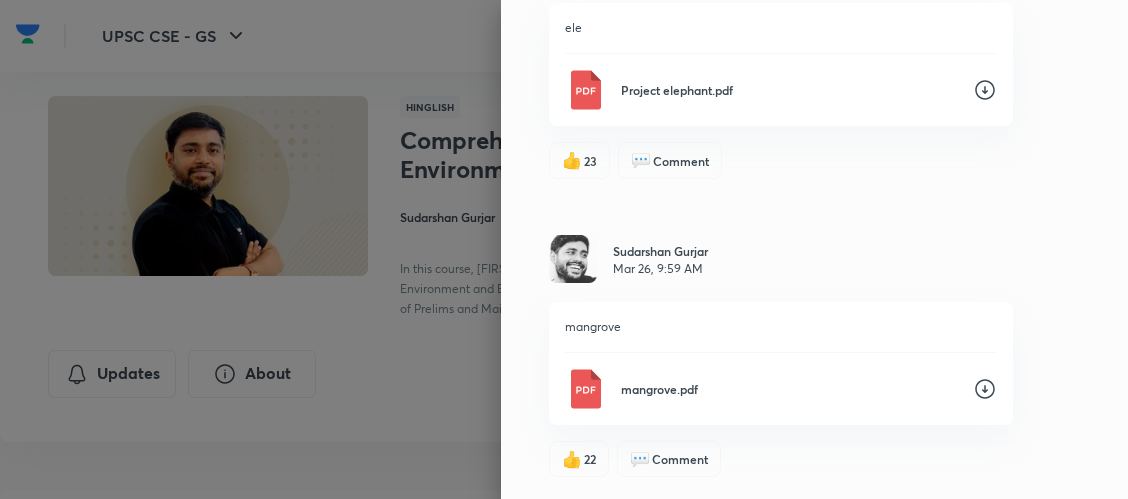 scroll, scrollTop: 1459, scrollLeft: 0, axis: vertical 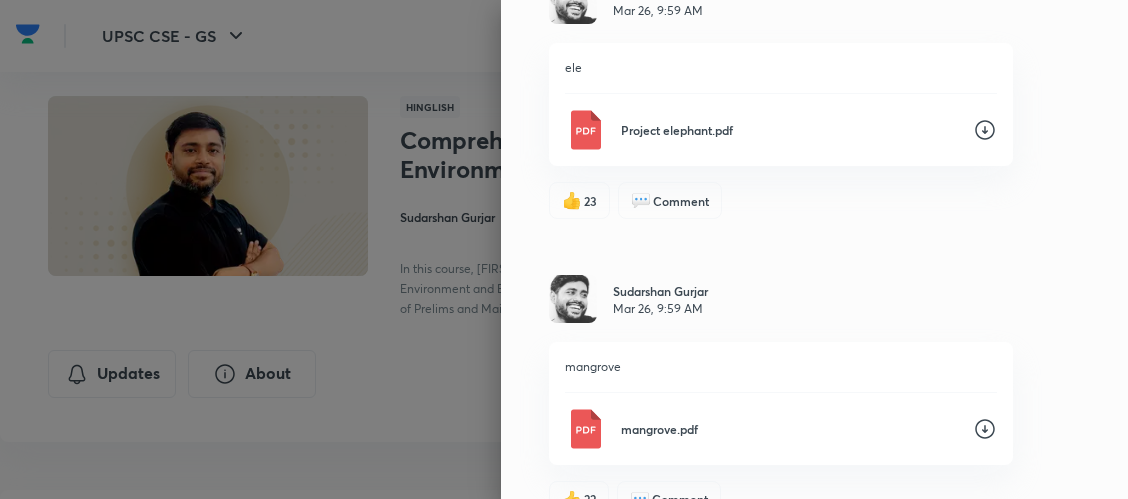 click 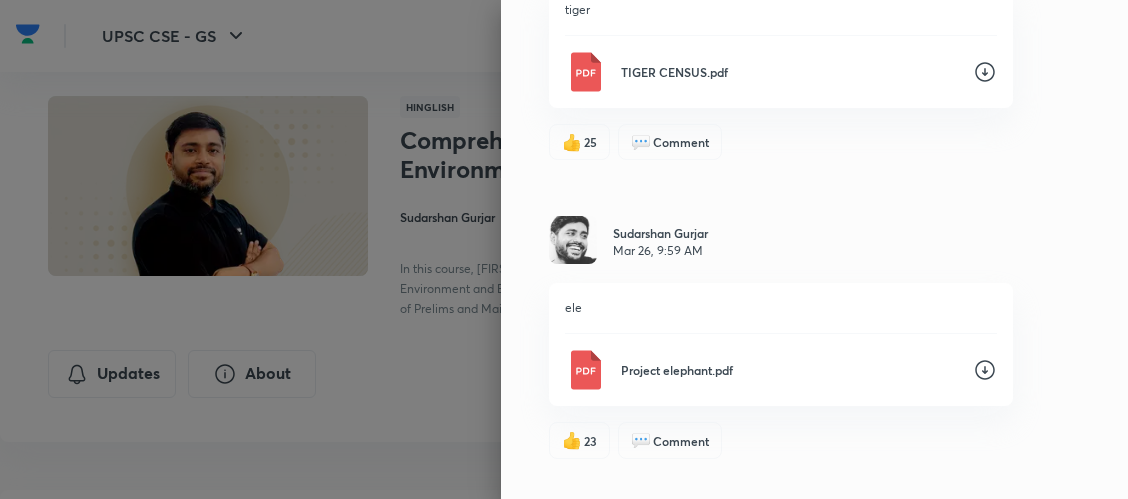 scroll, scrollTop: 1179, scrollLeft: 0, axis: vertical 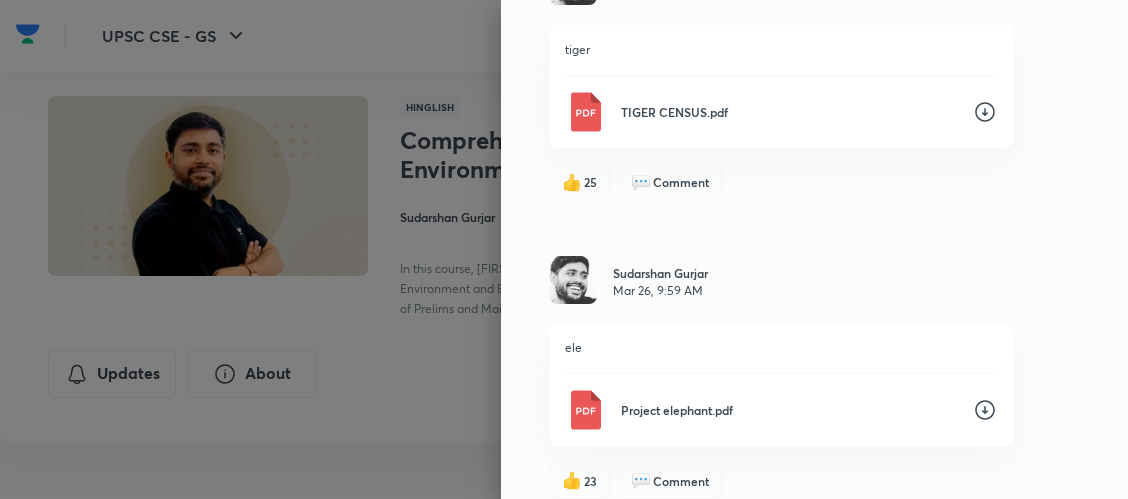 click 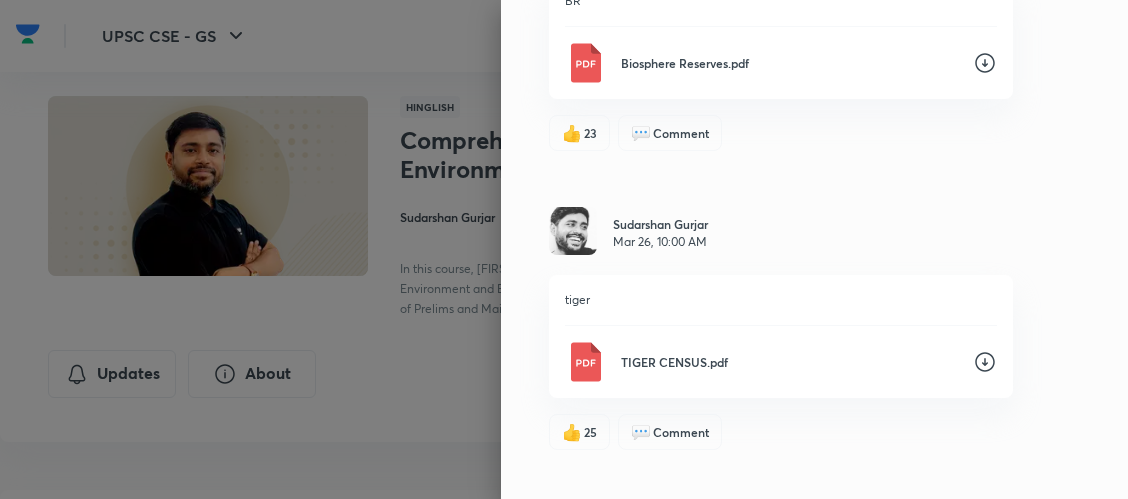 scroll, scrollTop: 899, scrollLeft: 0, axis: vertical 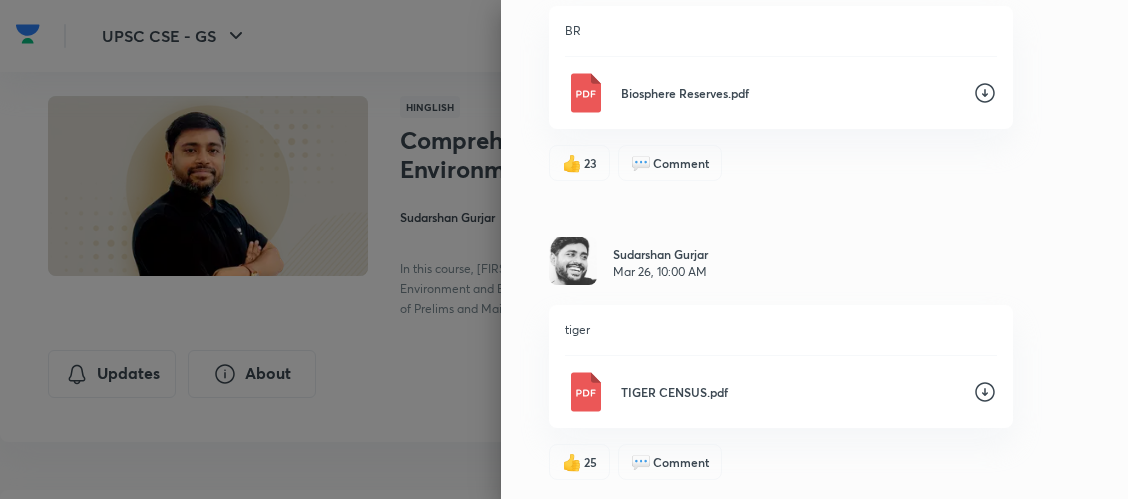 click 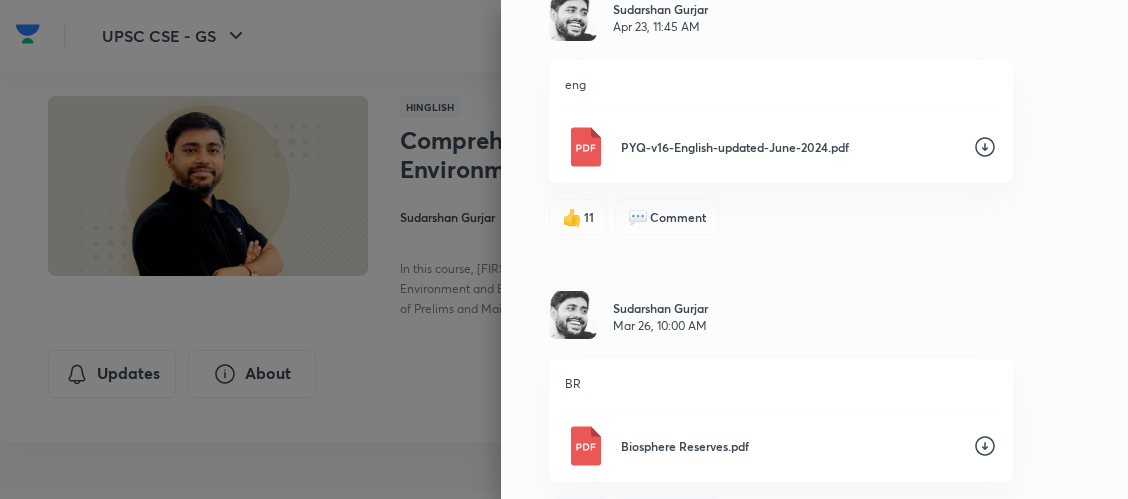 scroll, scrollTop: 539, scrollLeft: 0, axis: vertical 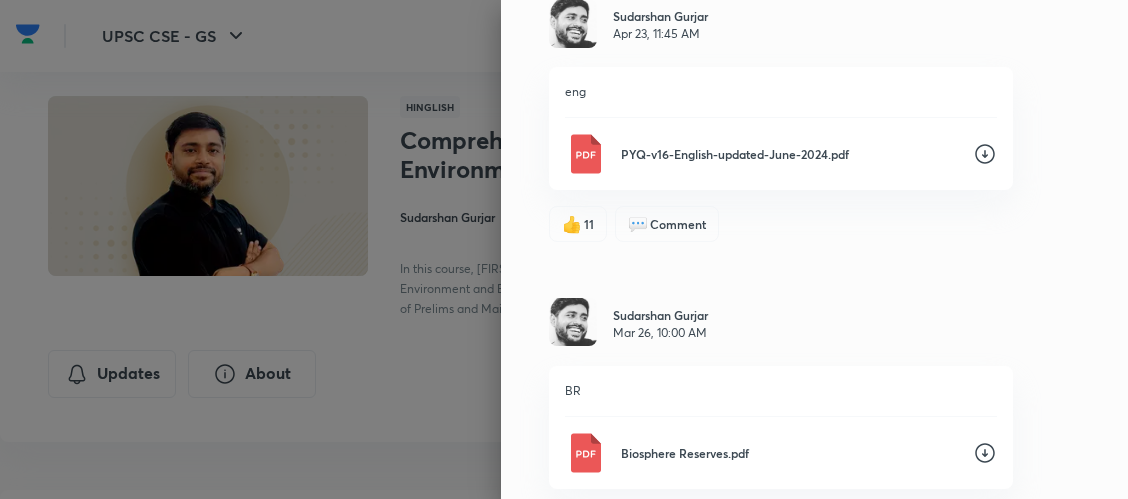 click 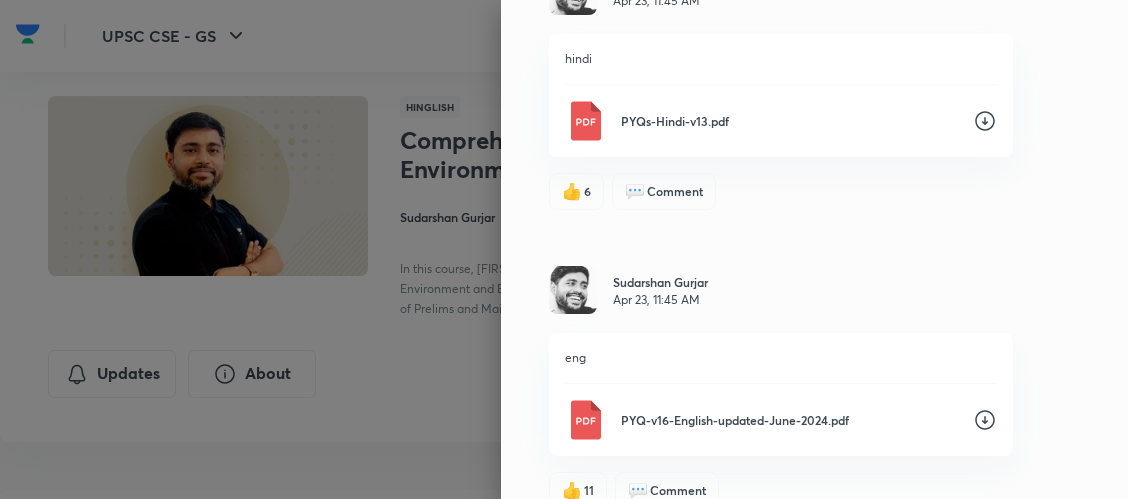 scroll, scrollTop: 179, scrollLeft: 0, axis: vertical 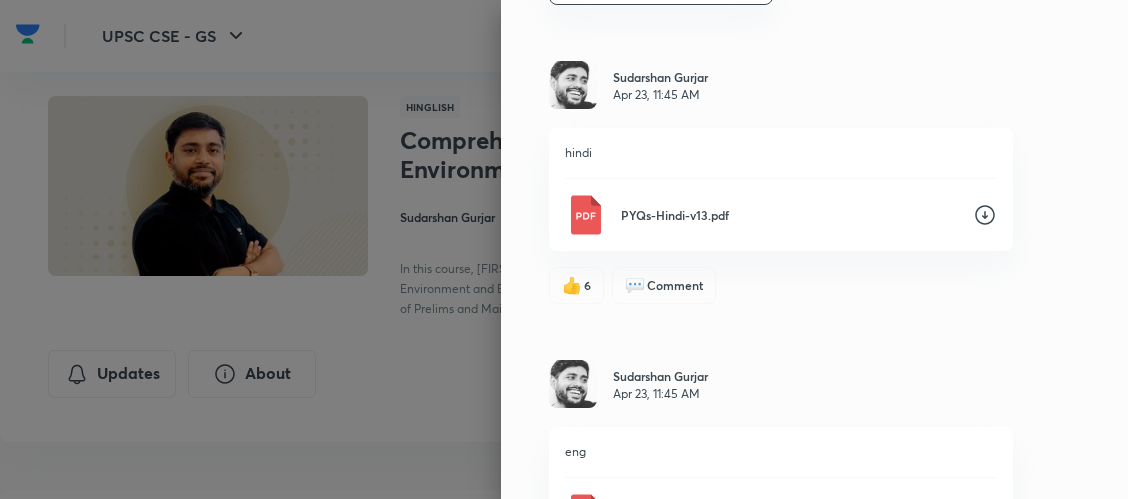 click 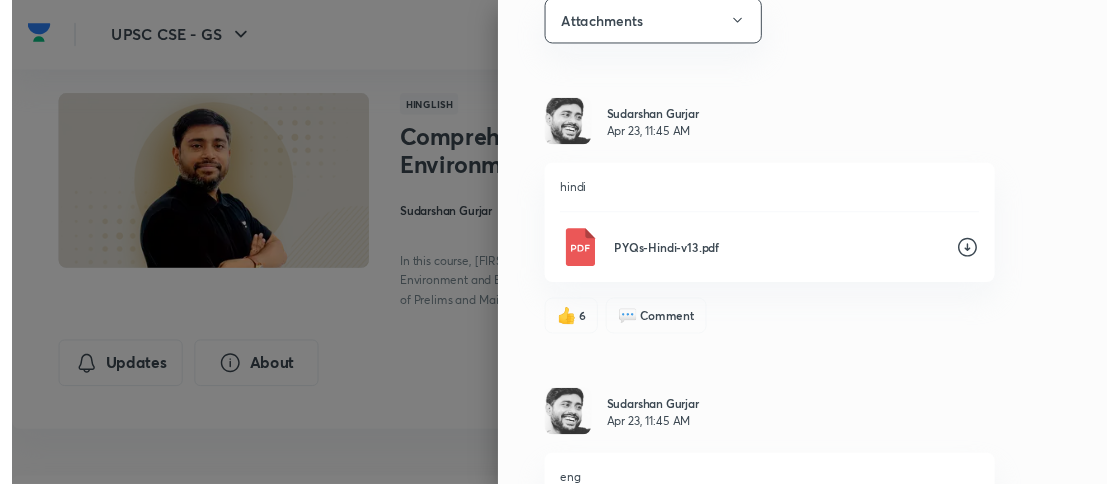 scroll, scrollTop: 0, scrollLeft: 0, axis: both 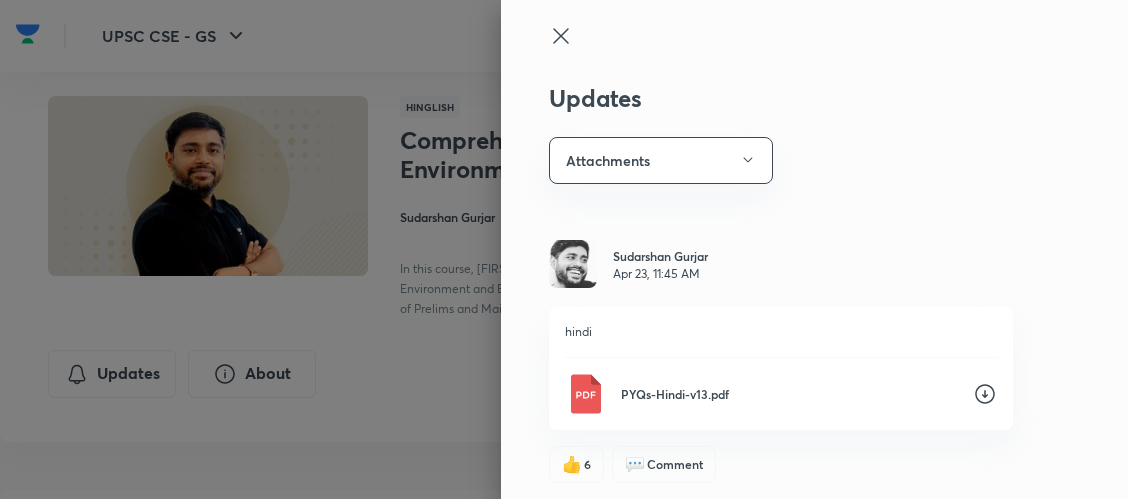 click 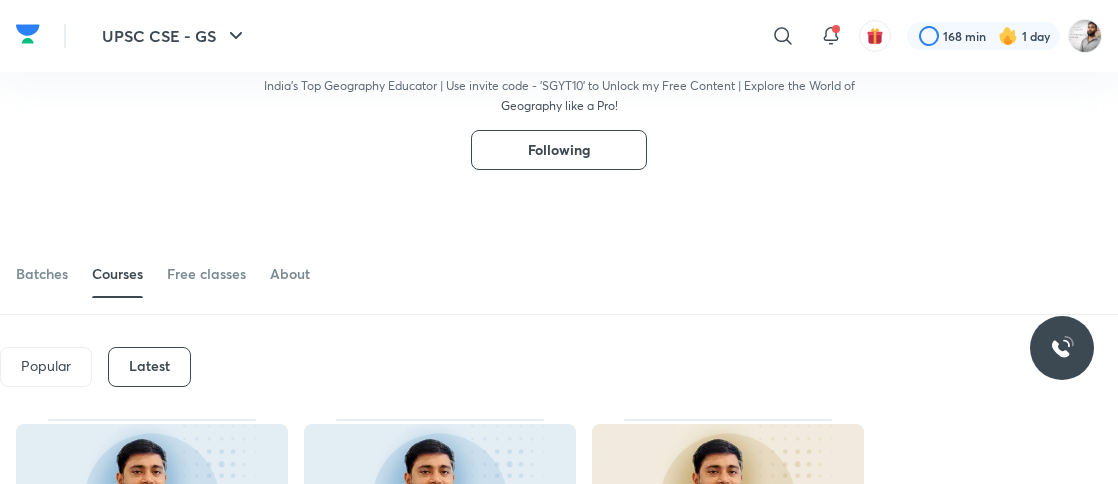 scroll, scrollTop: 160, scrollLeft: 0, axis: vertical 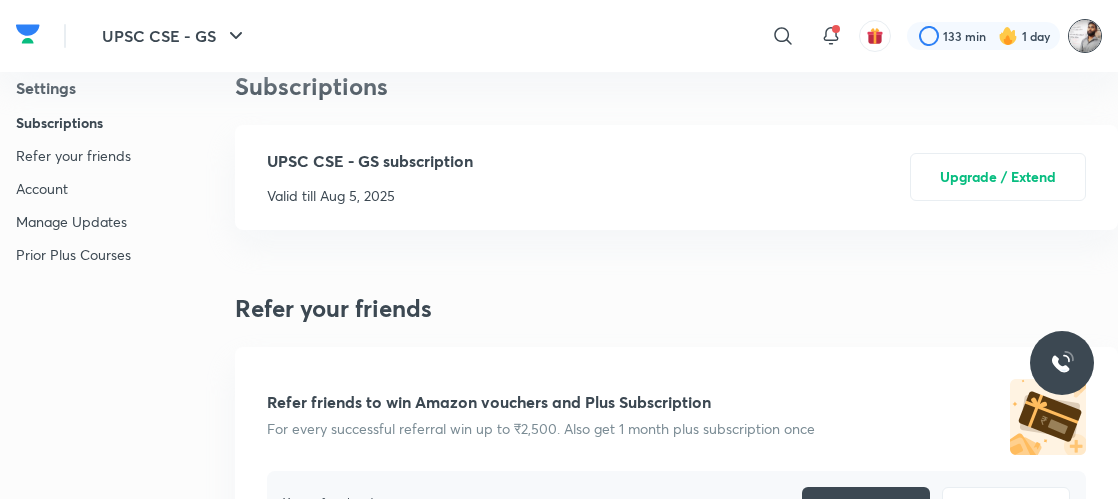 click at bounding box center (1085, 36) 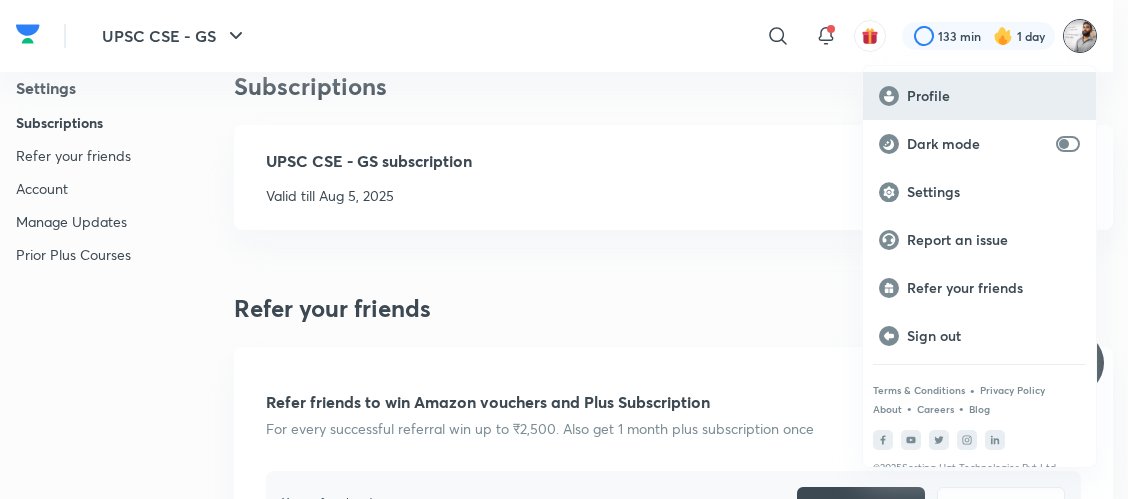 click on "Profile" at bounding box center [993, 96] 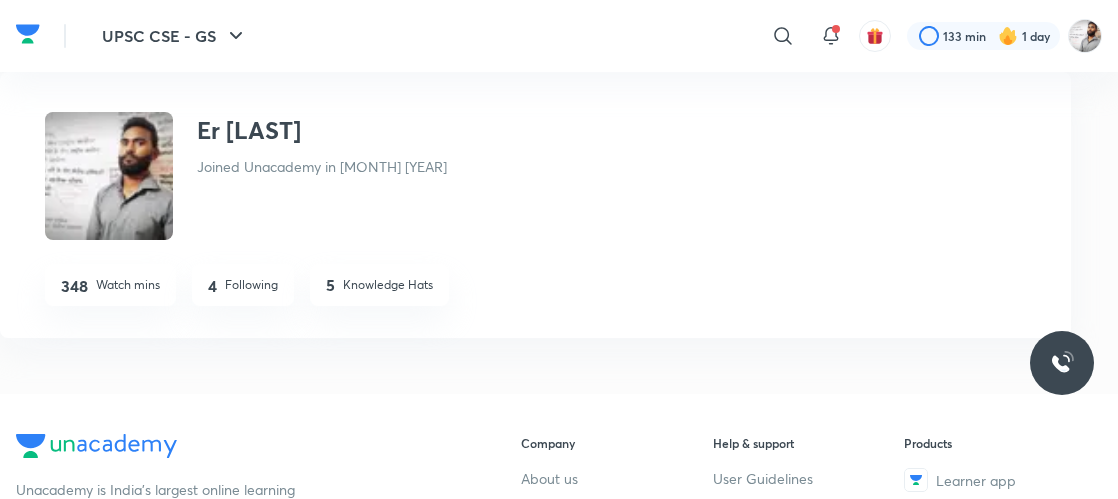 click on "Following" at bounding box center [251, 285] 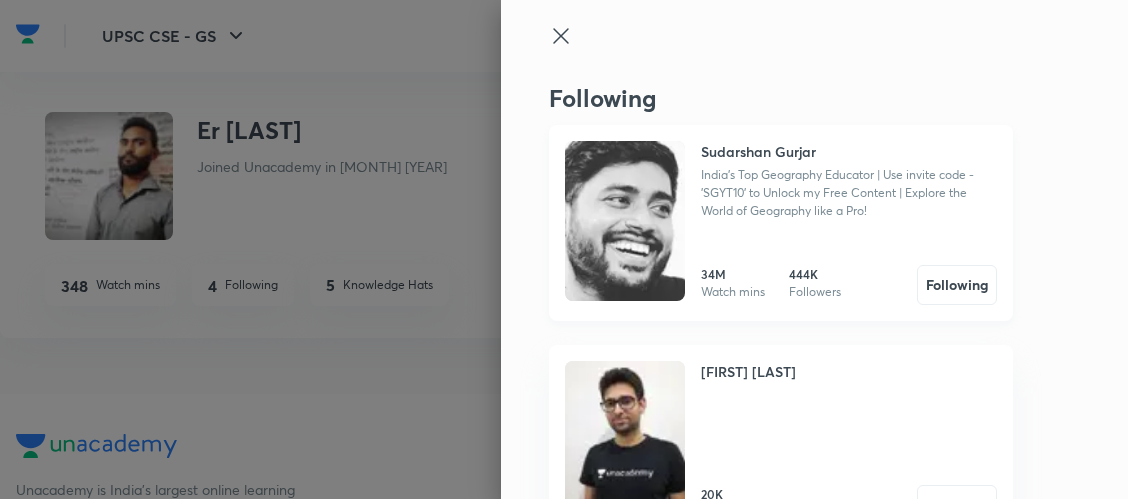 click at bounding box center [625, 221] 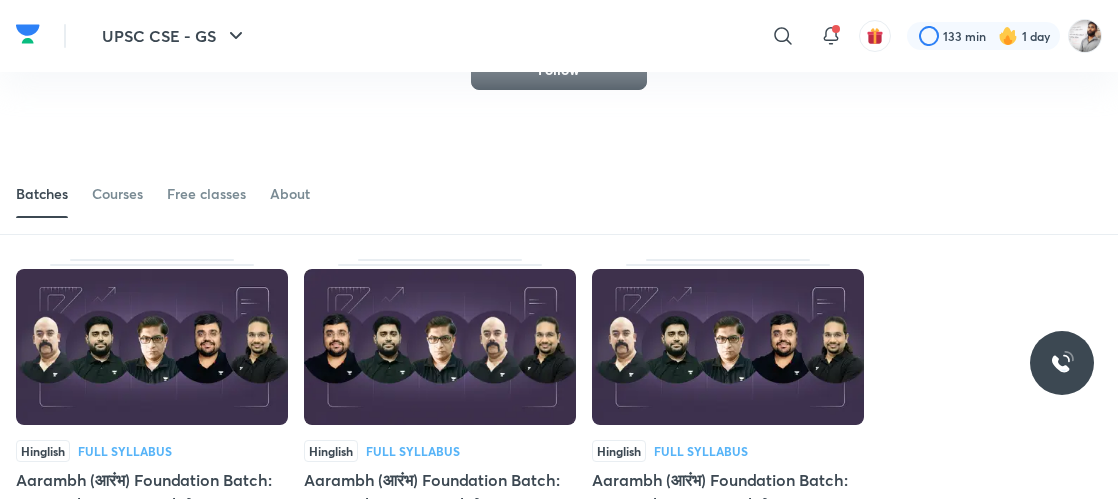 scroll, scrollTop: 110, scrollLeft: 0, axis: vertical 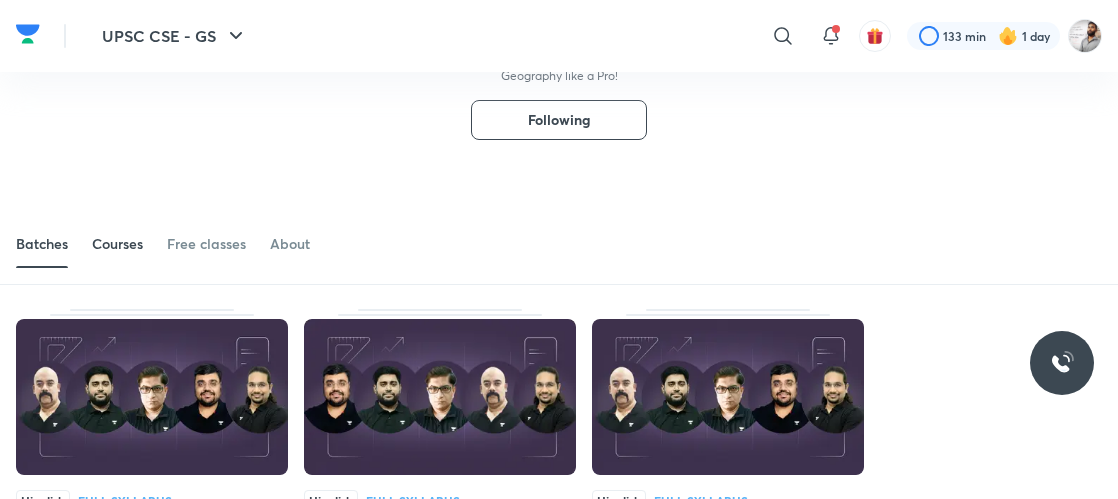 click on "Courses" at bounding box center [117, 244] 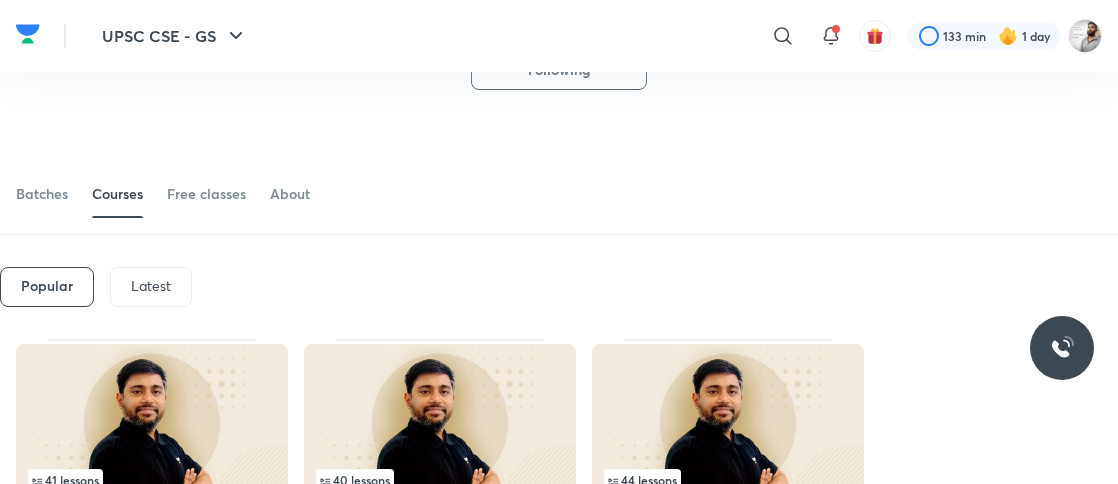 scroll, scrollTop: 110, scrollLeft: 0, axis: vertical 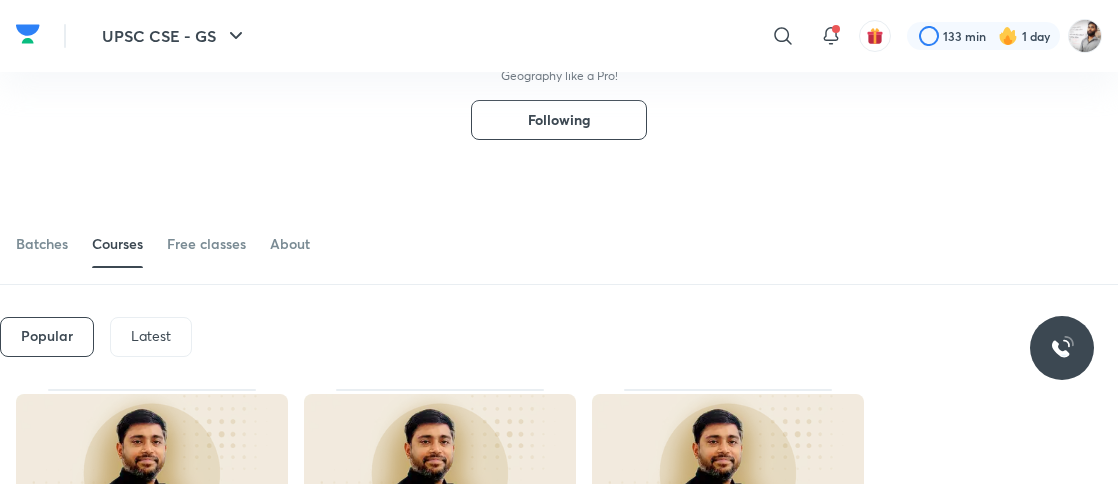 click on "Batches Courses Free classes About" at bounding box center [559, 212] 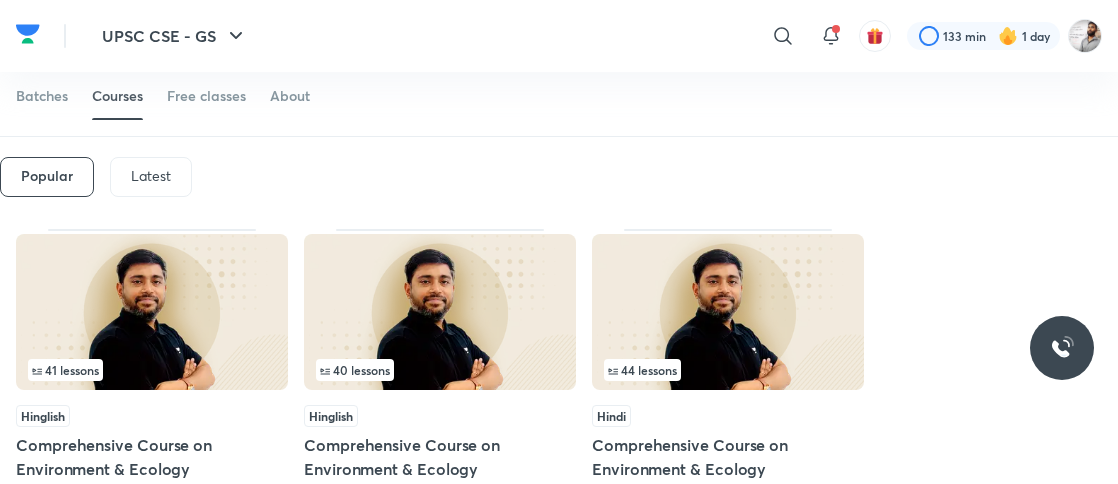 scroll, scrollTop: 310, scrollLeft: 0, axis: vertical 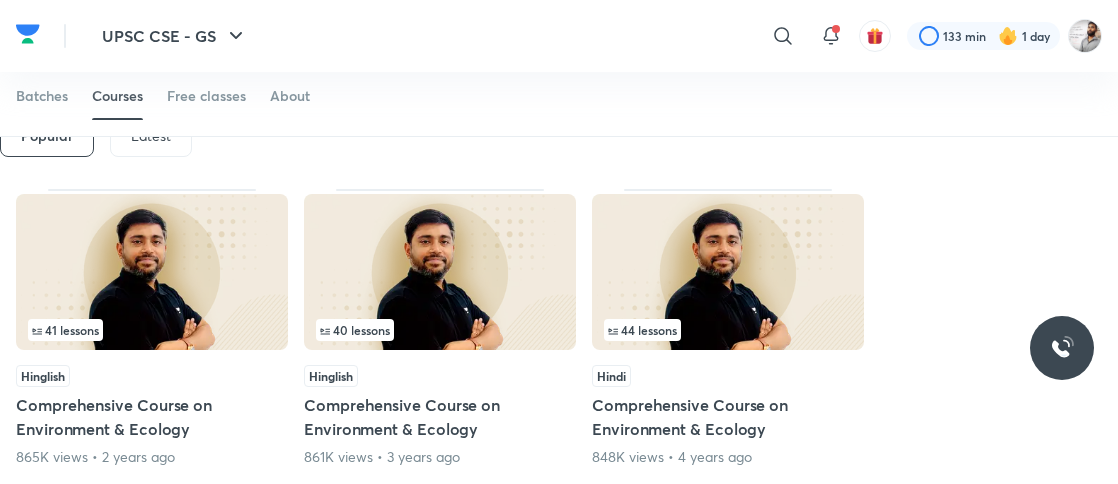 click on "Latest" at bounding box center [151, 137] 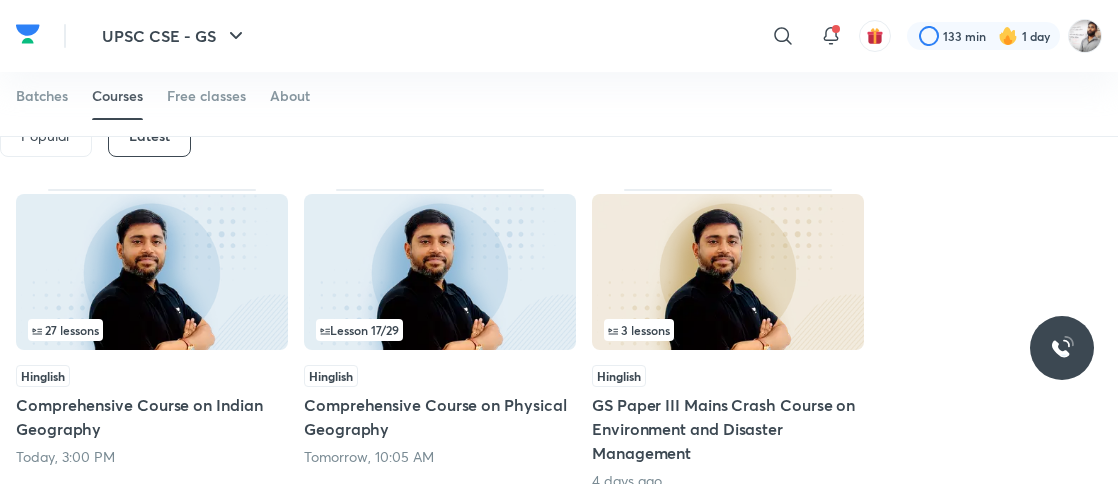 click on "Popular Latest" at bounding box center (568, 137) 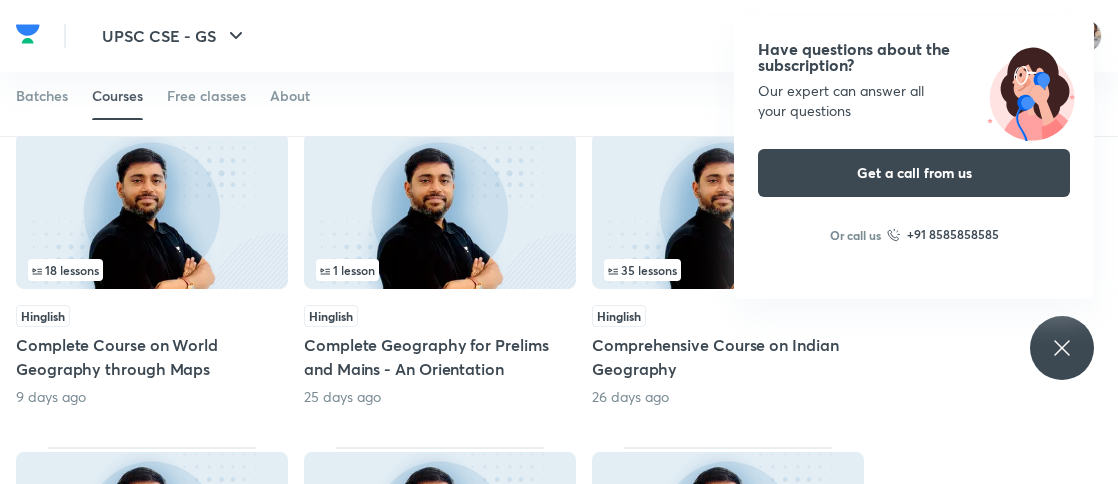scroll, scrollTop: 710, scrollLeft: 0, axis: vertical 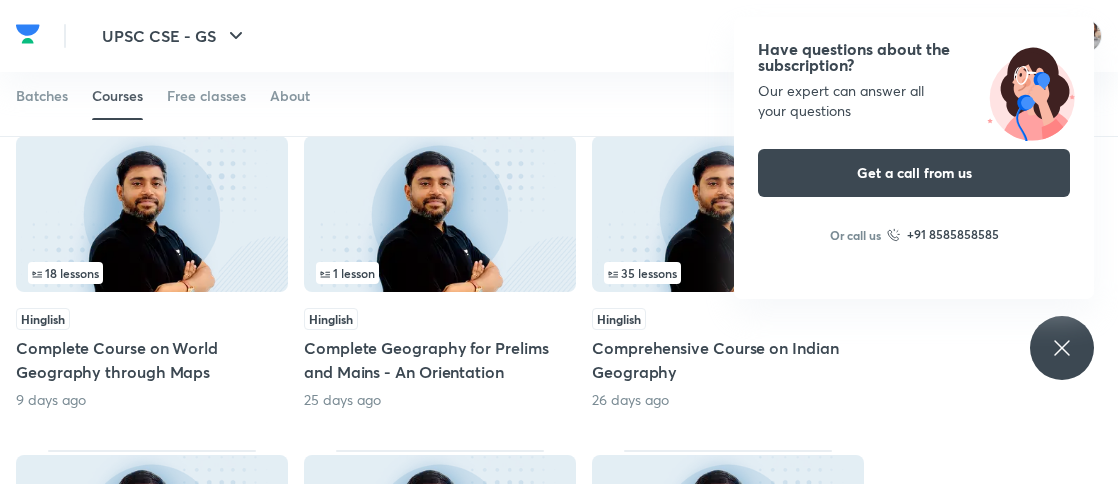 click on "Have questions about the subscription? Our expert can answer all your questions Get a call from us Or call us +91 8585858585" at bounding box center [1062, 348] 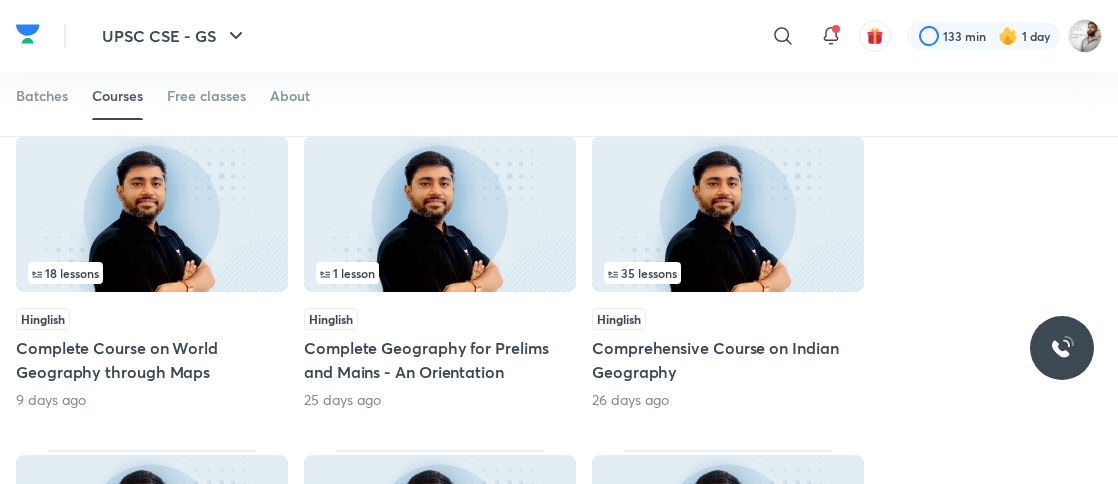 click at bounding box center (728, 214) 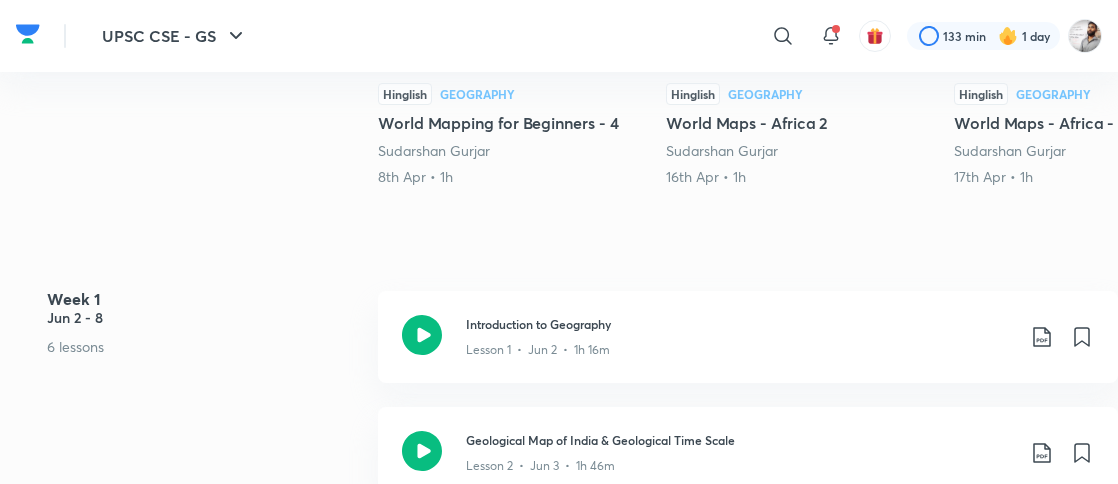 scroll, scrollTop: 0, scrollLeft: 0, axis: both 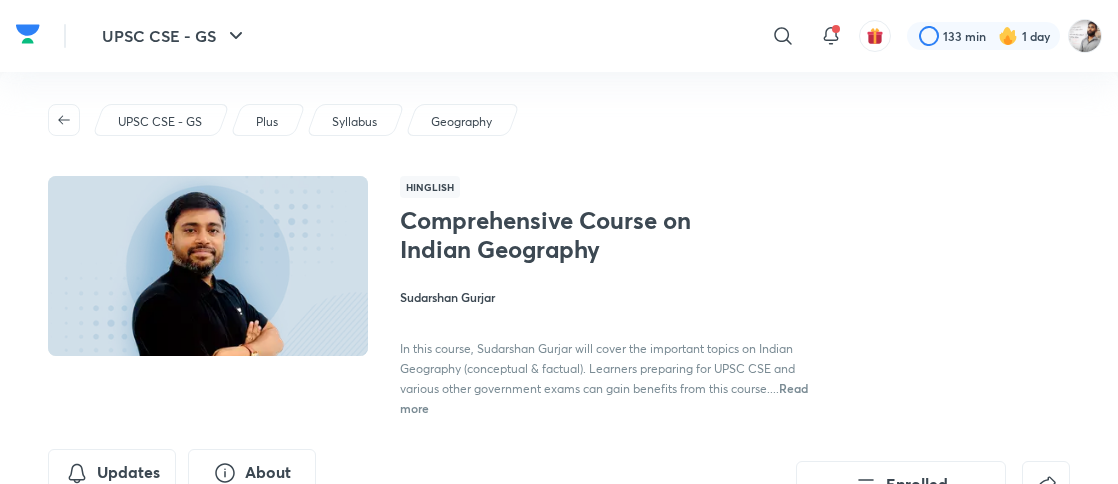 click on "Comprehensive Course on Indian Geography [FIRST] [LAST] In this course, [FIRST] [LAST] will cover the important topics on Indian Geography (conceptual & factual). Learners preparing for UPSC CSE and various other government exams can gain benefits from this course....  Read more" at bounding box center [735, 311] 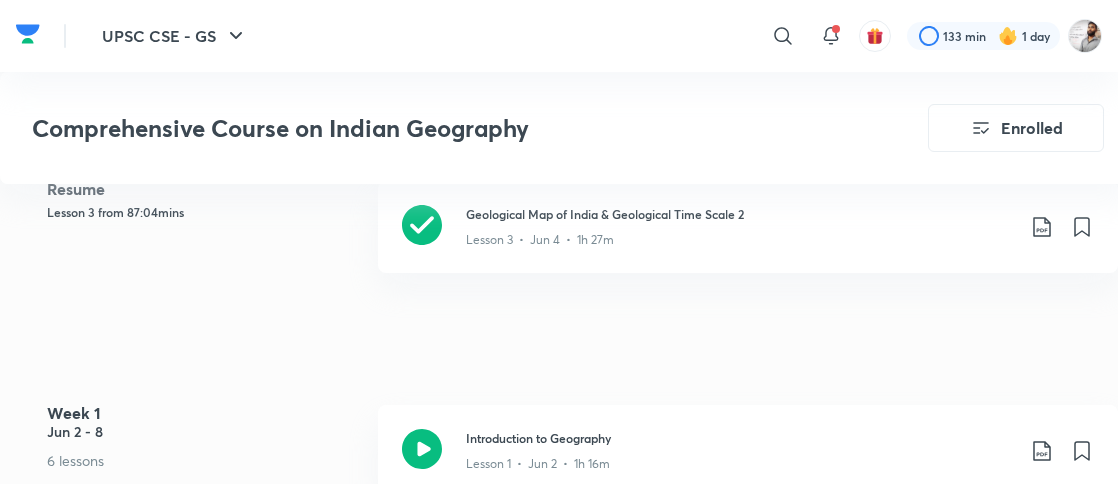 scroll, scrollTop: 880, scrollLeft: 0, axis: vertical 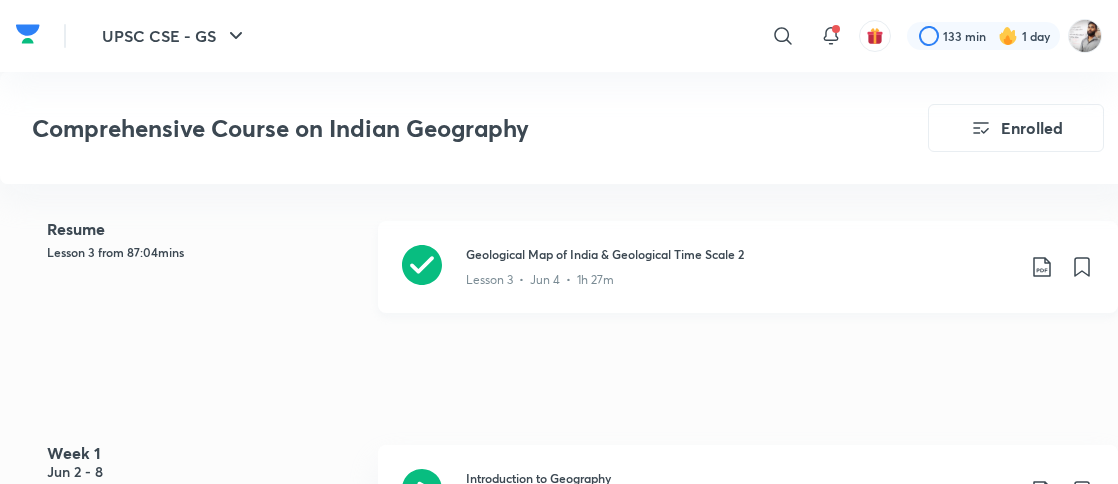 click on "Geological Map of India & Geological Time Scale 2 Lesson 3  •  Jun 4  •  1h 27m" at bounding box center [780, 267] 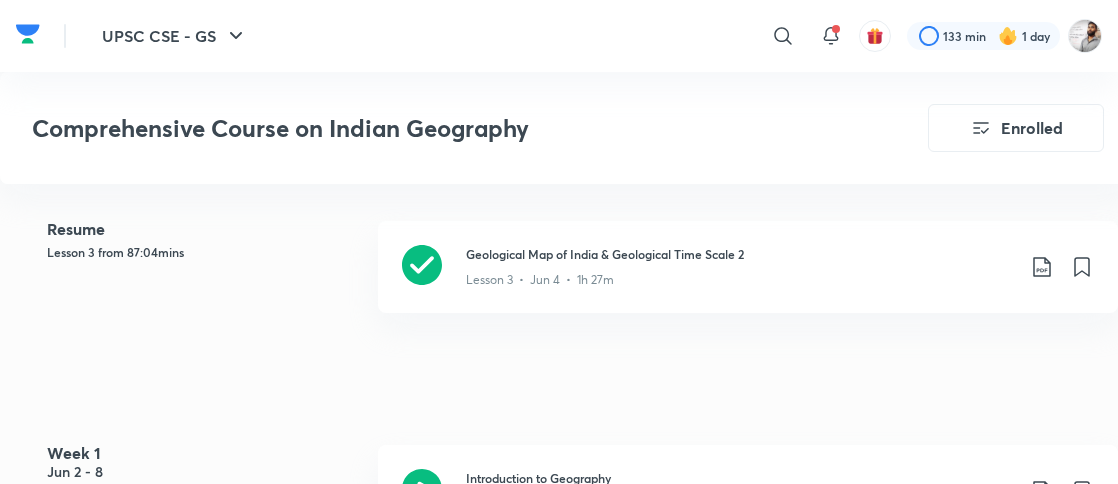 click on "Comprehensive Course on Indian Geography" at bounding box center [423, 128] 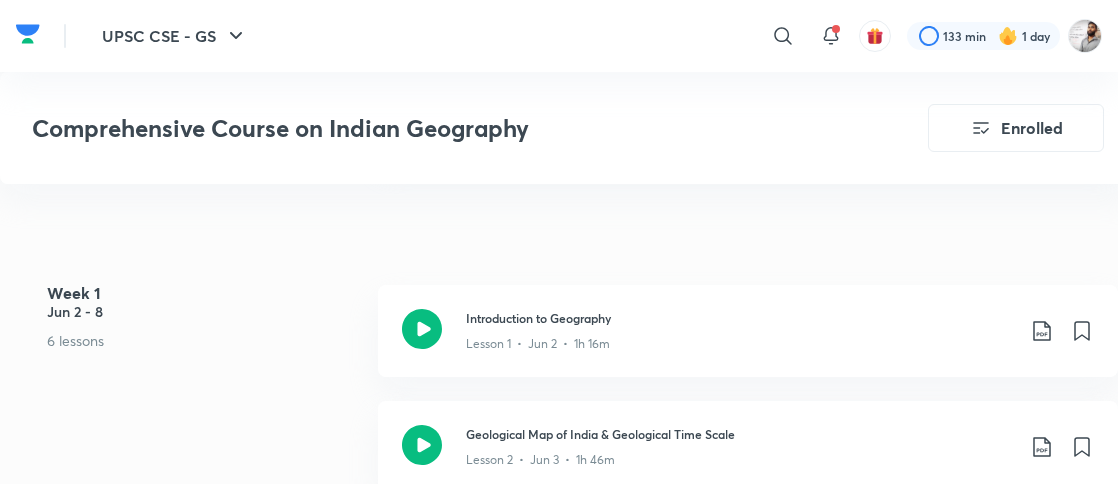 scroll, scrollTop: 1080, scrollLeft: 0, axis: vertical 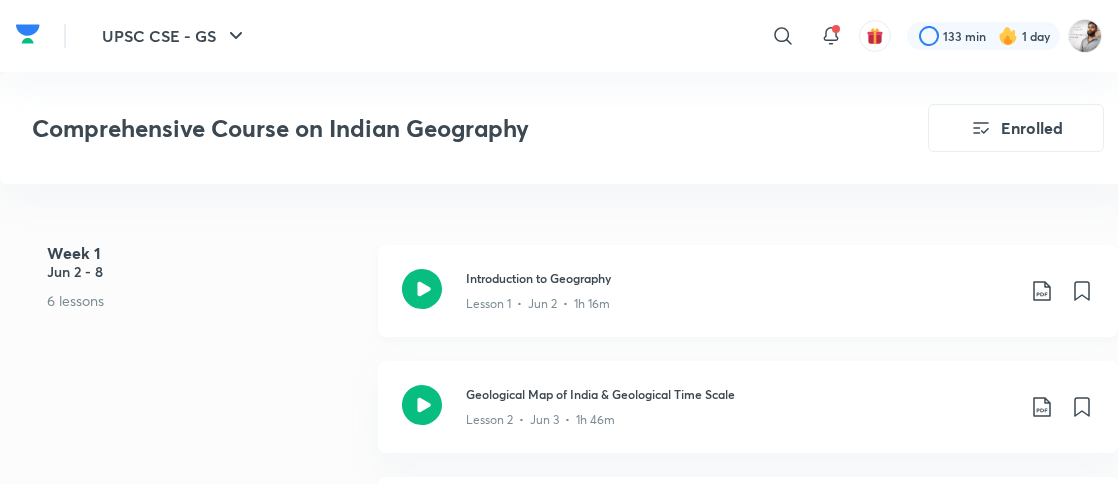 click on "Lesson 1  •  Jun 2  •  1h 16m" at bounding box center [740, 300] 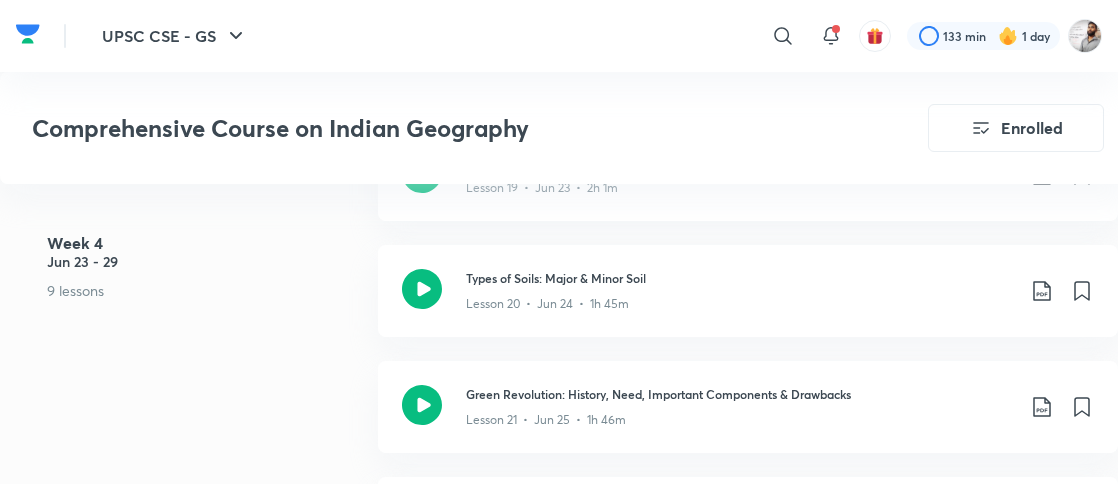 scroll, scrollTop: 5391, scrollLeft: 0, axis: vertical 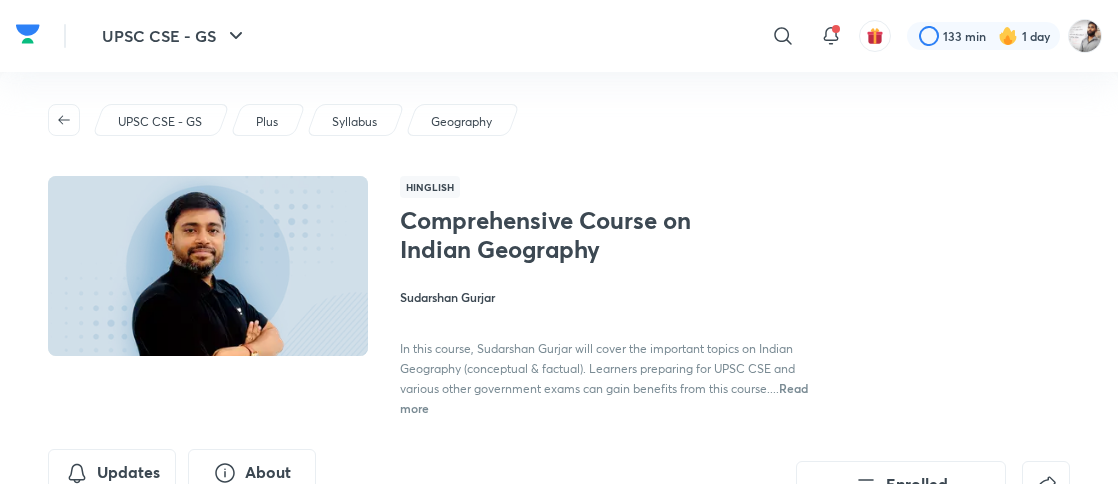 click on "UPSC CSE - GS Plus Syllabus Geography" at bounding box center (559, 120) 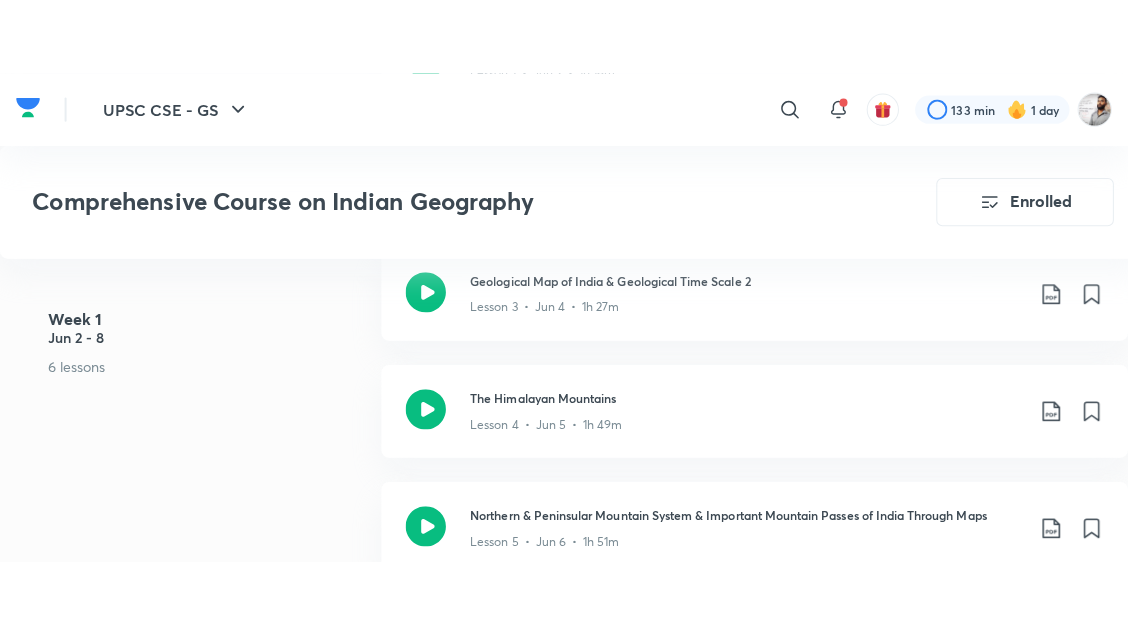 scroll, scrollTop: 1480, scrollLeft: 0, axis: vertical 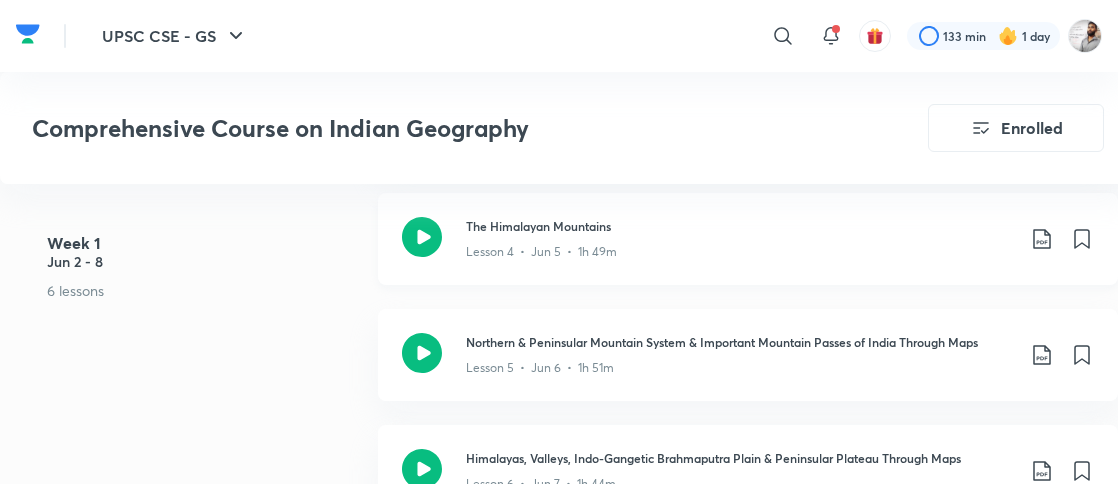 click on "Lesson 4  •  Jun 5  •  1h 49m" at bounding box center [541, 252] 